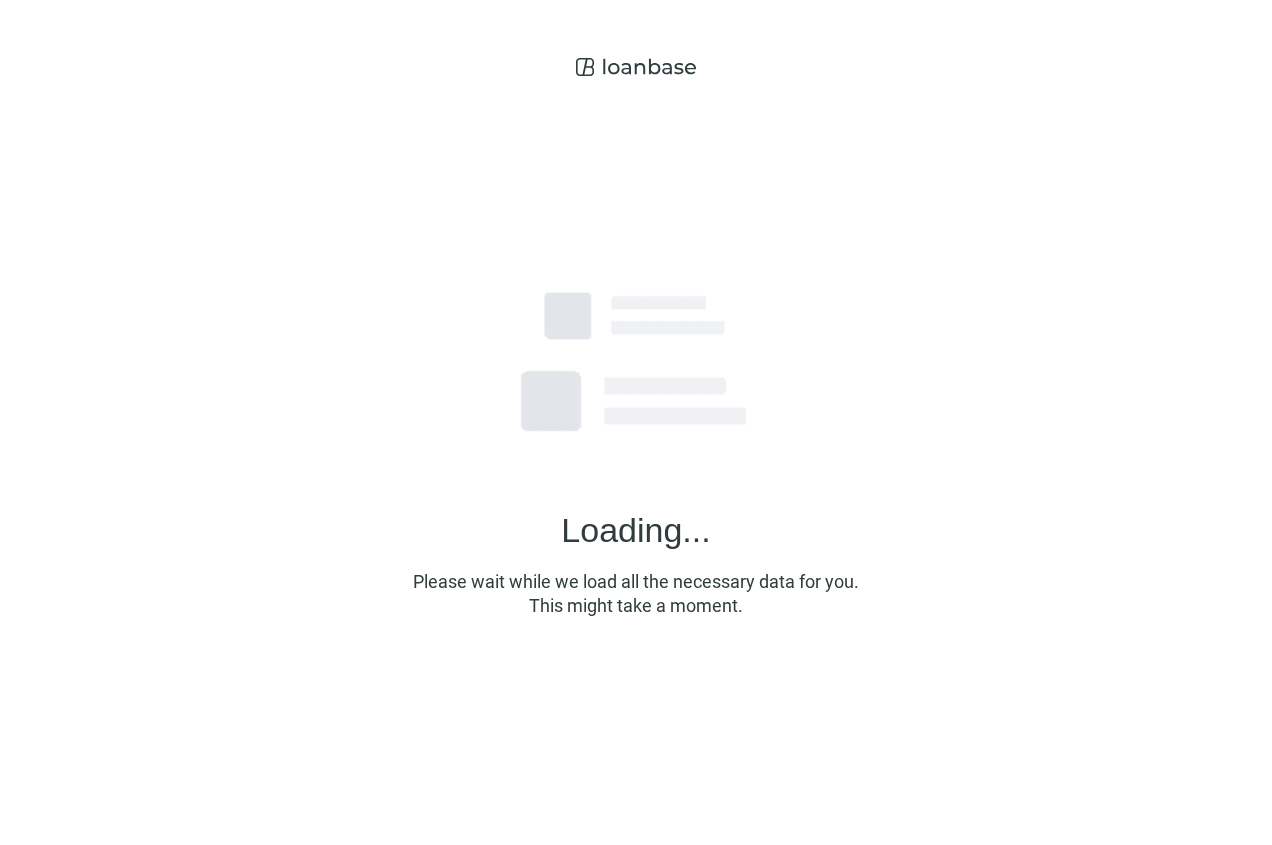 scroll, scrollTop: 0, scrollLeft: 0, axis: both 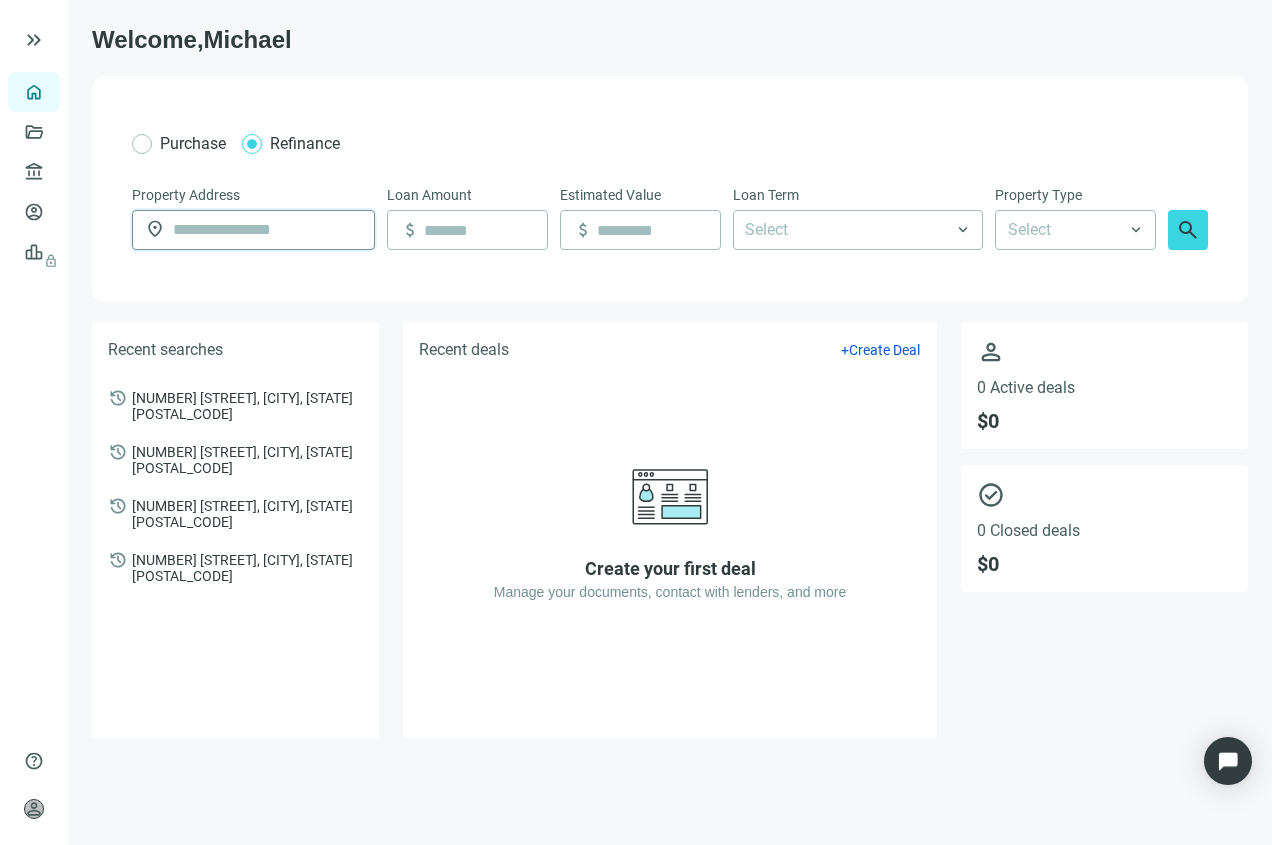 click at bounding box center [267, 230] 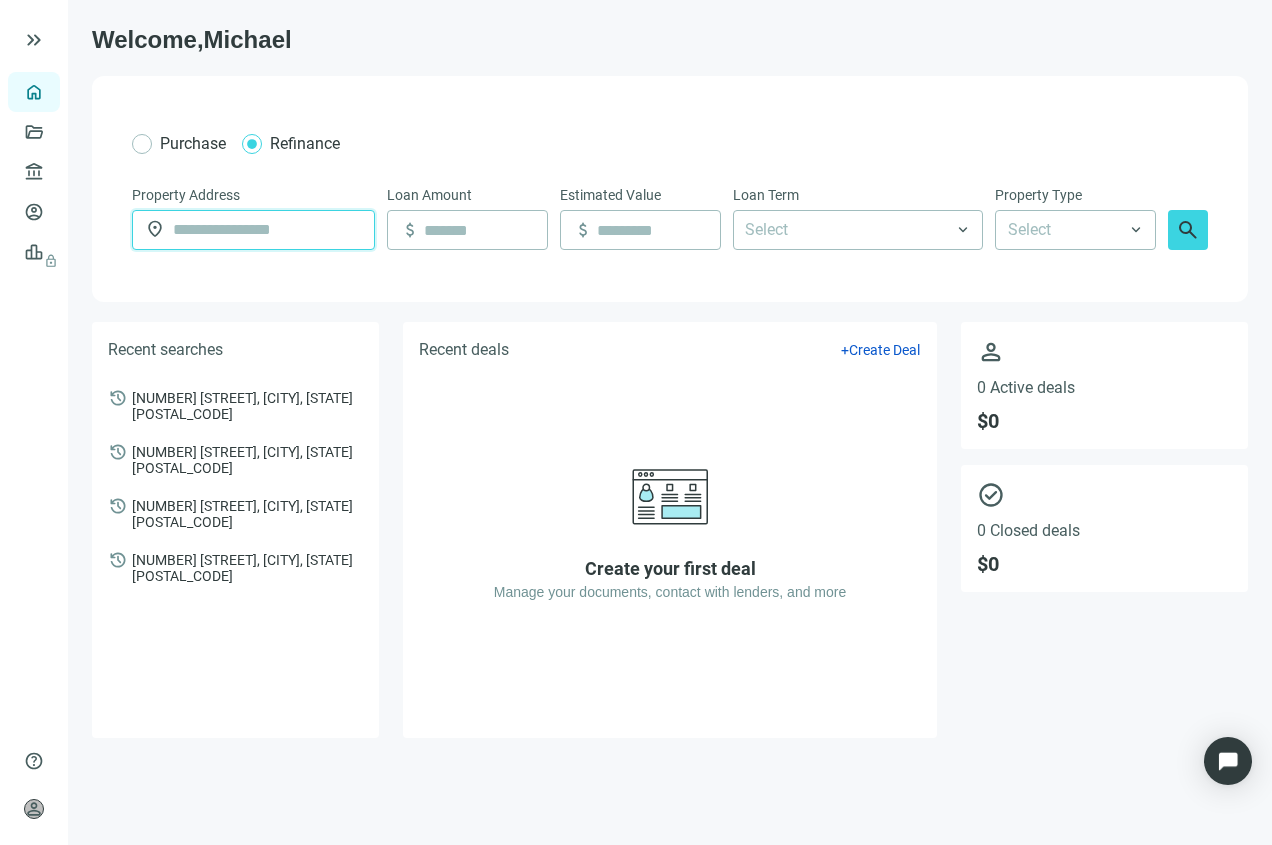 paste on "**********" 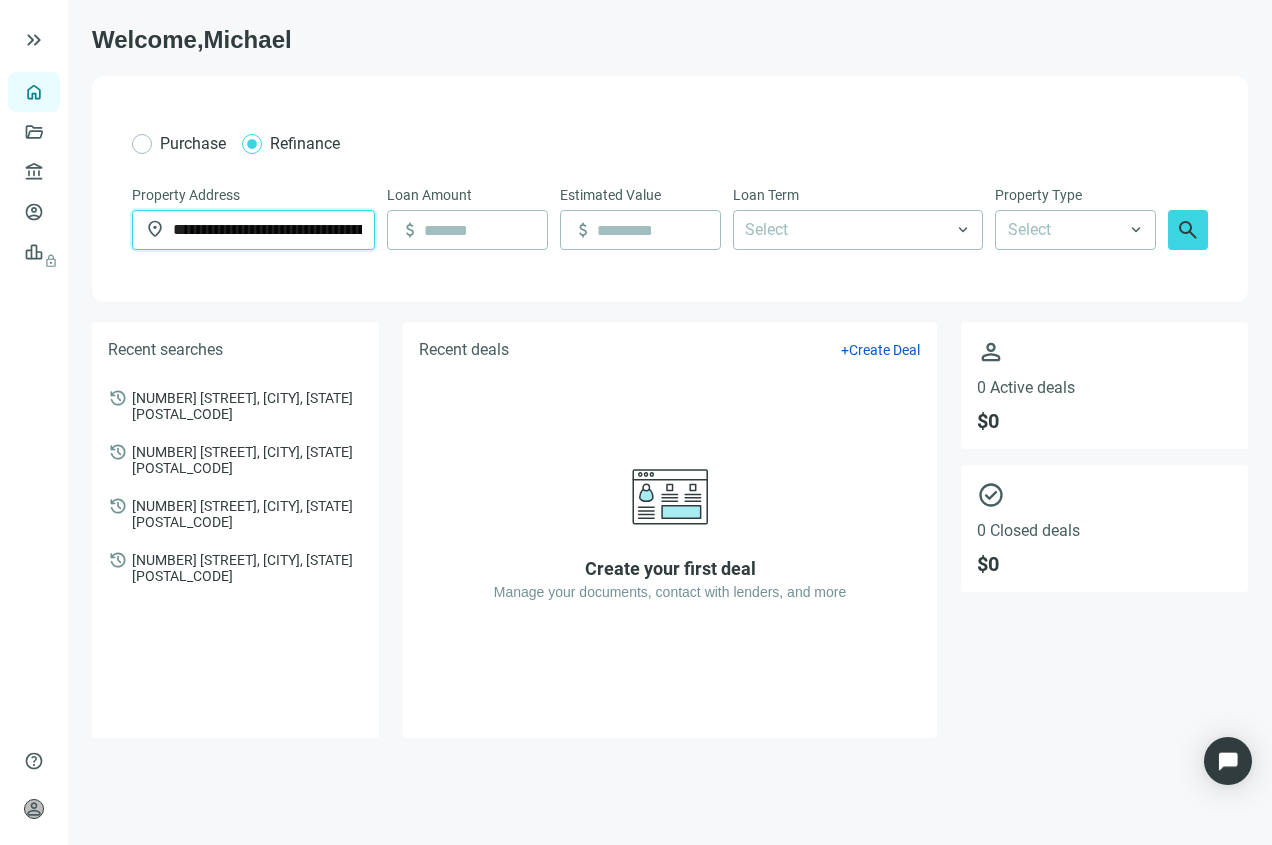 scroll, scrollTop: 0, scrollLeft: 95, axis: horizontal 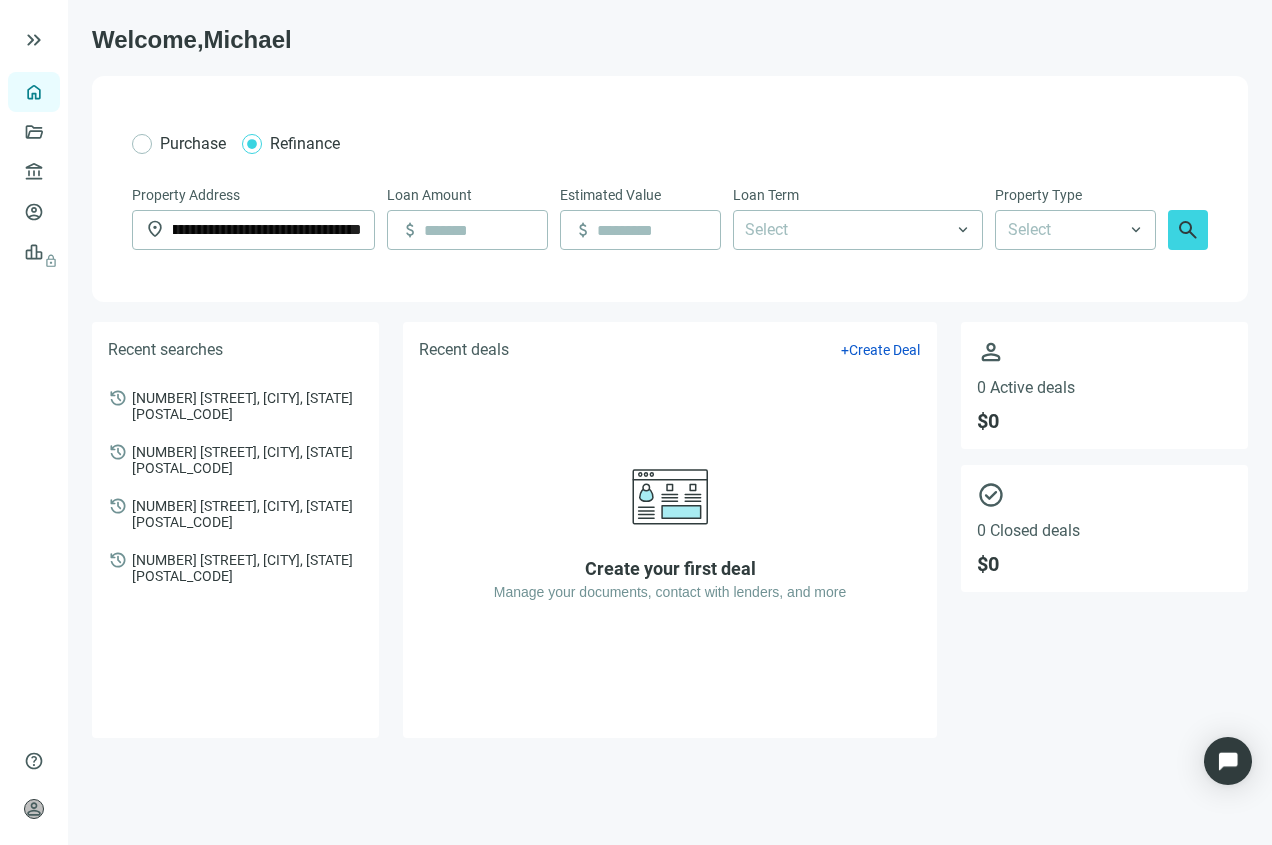 drag, startPoint x: 282, startPoint y: 266, endPoint x: 294, endPoint y: 267, distance: 12.0415945 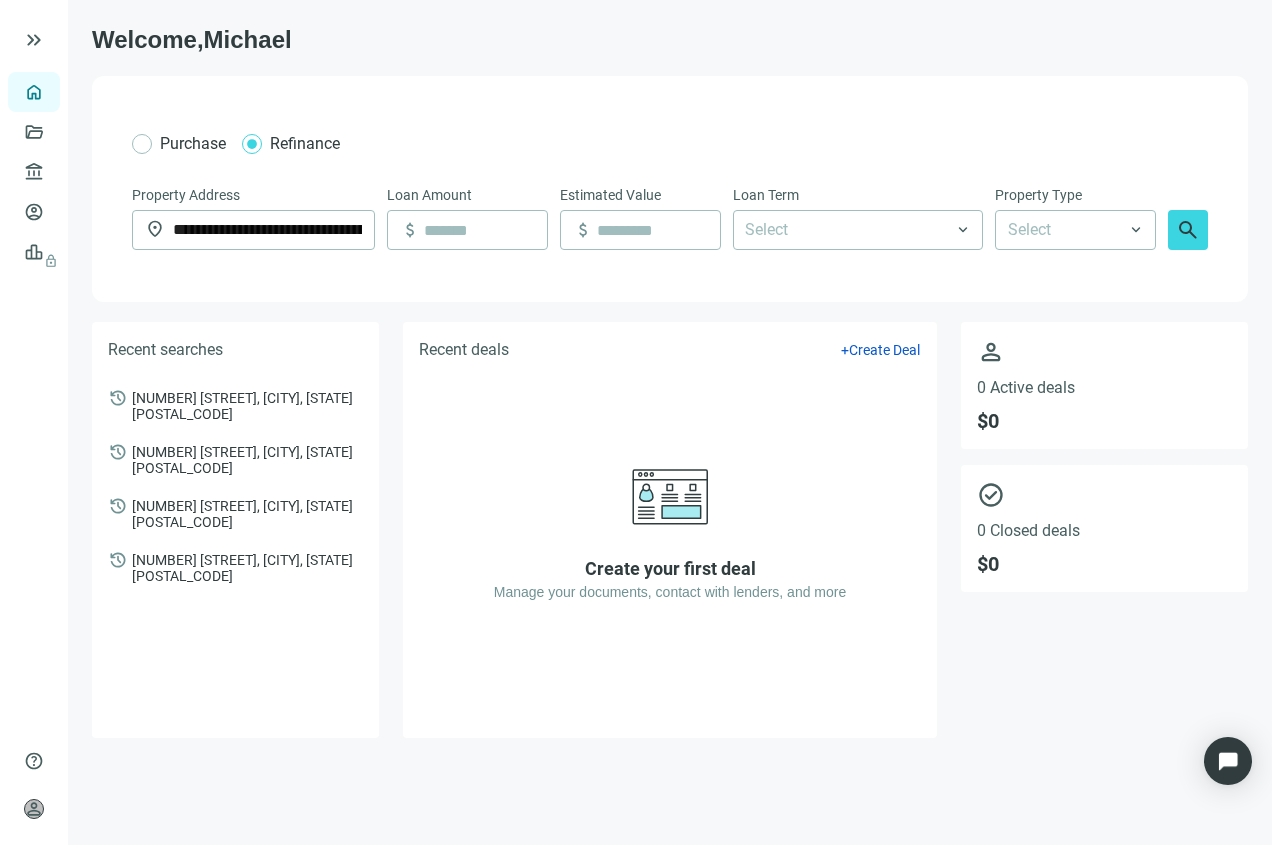 type on "**********" 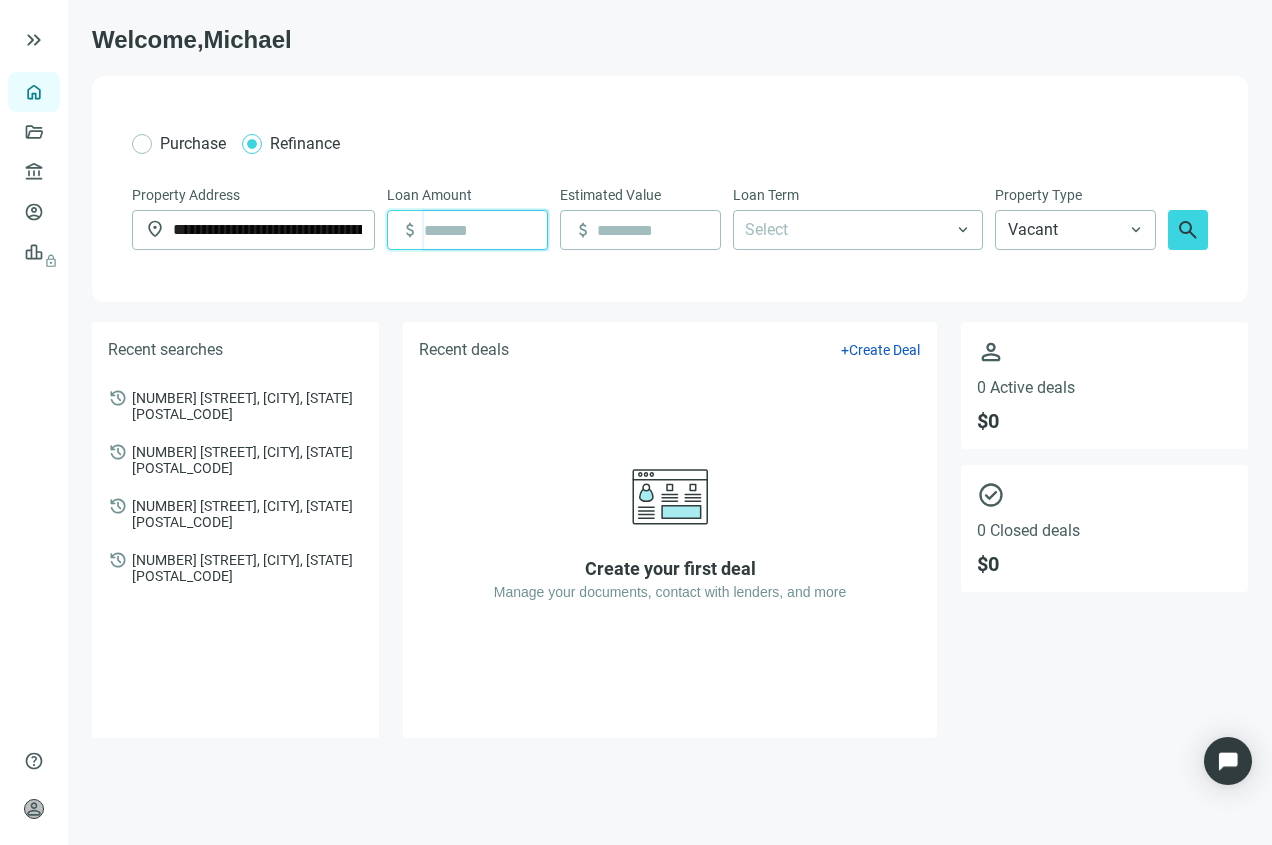 click at bounding box center (485, 230) 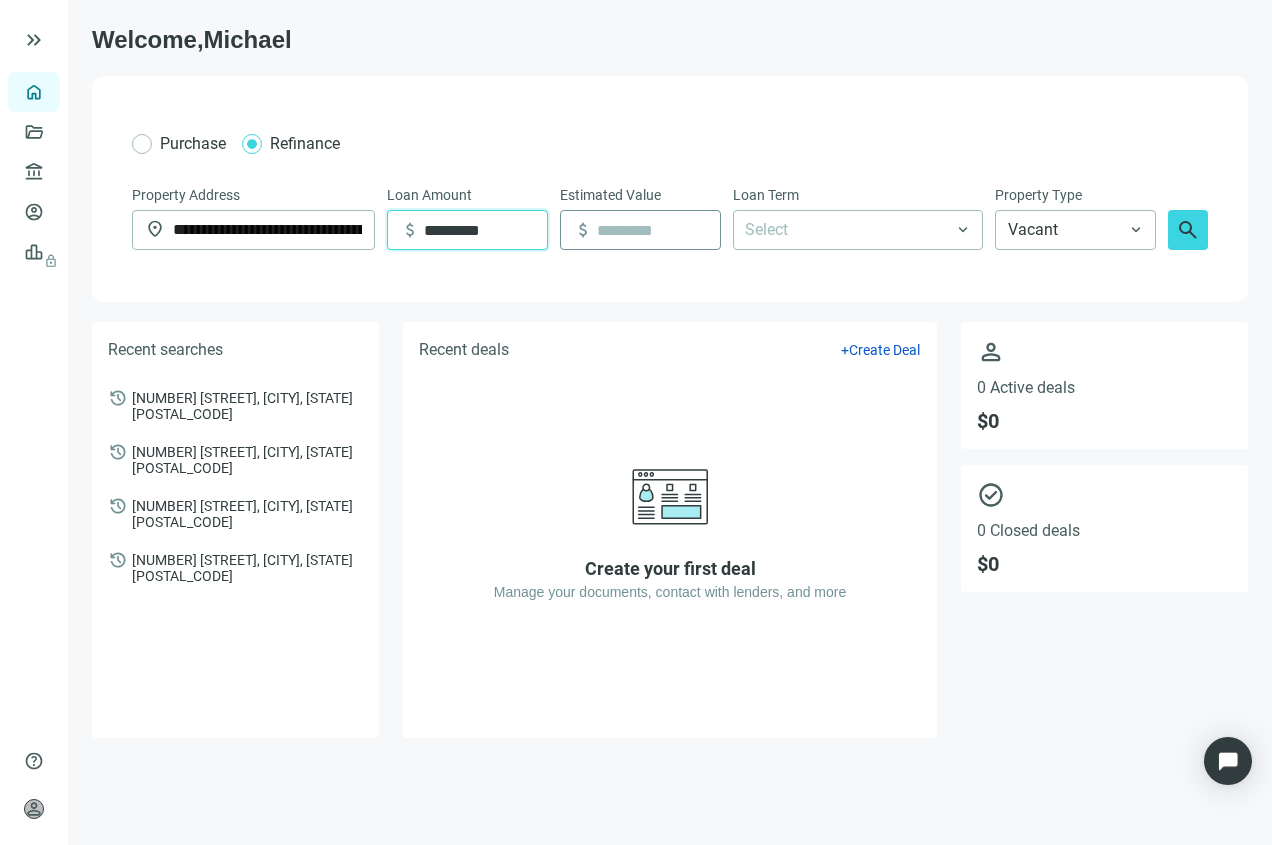 type on "*********" 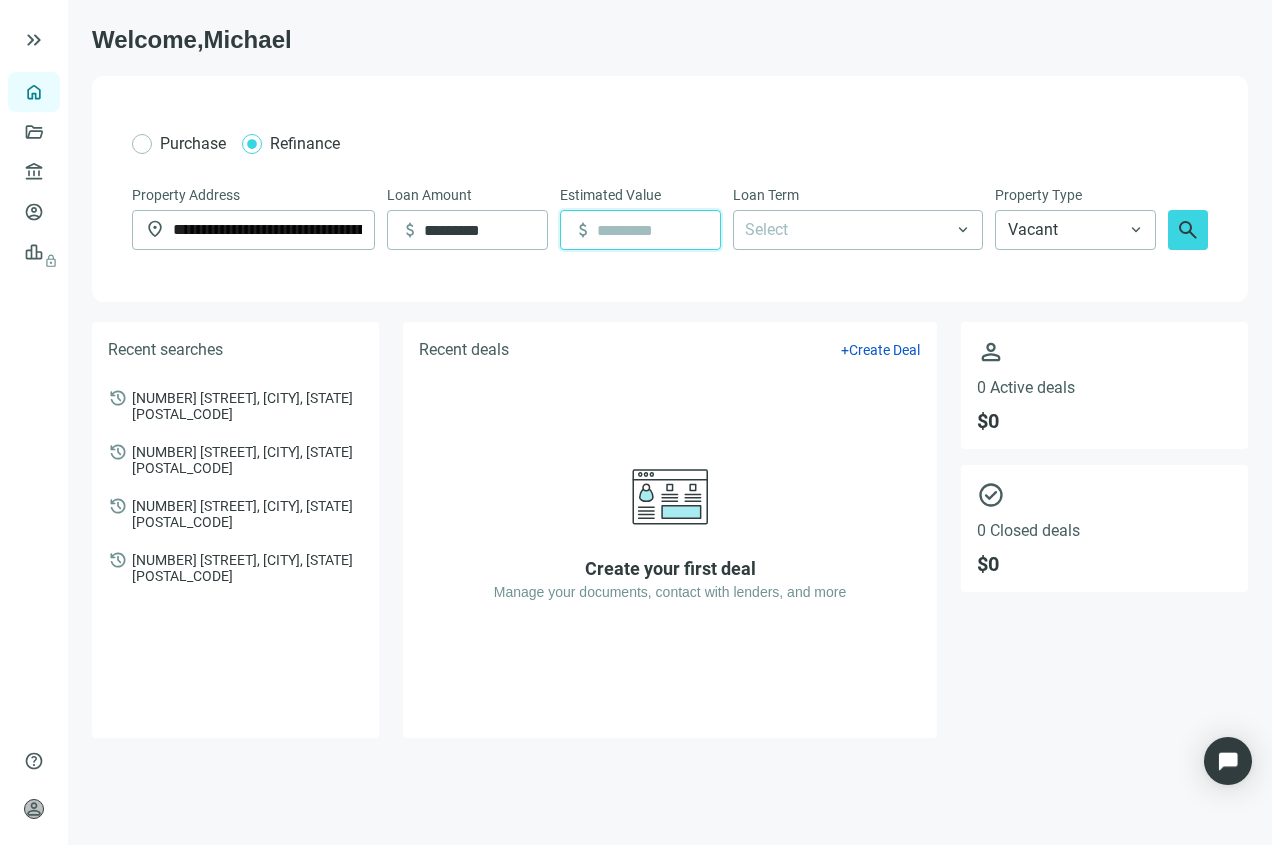 click at bounding box center (658, 230) 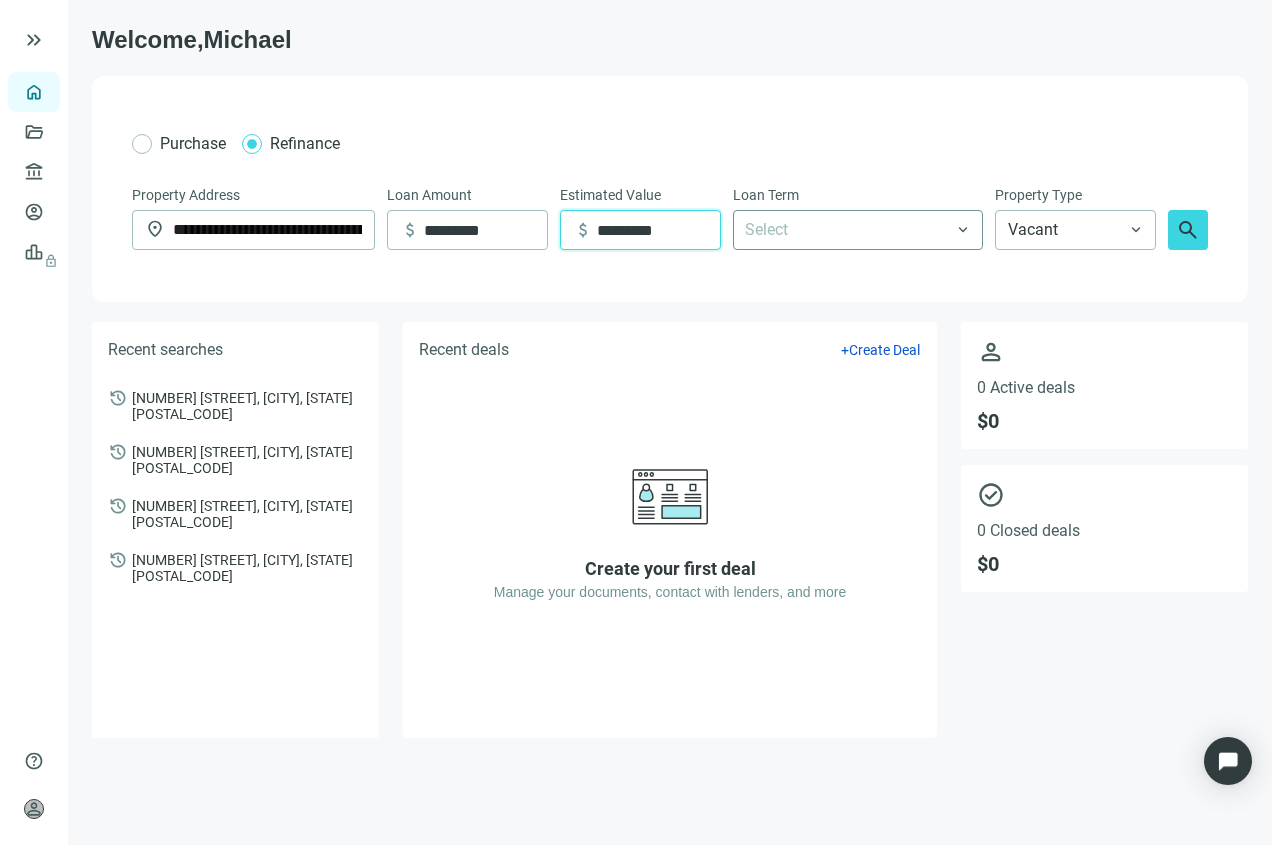 click at bounding box center [847, 230] 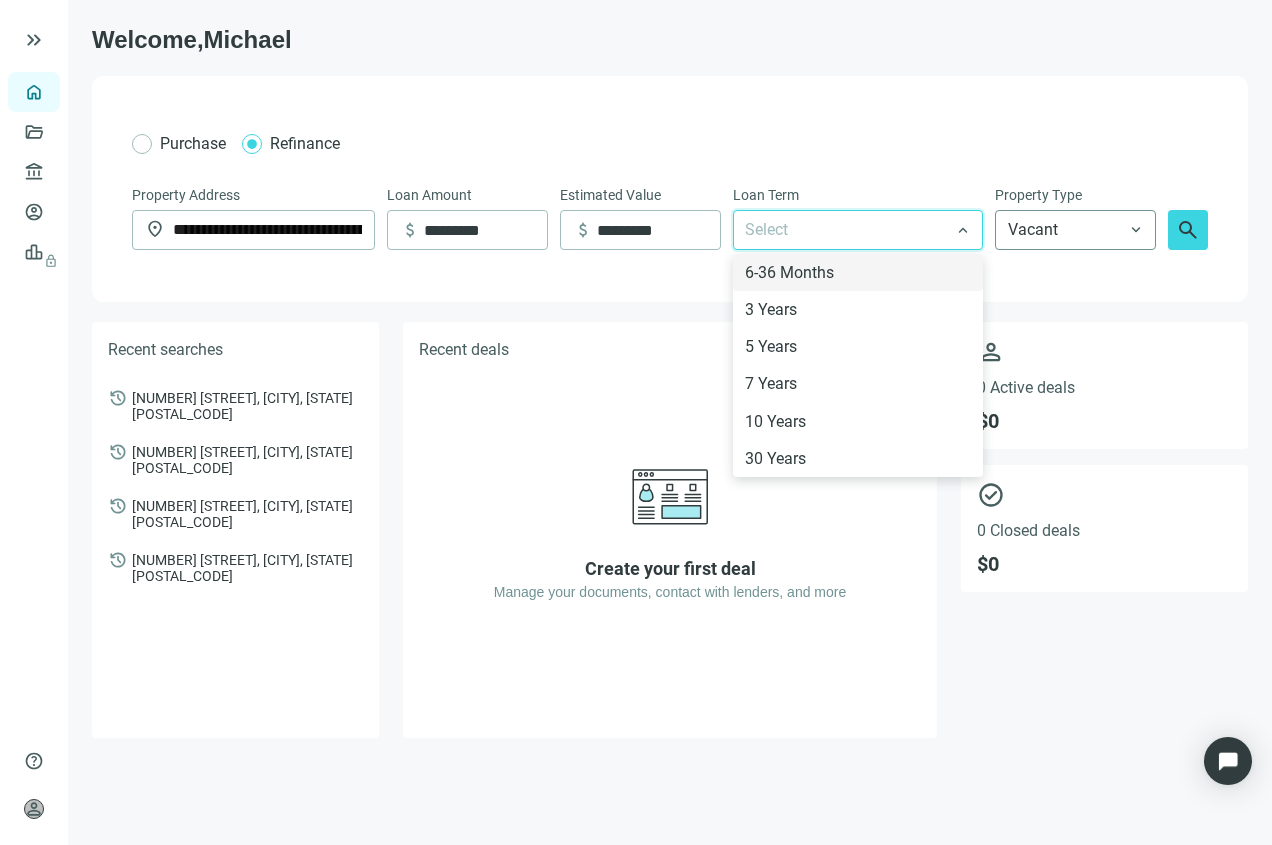 click on "Vacant" at bounding box center (1075, 230) 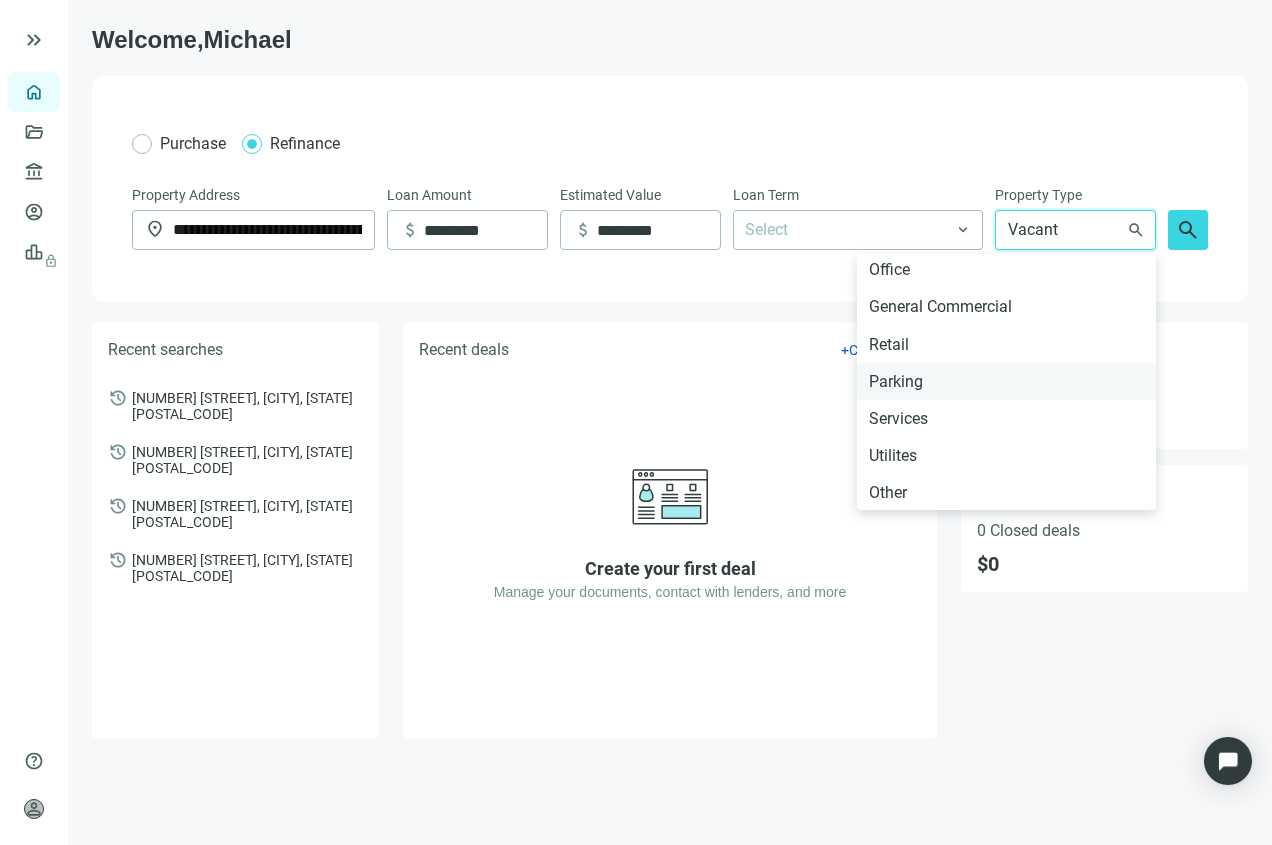 scroll, scrollTop: 1118, scrollLeft: 0, axis: vertical 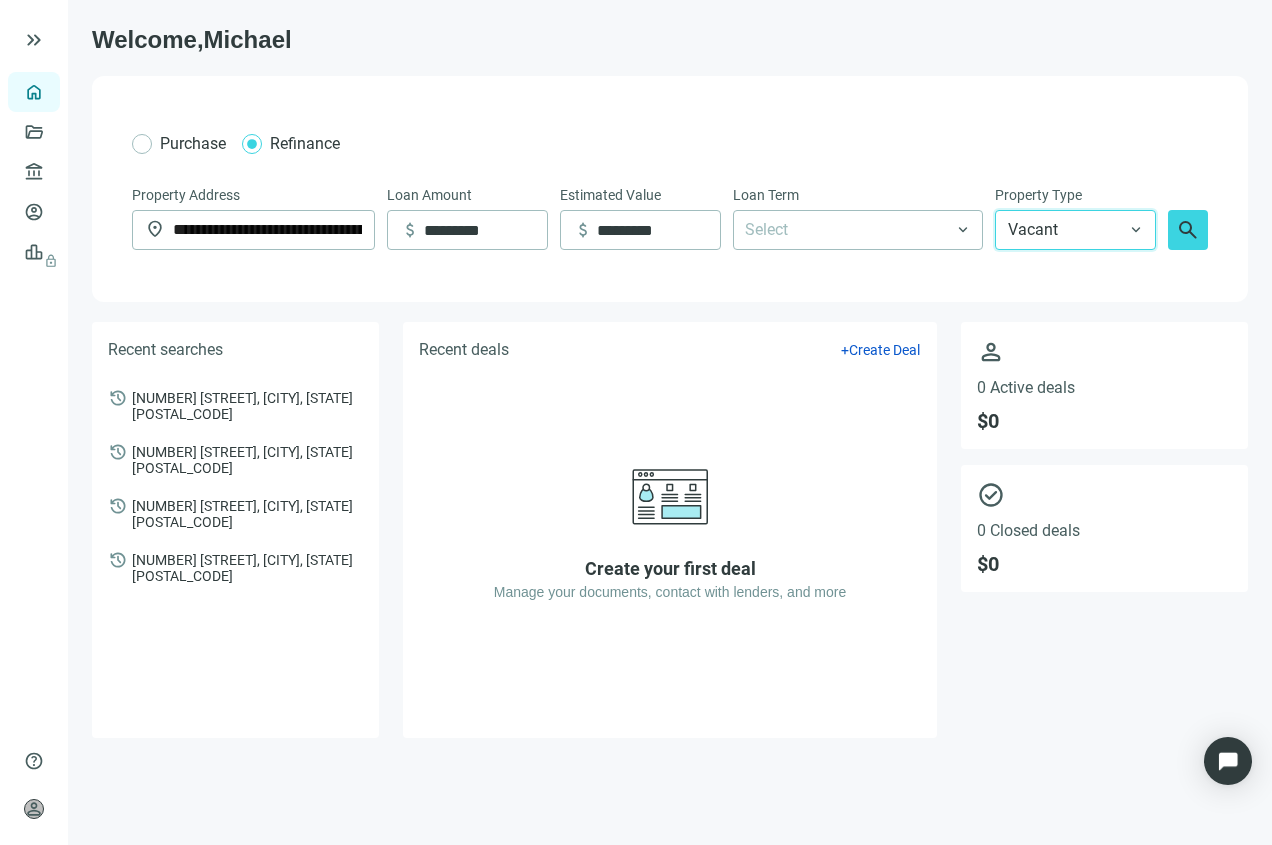 click on "Vacant" at bounding box center (1075, 230) 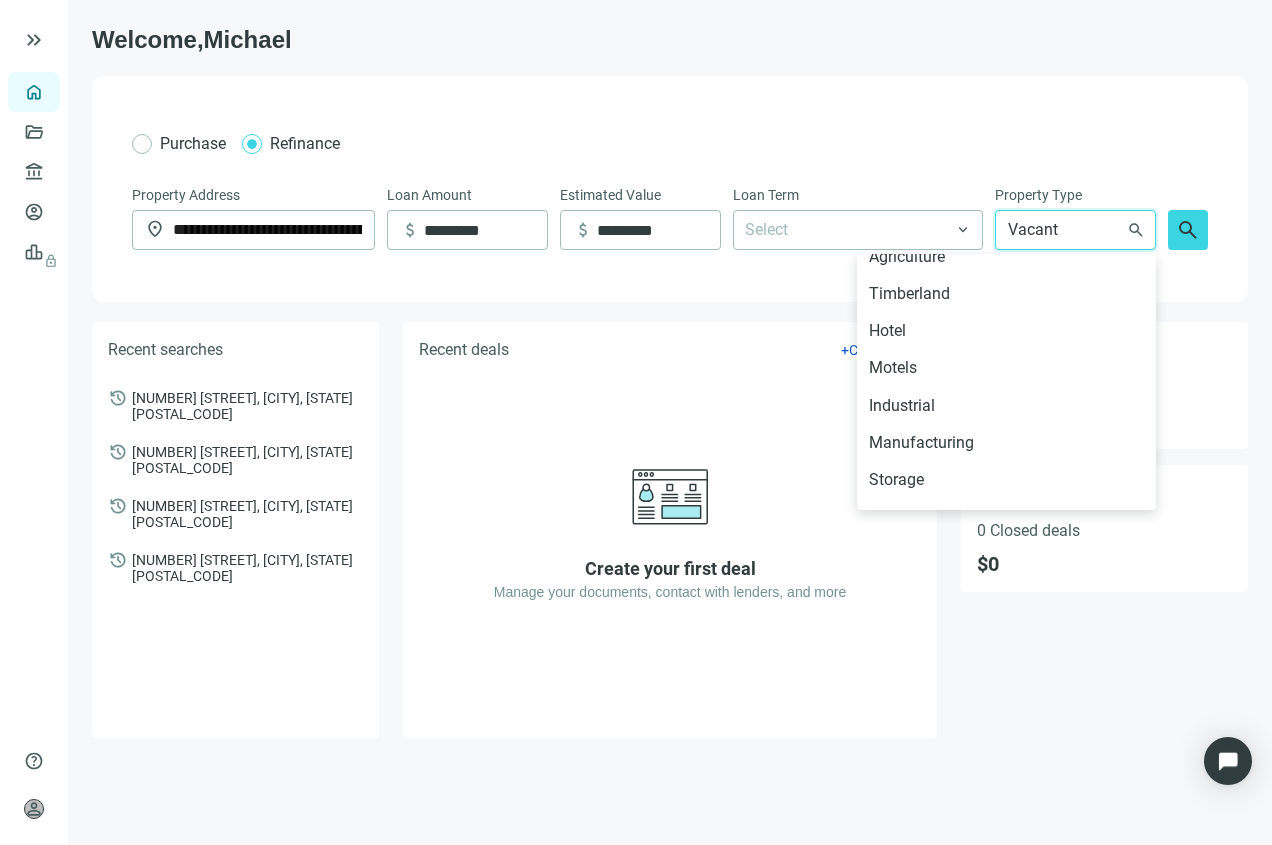 scroll, scrollTop: 0, scrollLeft: 0, axis: both 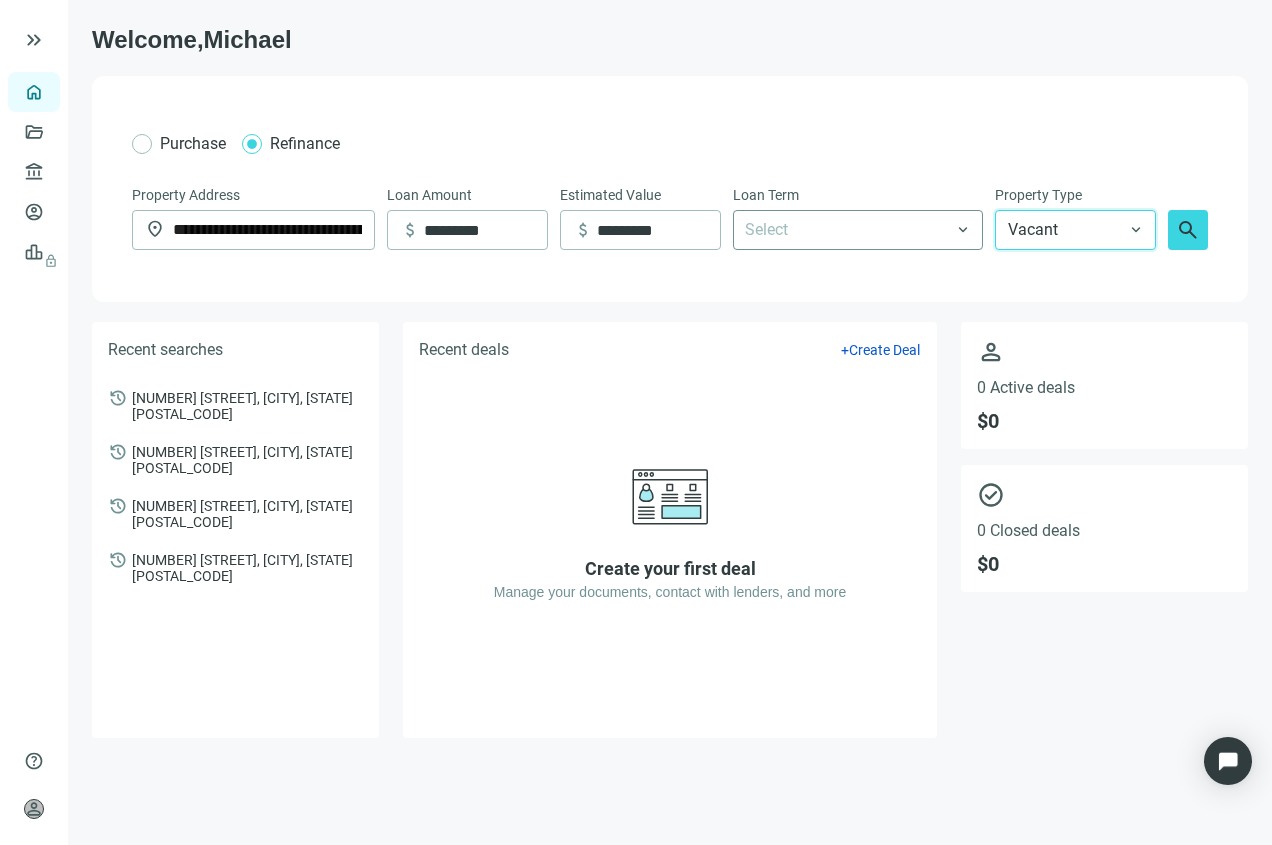 click on "Select" at bounding box center [858, 230] 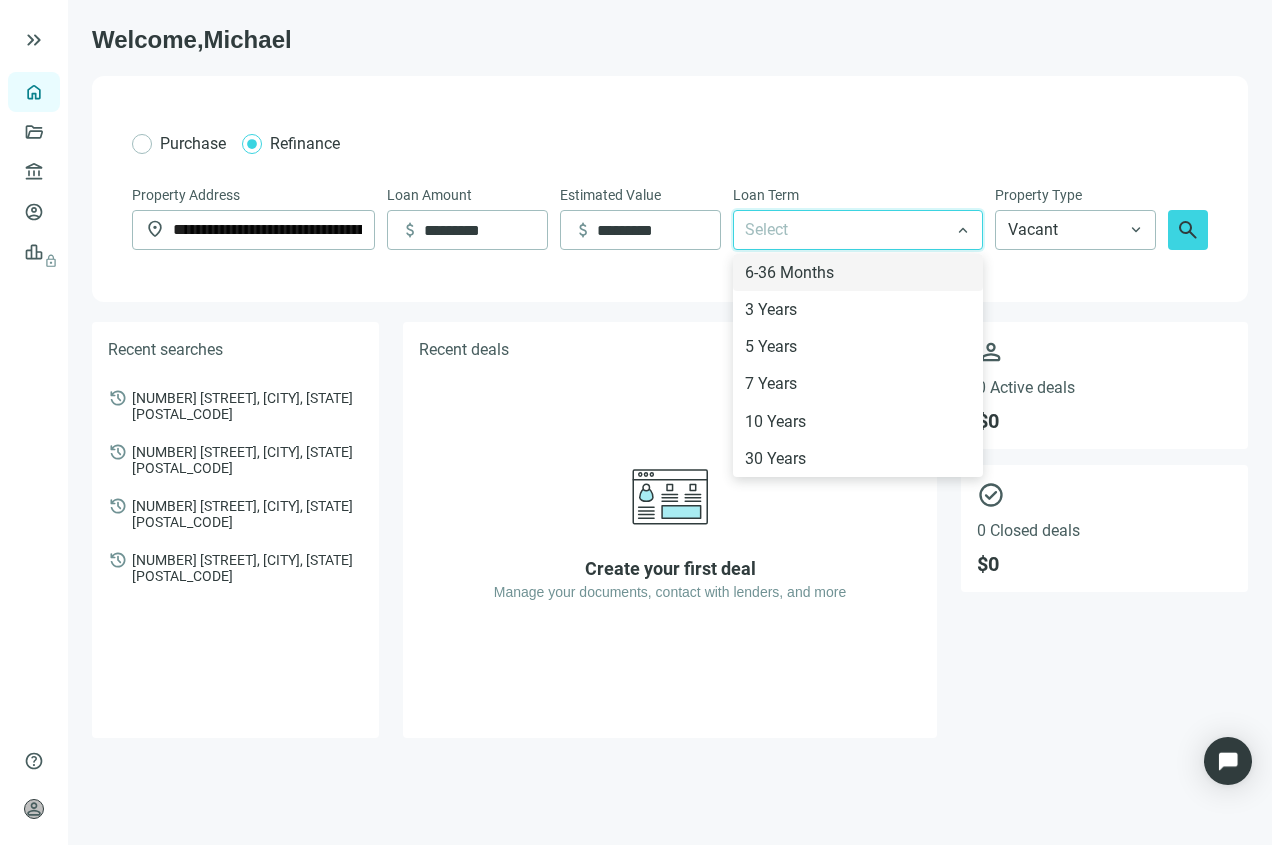 click on "Select" at bounding box center [858, 230] 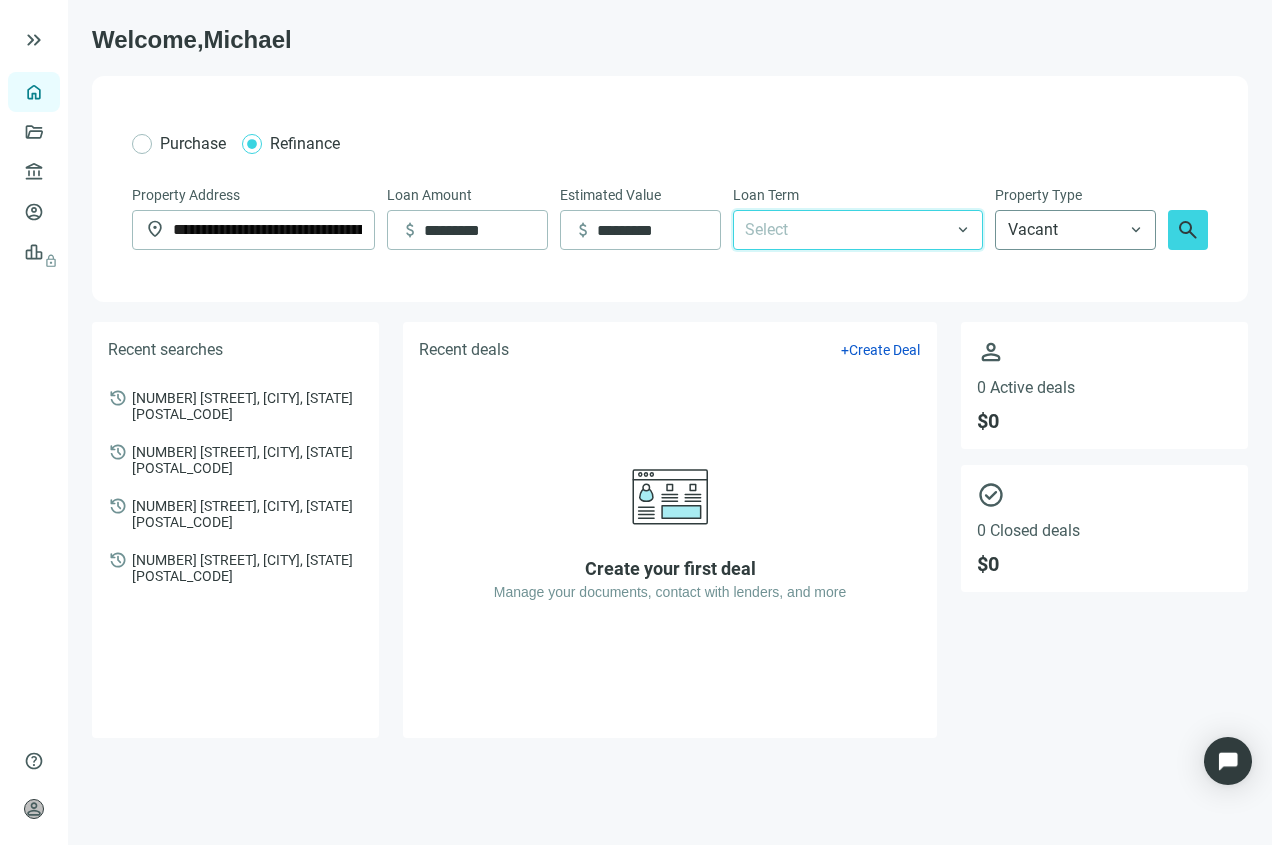 click on "Vacant" at bounding box center [1075, 230] 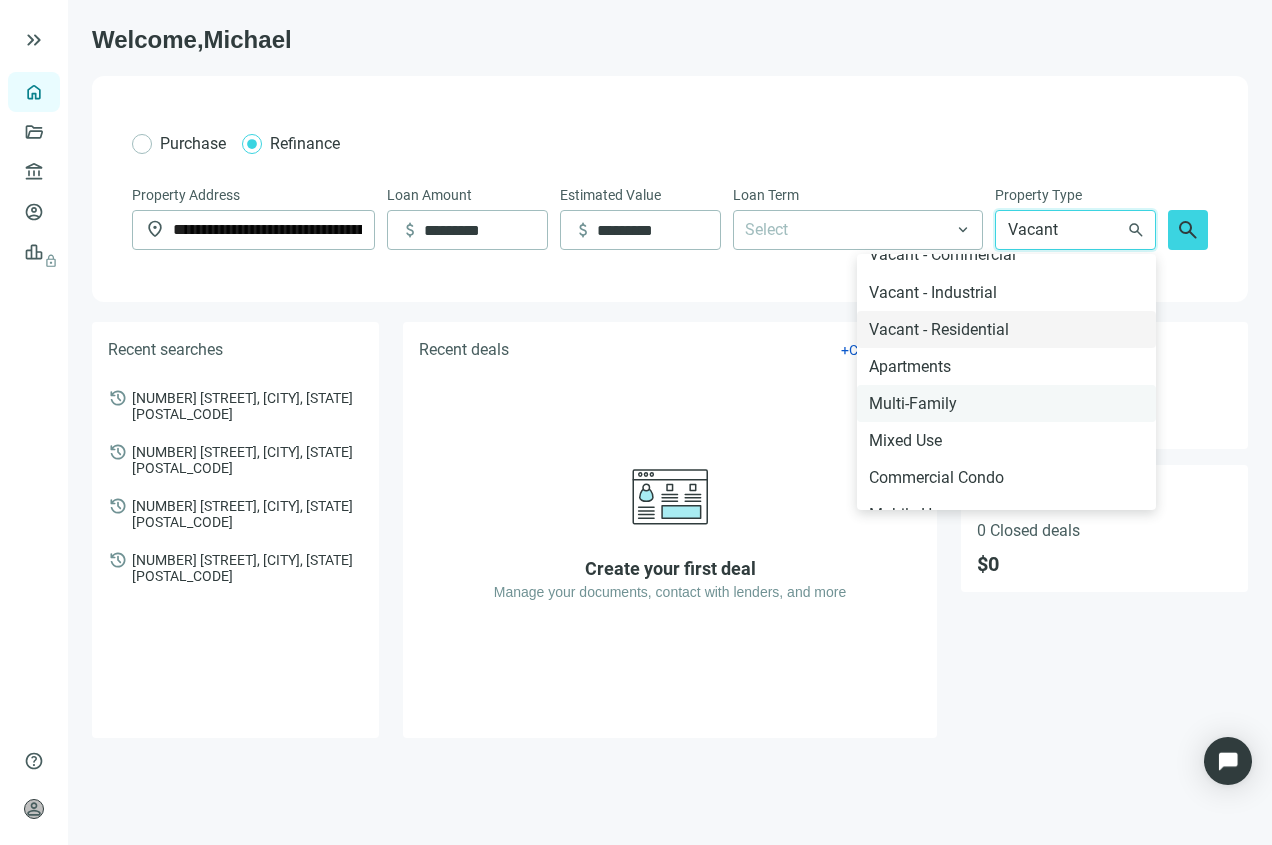 scroll, scrollTop: 413, scrollLeft: 0, axis: vertical 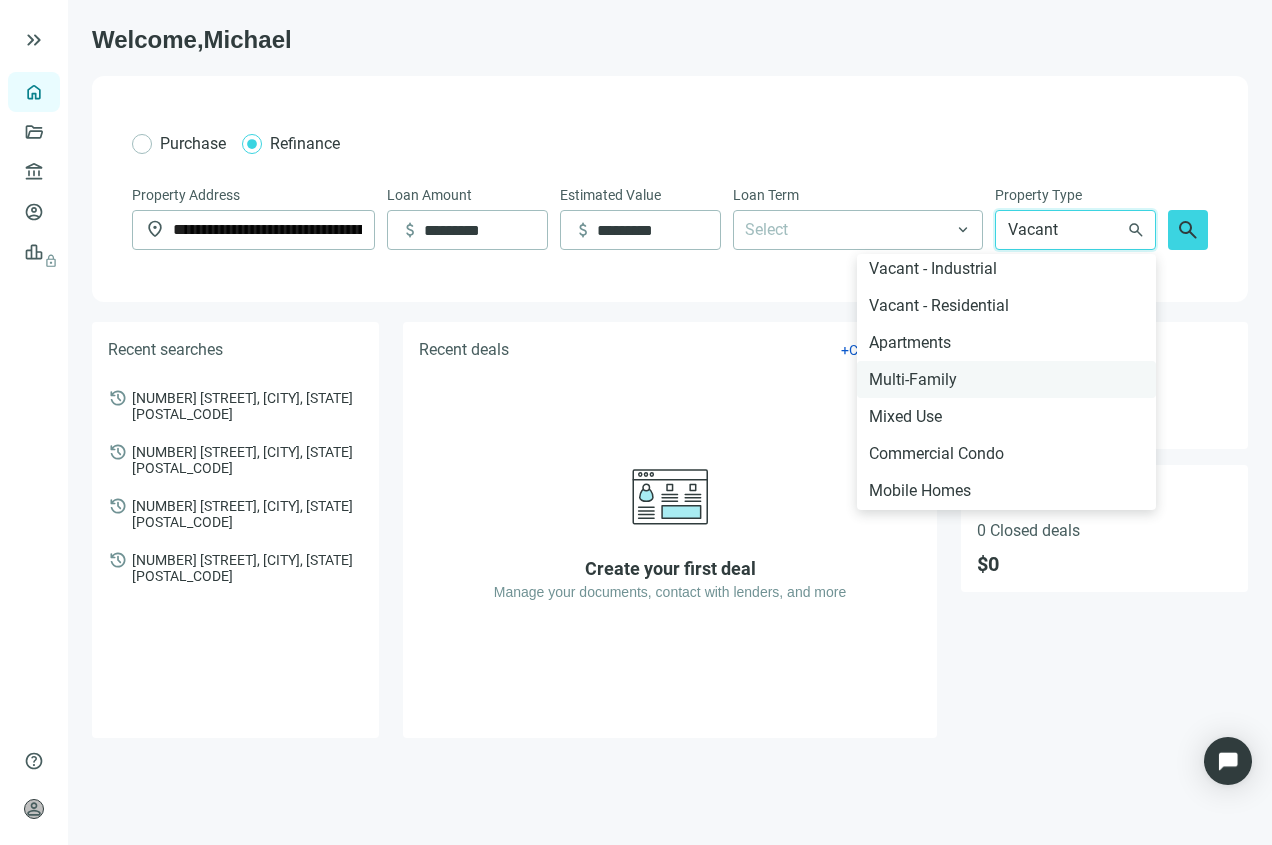click on "Multi-Family" at bounding box center (1006, 379) 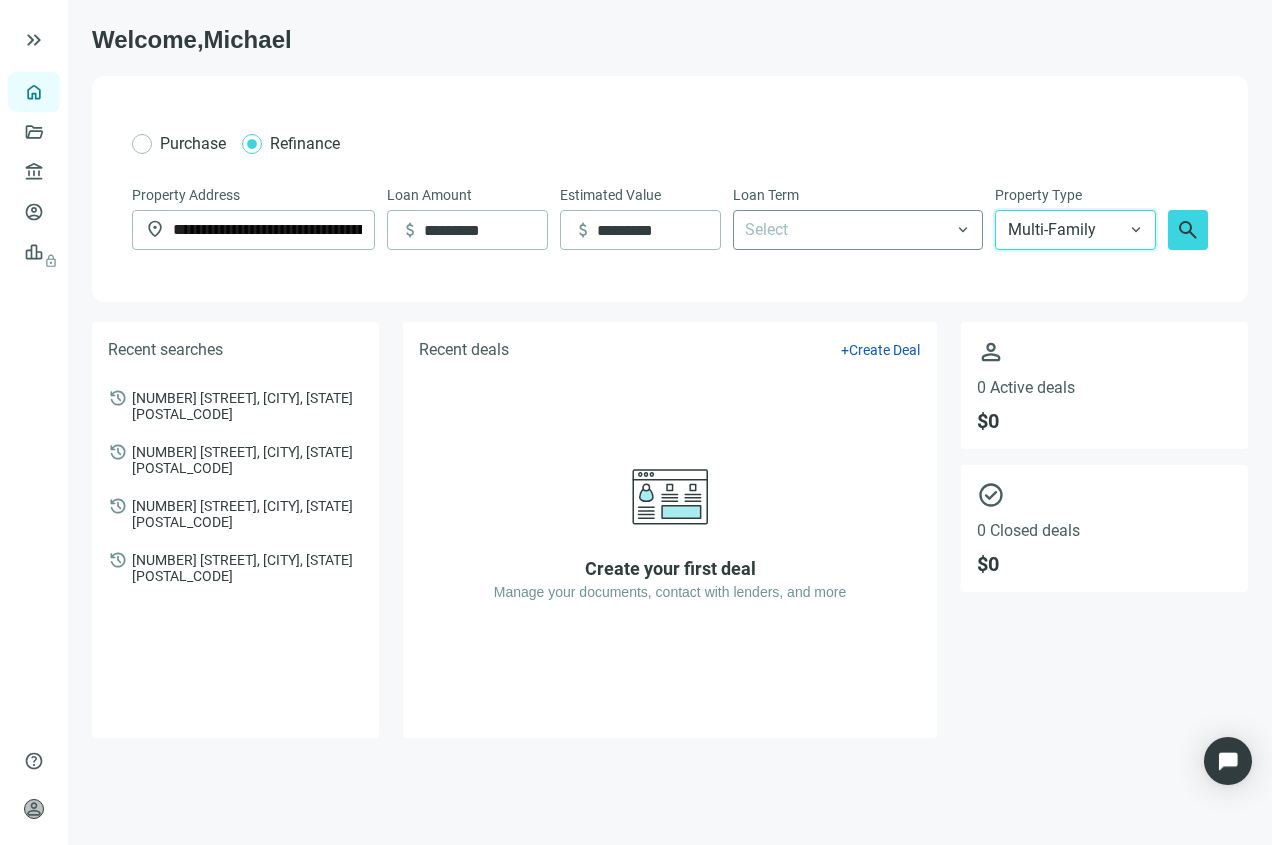 click at bounding box center (847, 230) 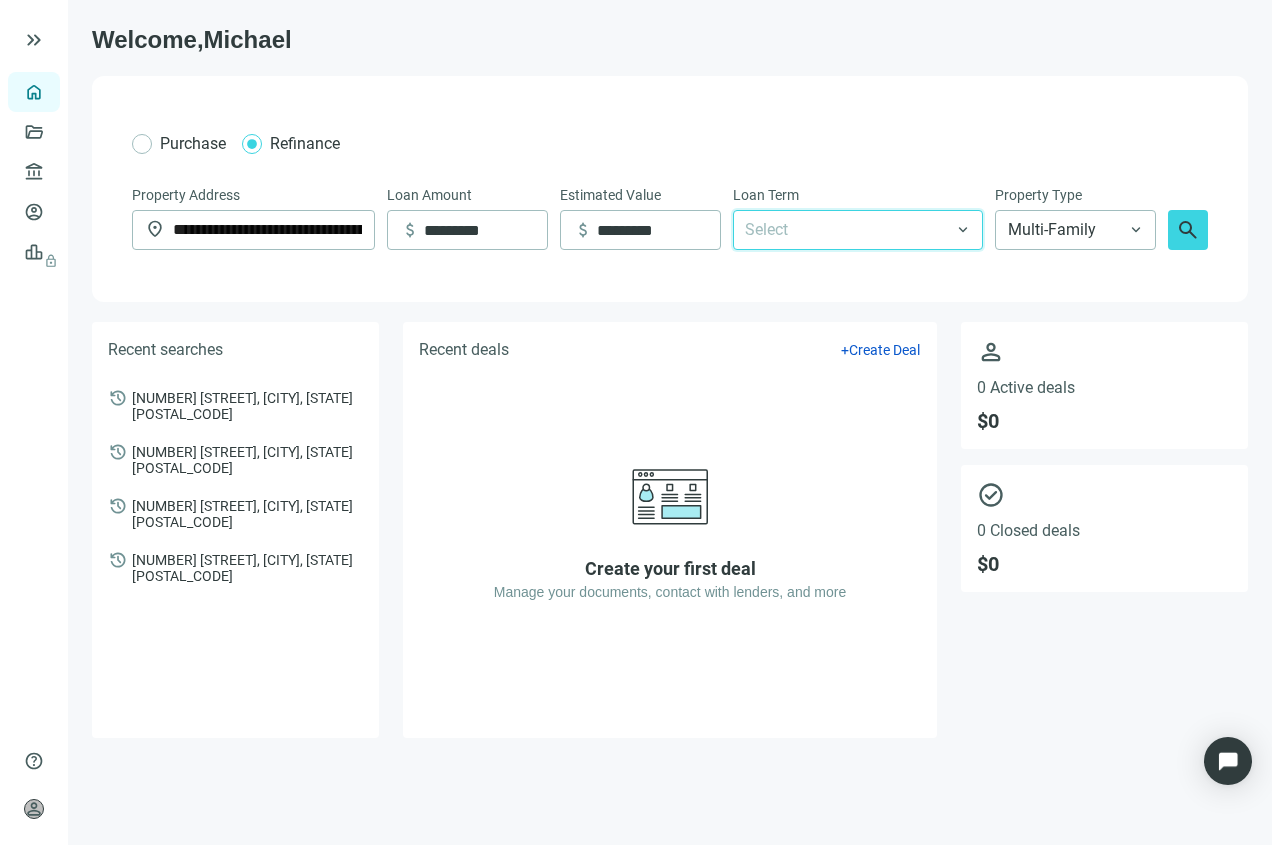 click on "Select" at bounding box center (858, 230) 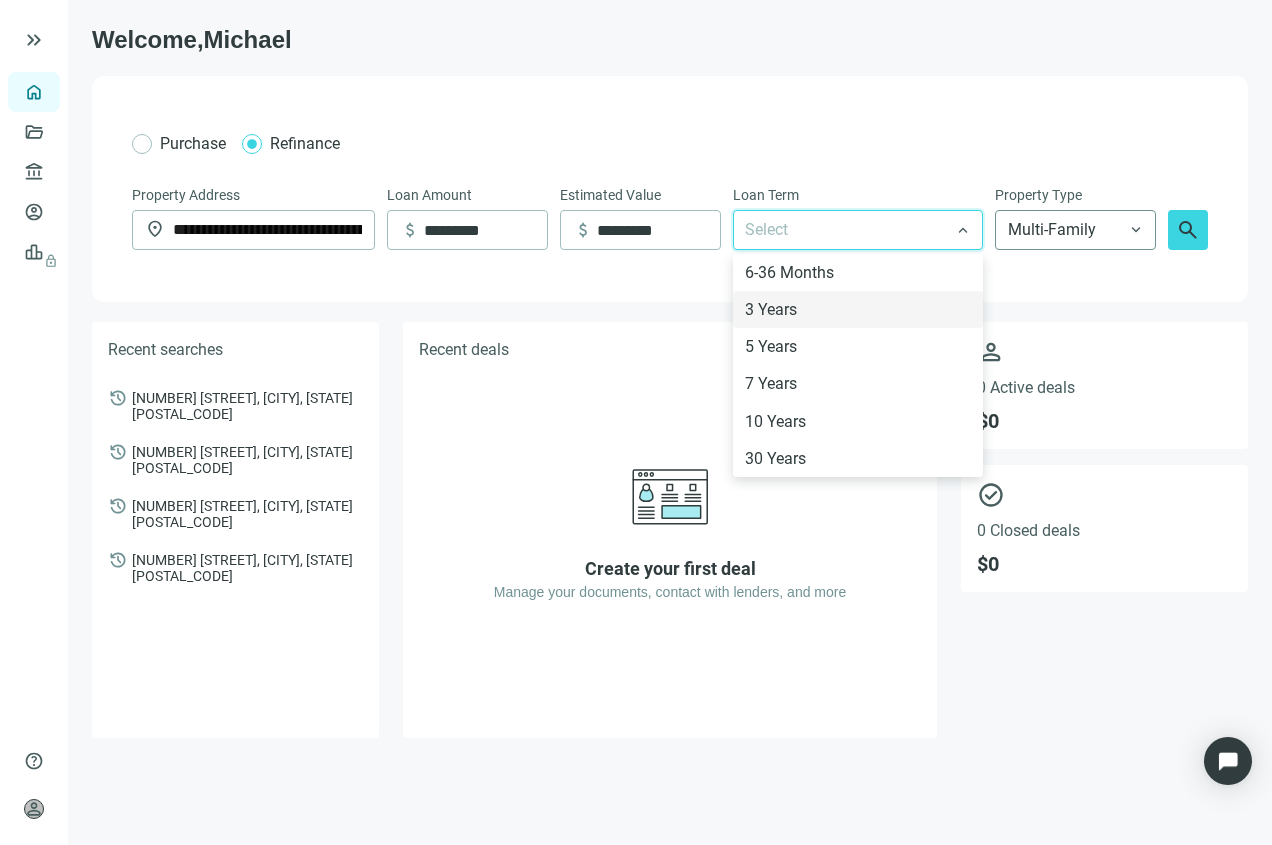 click on "Multi-Family" at bounding box center [1075, 230] 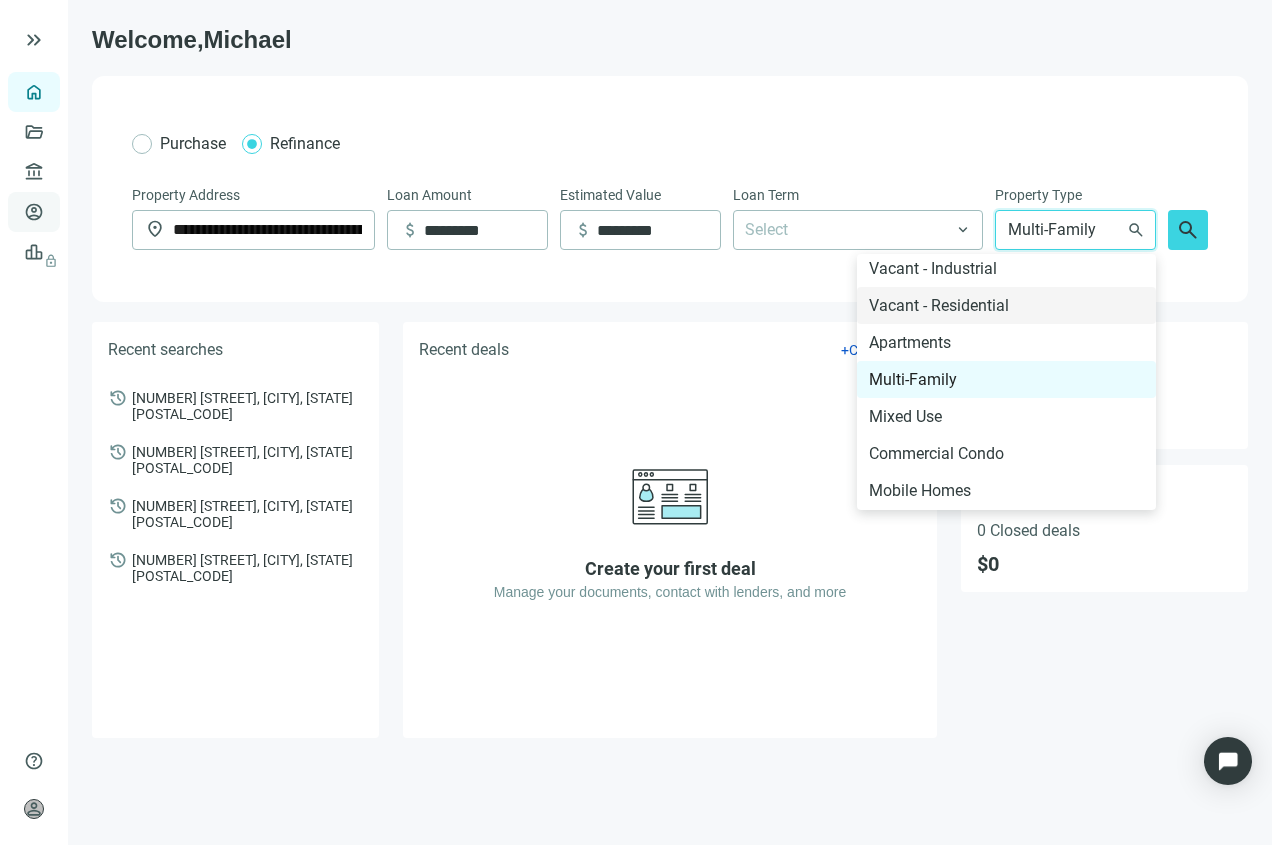 click on "Borrowers" at bounding box center (82, 212) 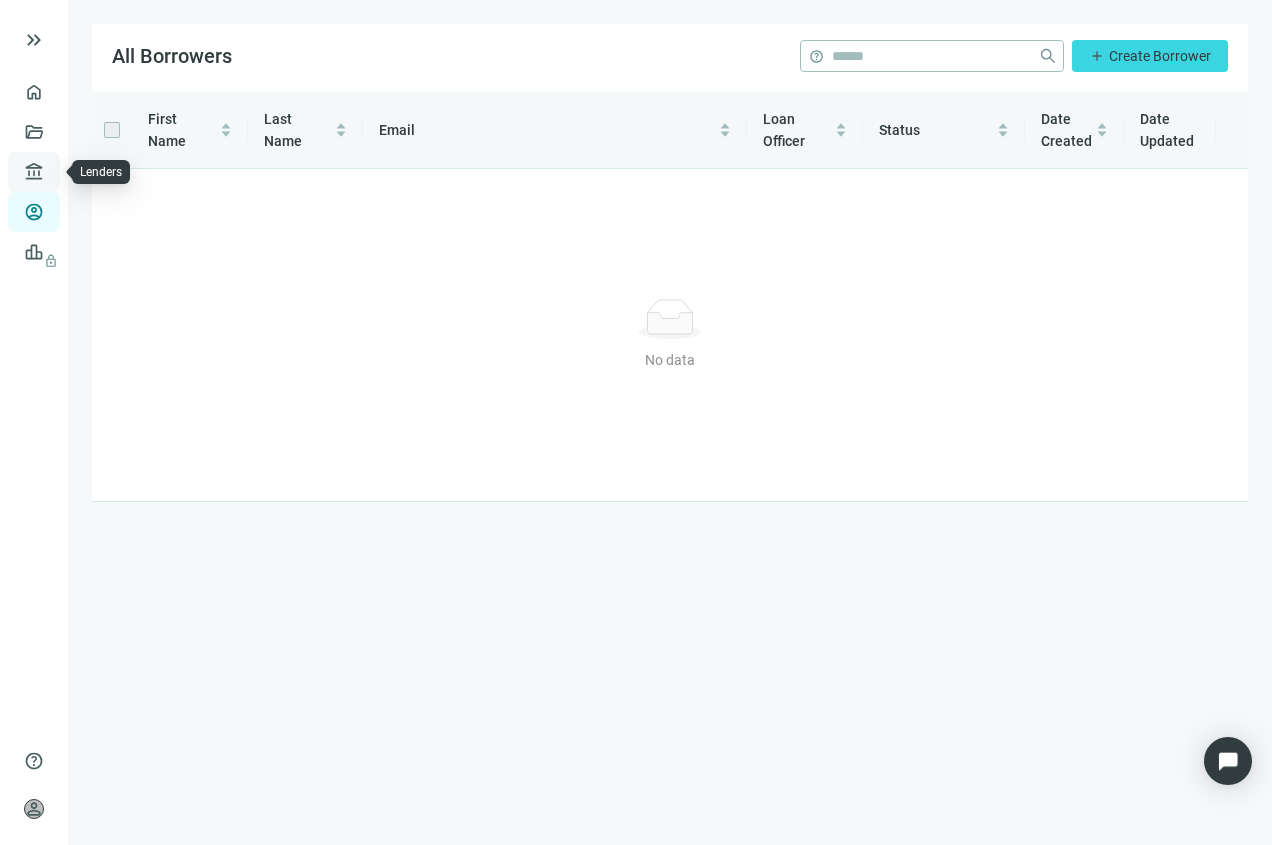 click on "Lenders" at bounding box center (76, 172) 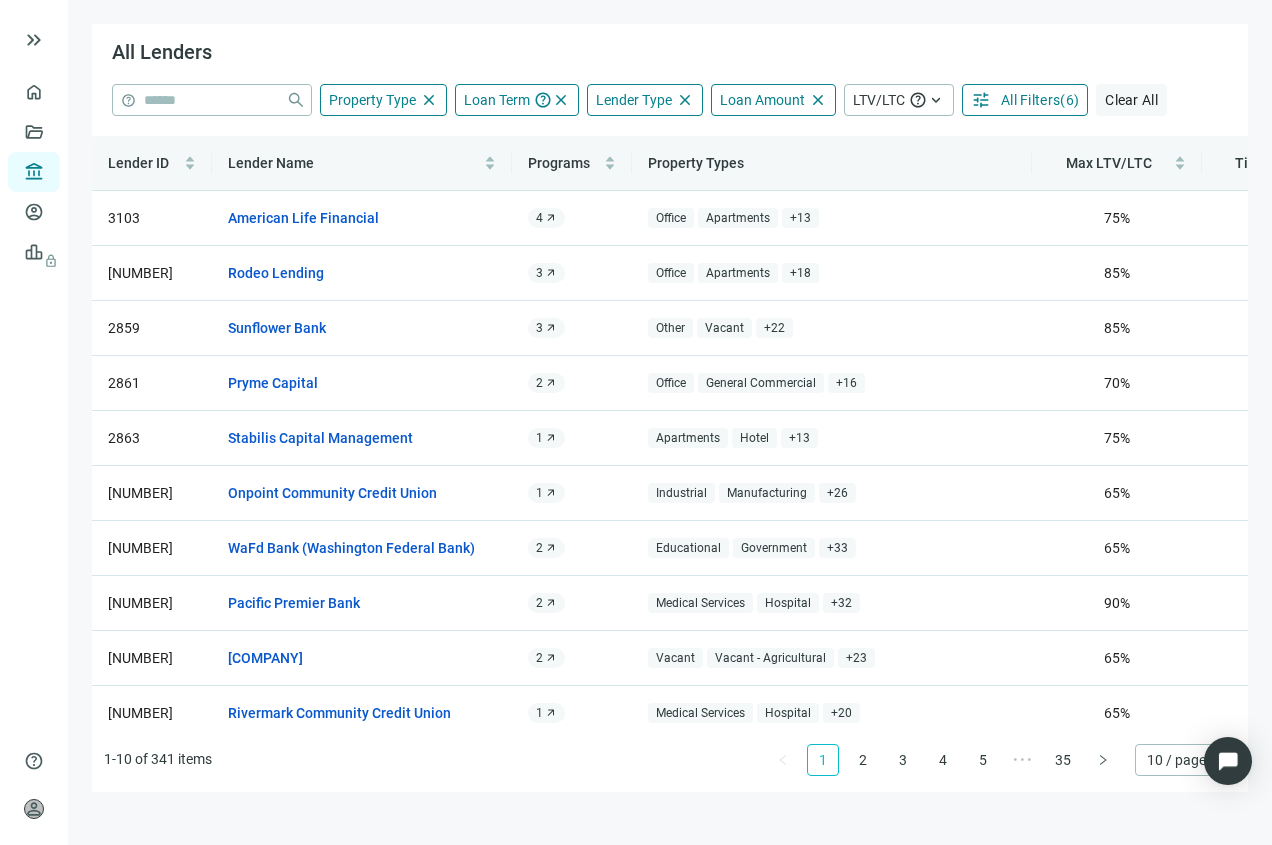 click on "Clear All" at bounding box center [1131, 100] 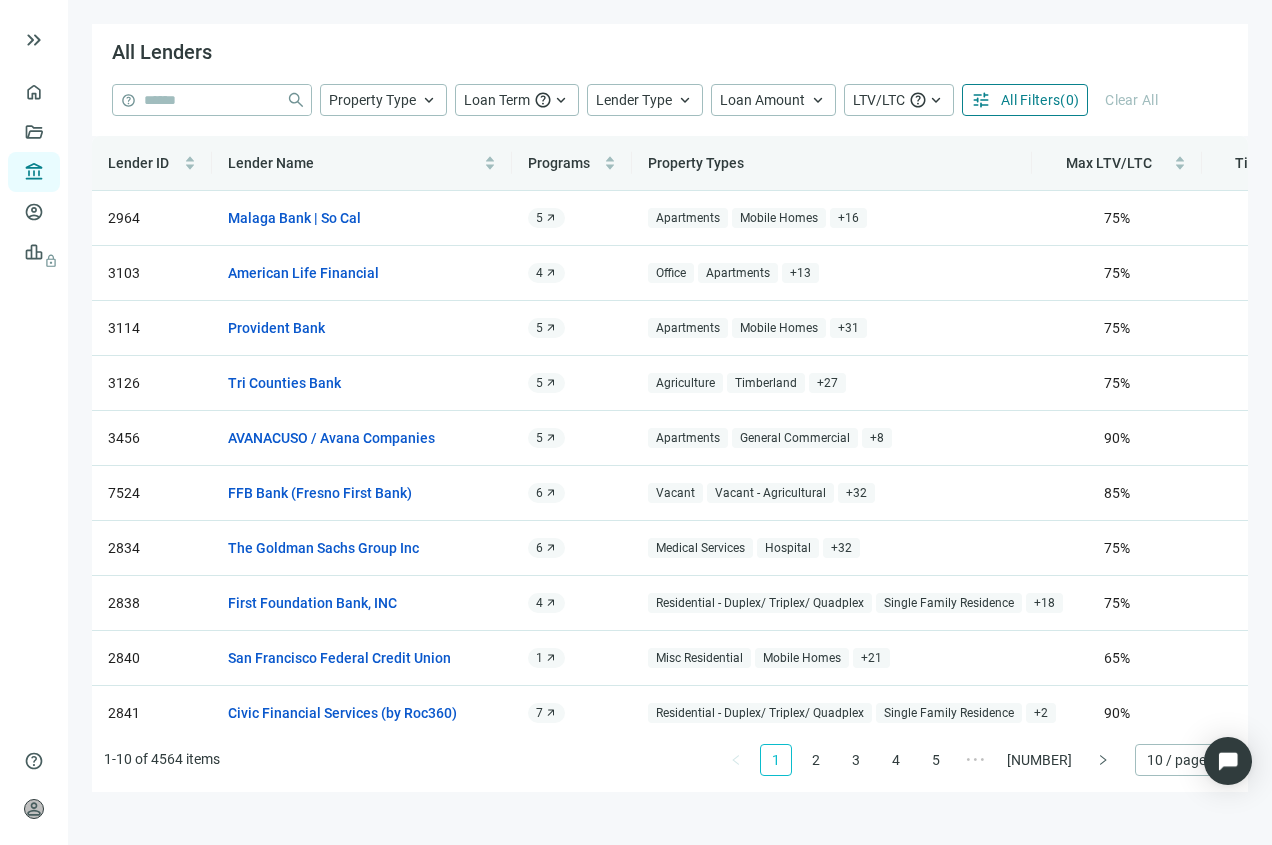 click on "All Filters" at bounding box center [1030, 100] 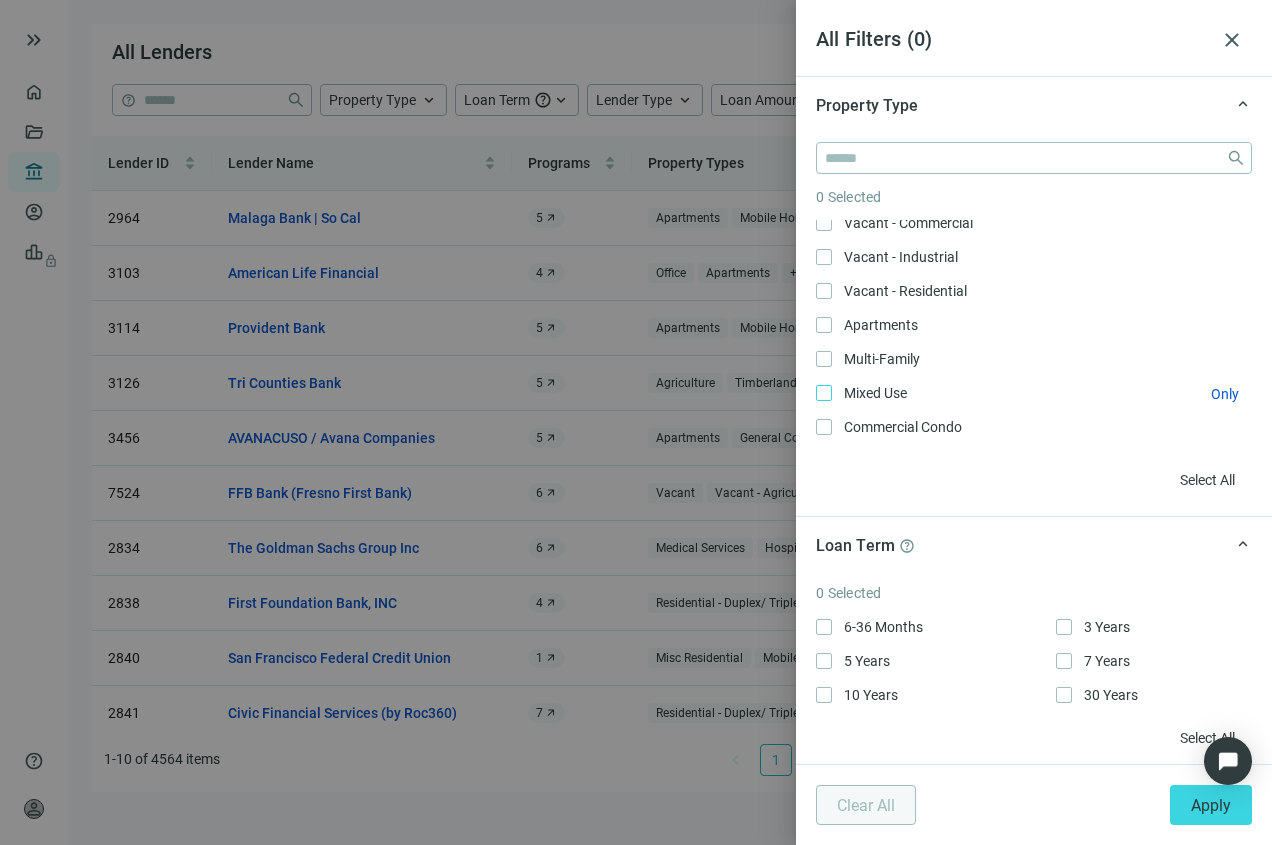 scroll, scrollTop: 352, scrollLeft: 0, axis: vertical 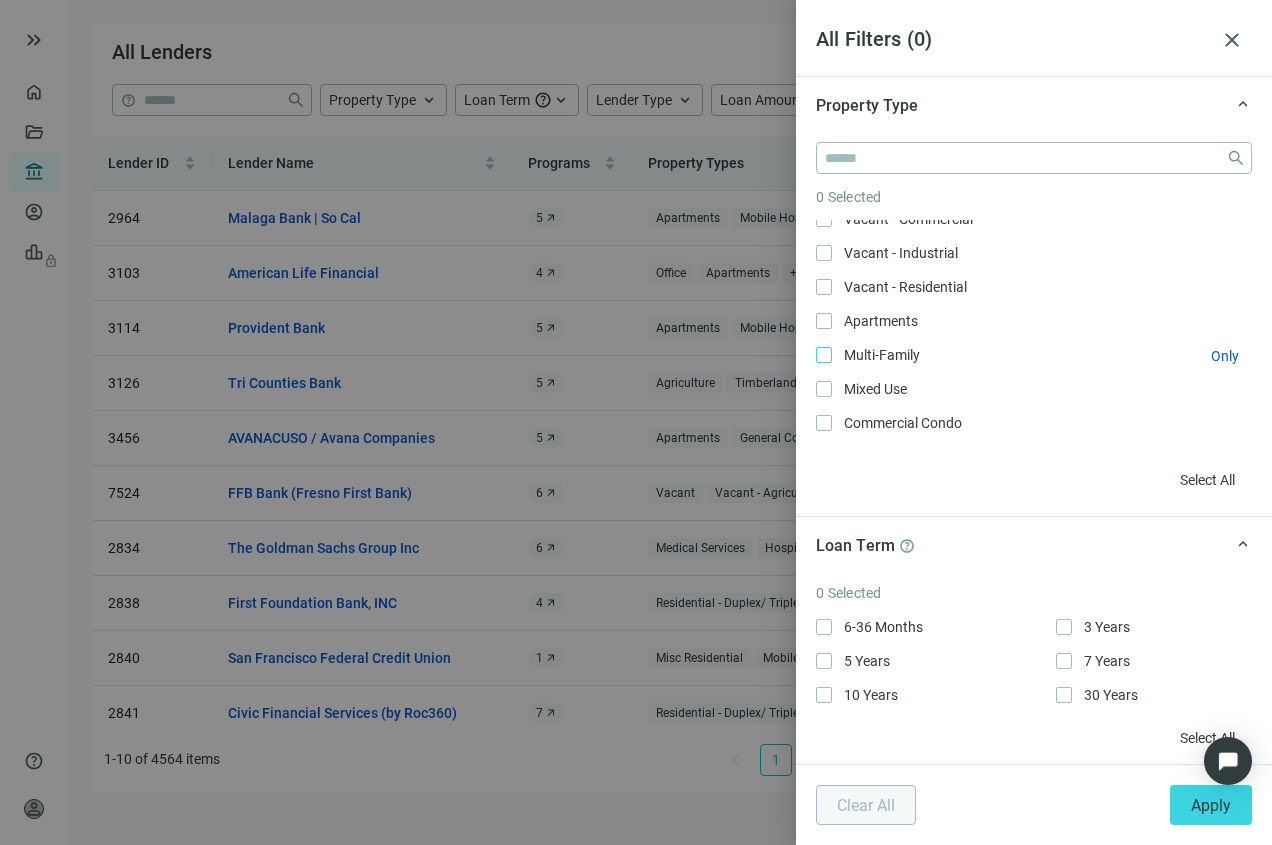 click on "Multi-Family Only" at bounding box center [880, 355] 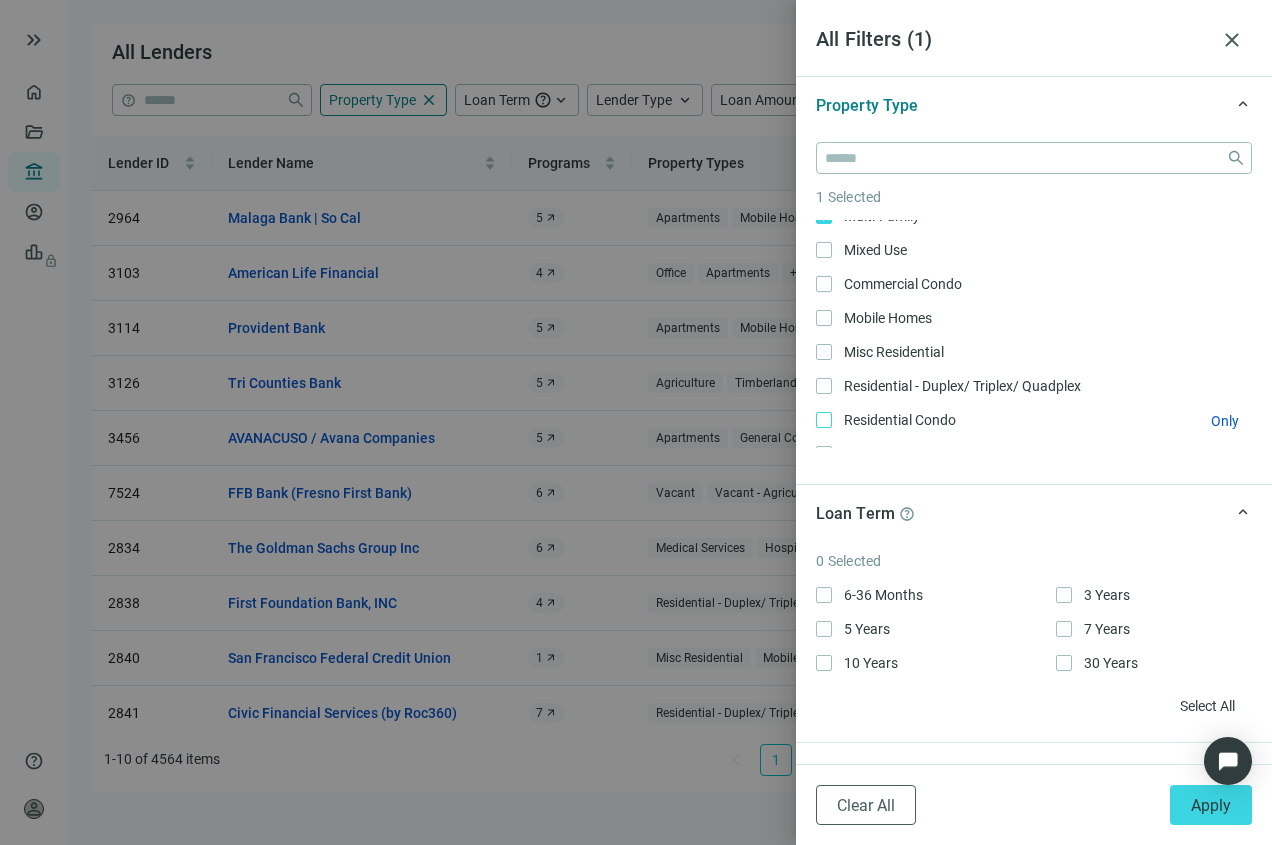 scroll, scrollTop: 502, scrollLeft: 0, axis: vertical 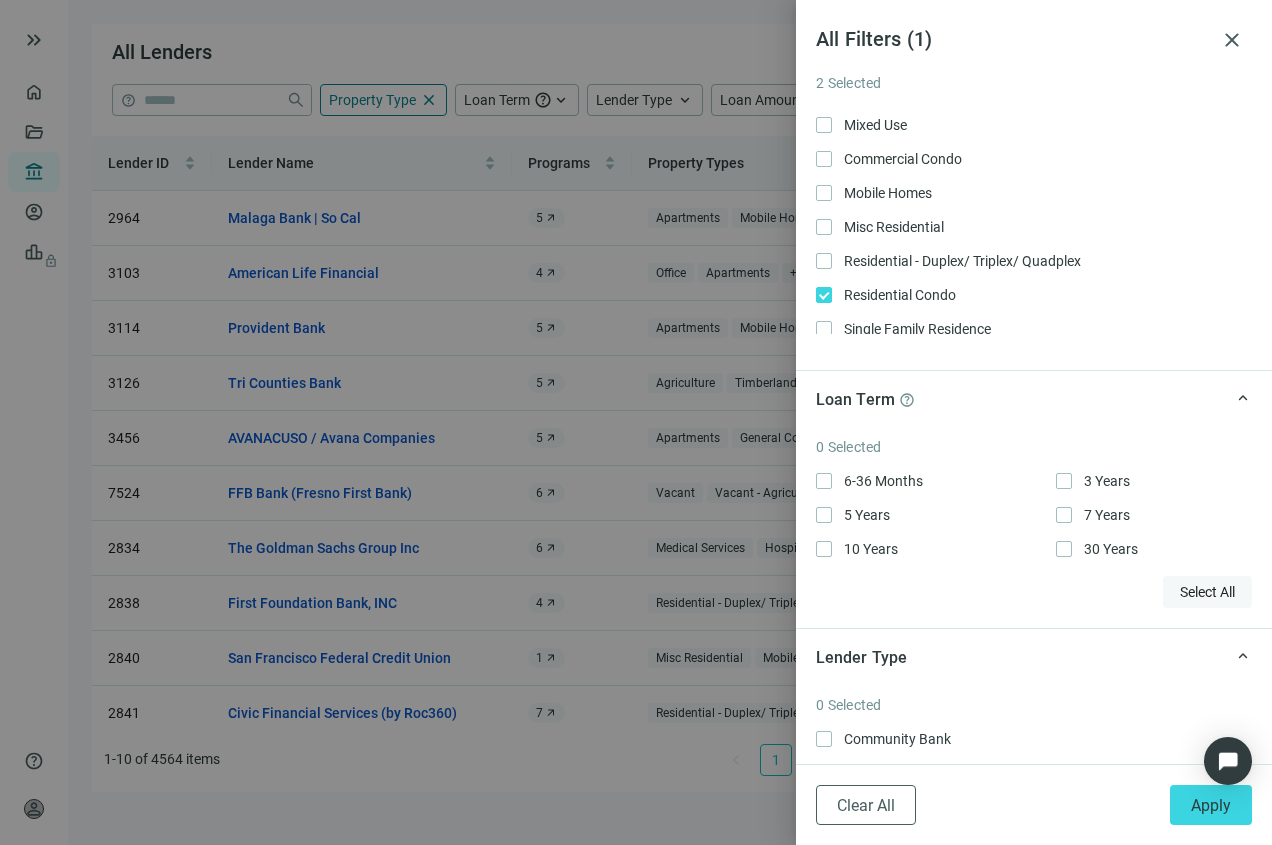click on "Select All" at bounding box center [1207, 592] 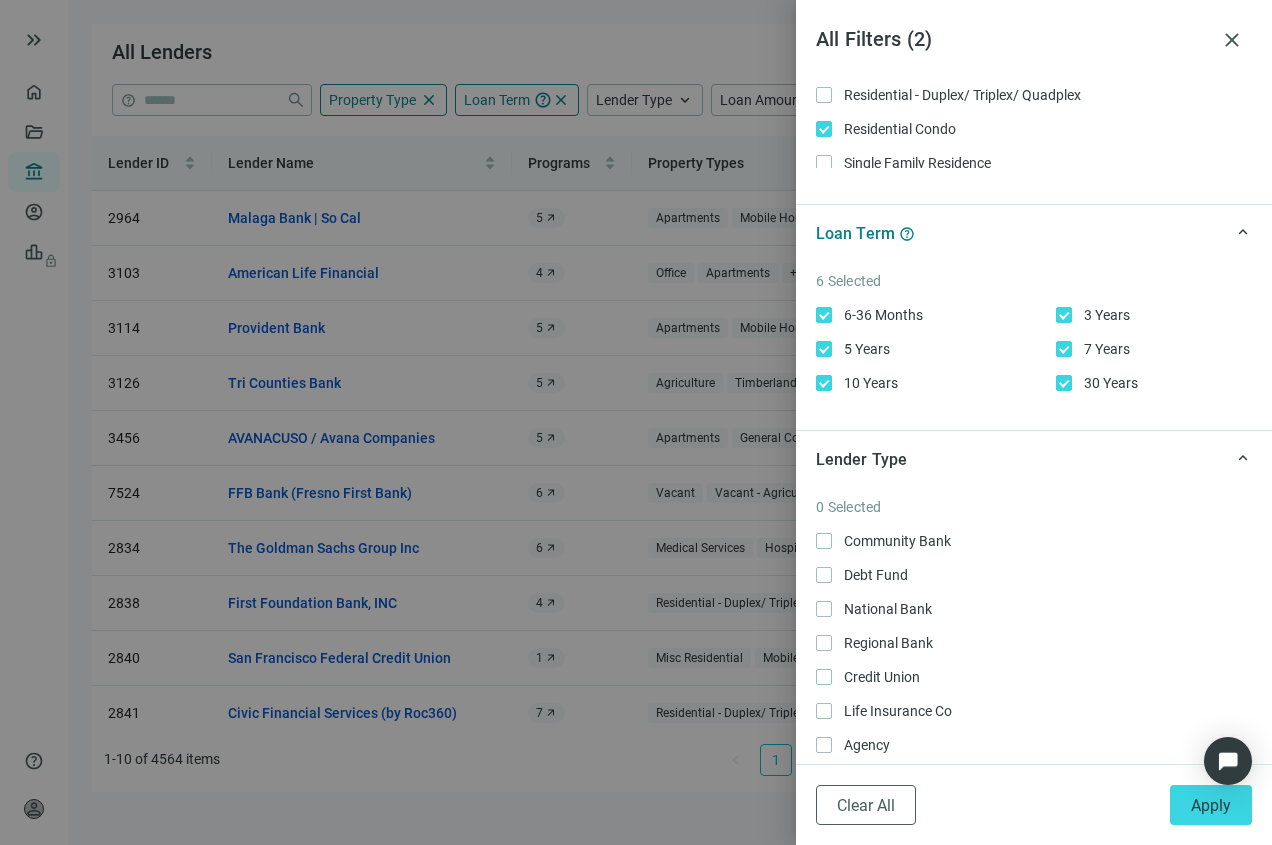 scroll, scrollTop: 319, scrollLeft: 0, axis: vertical 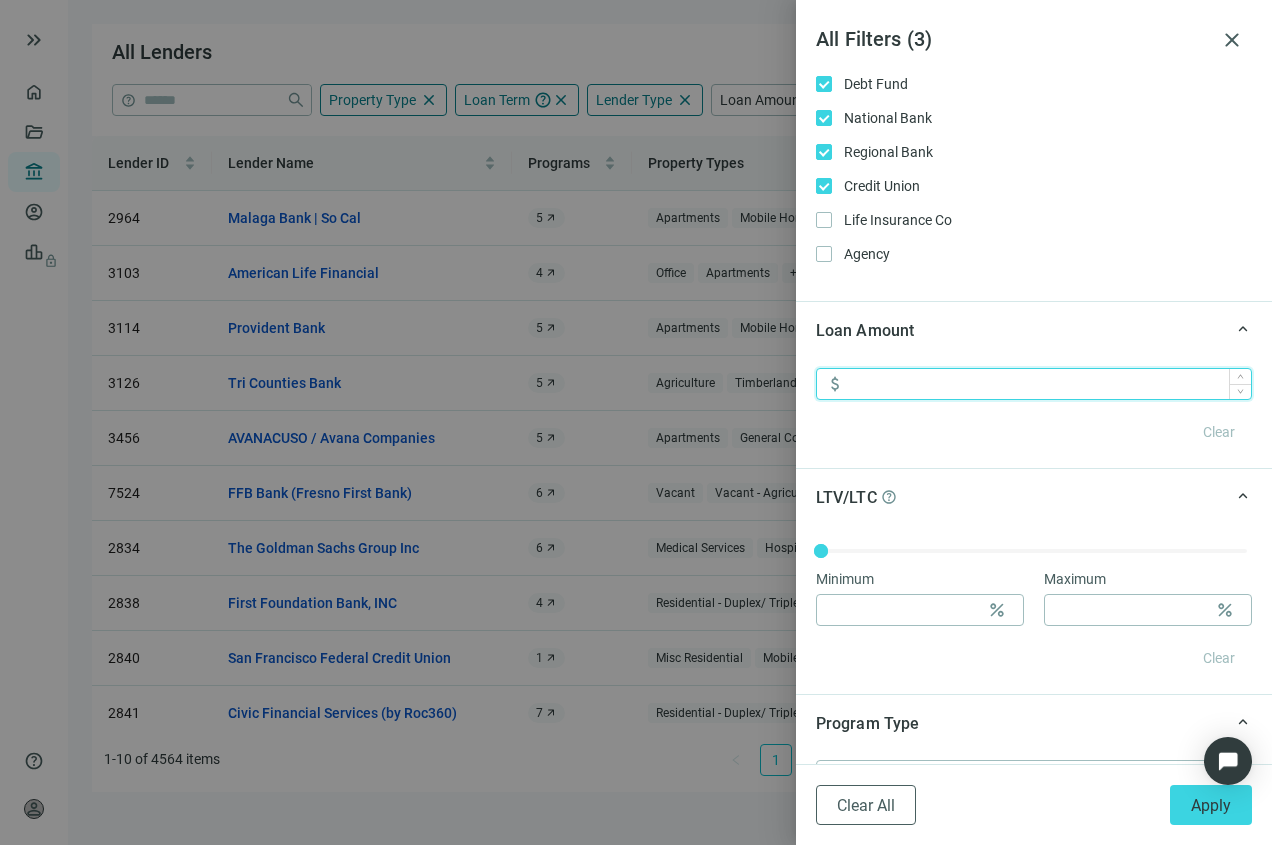 click at bounding box center [1050, 384] 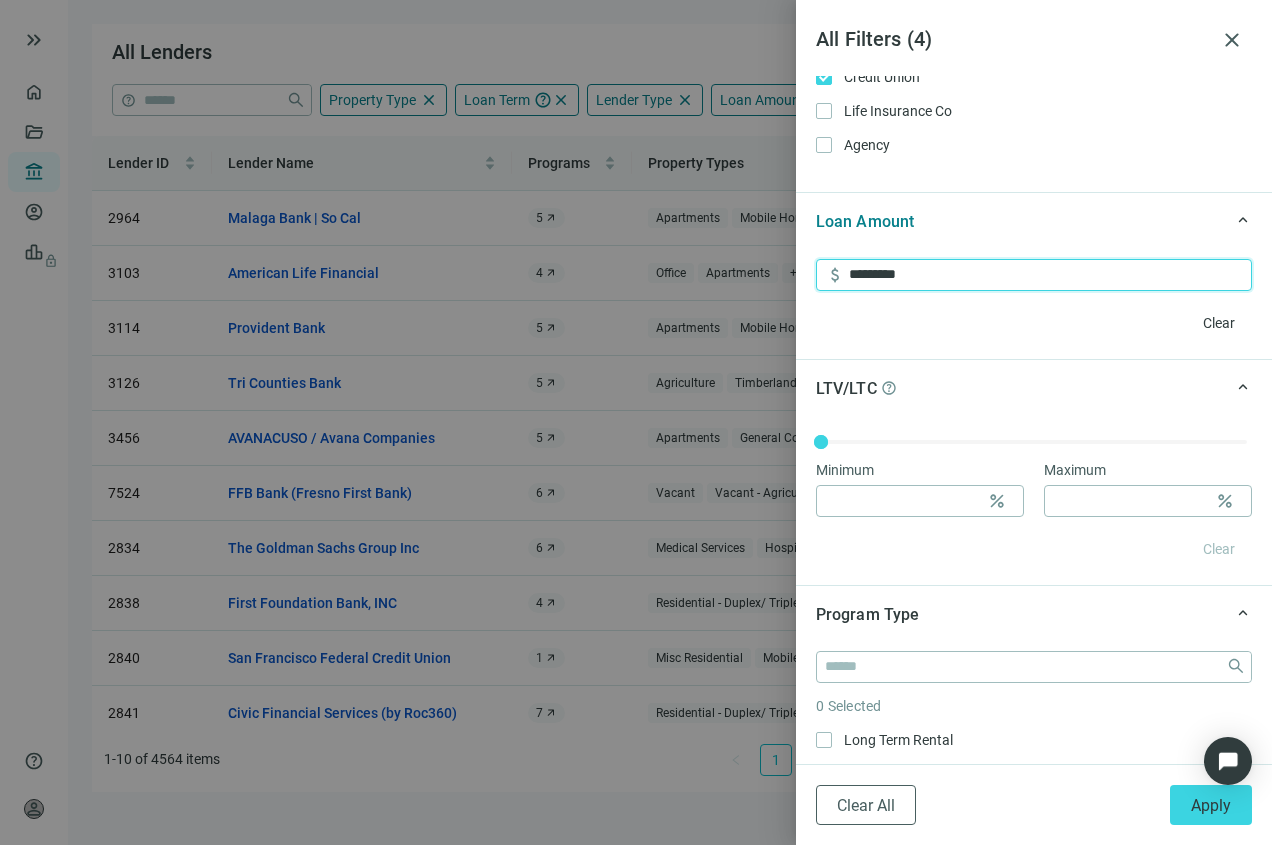 scroll, scrollTop: 889, scrollLeft: 0, axis: vertical 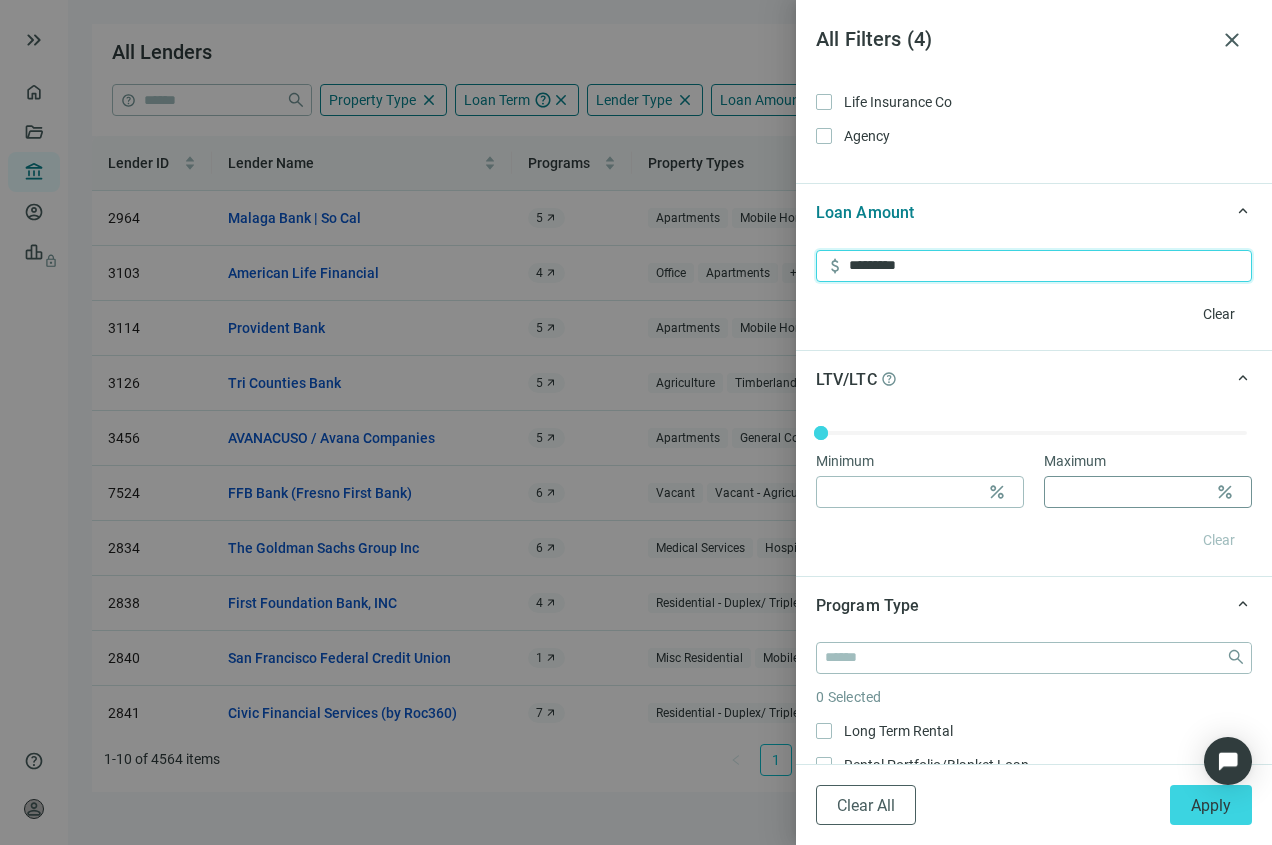 type on "*********" 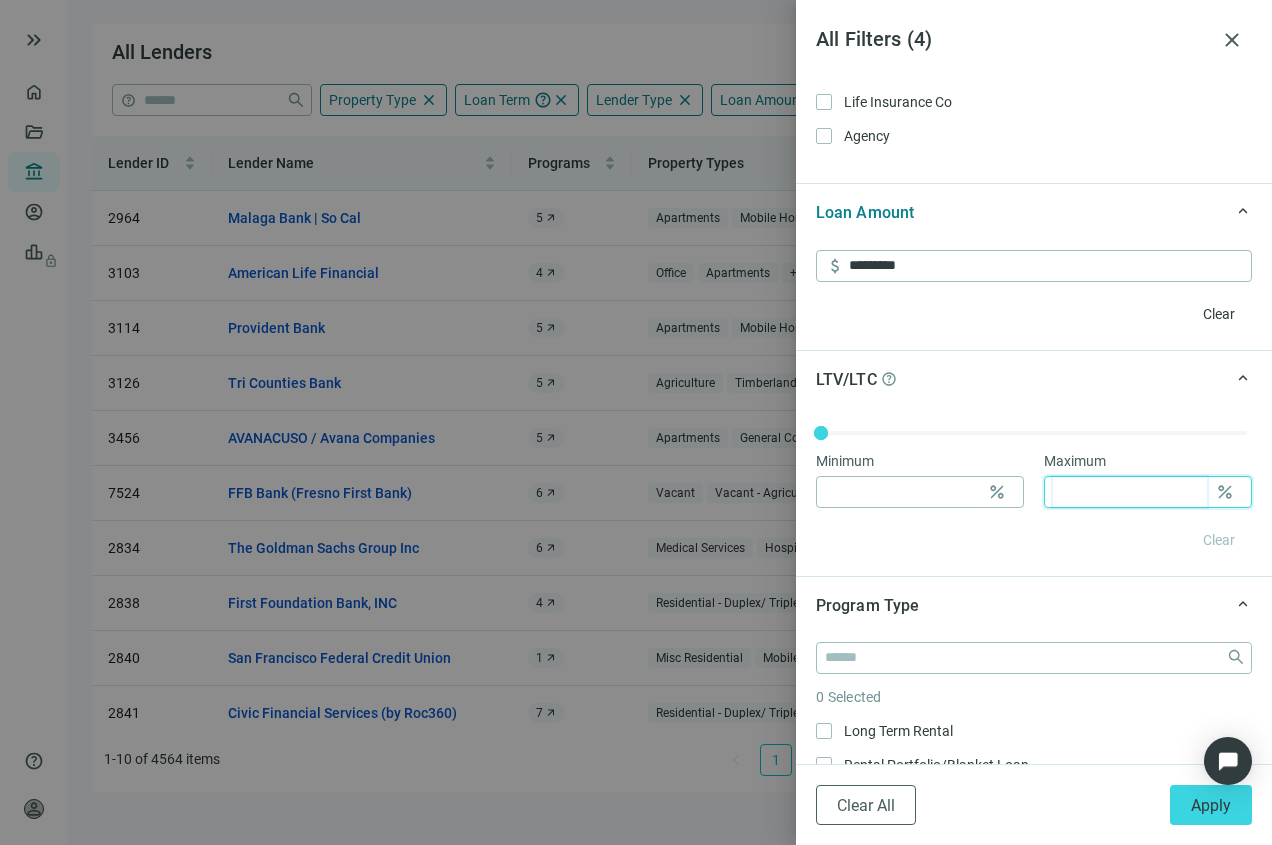 click at bounding box center [1130, 492] 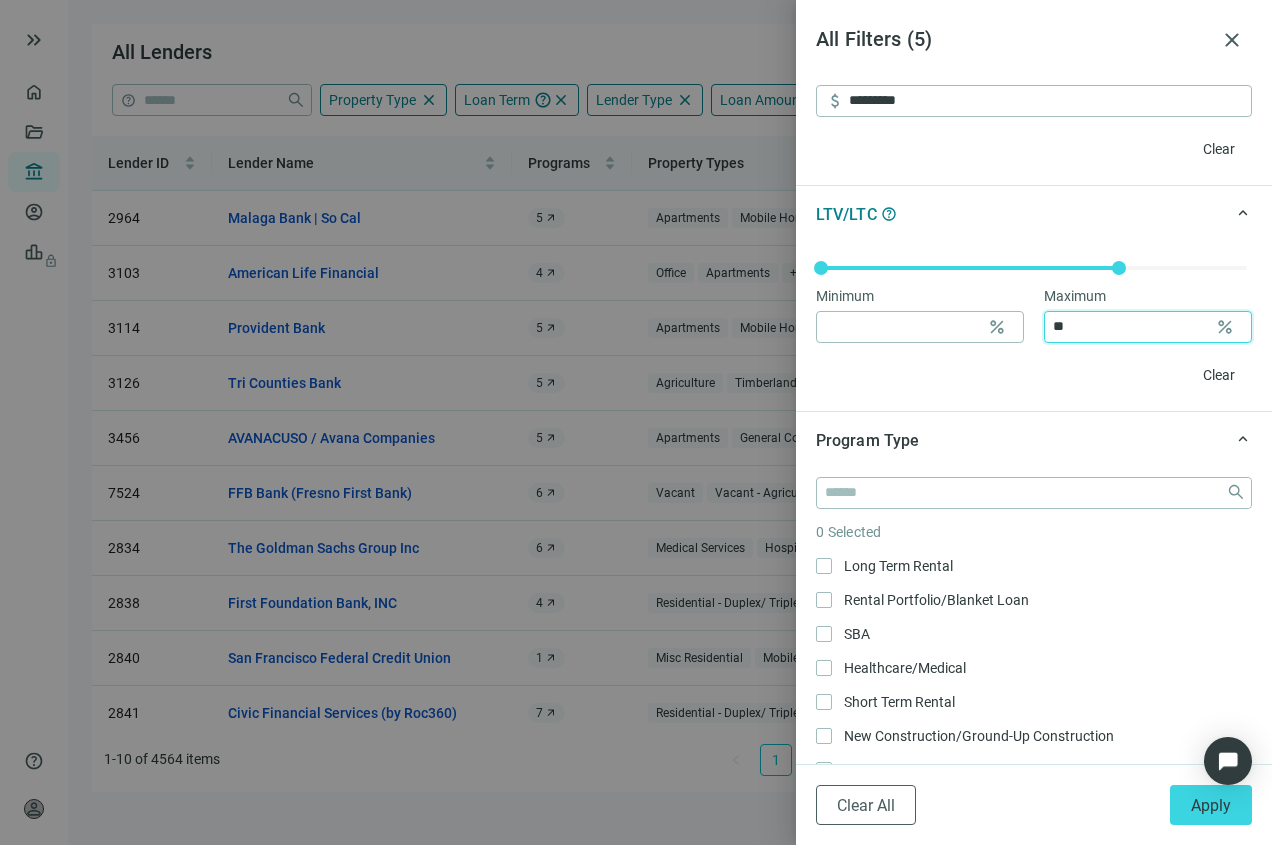 scroll, scrollTop: 1100, scrollLeft: 0, axis: vertical 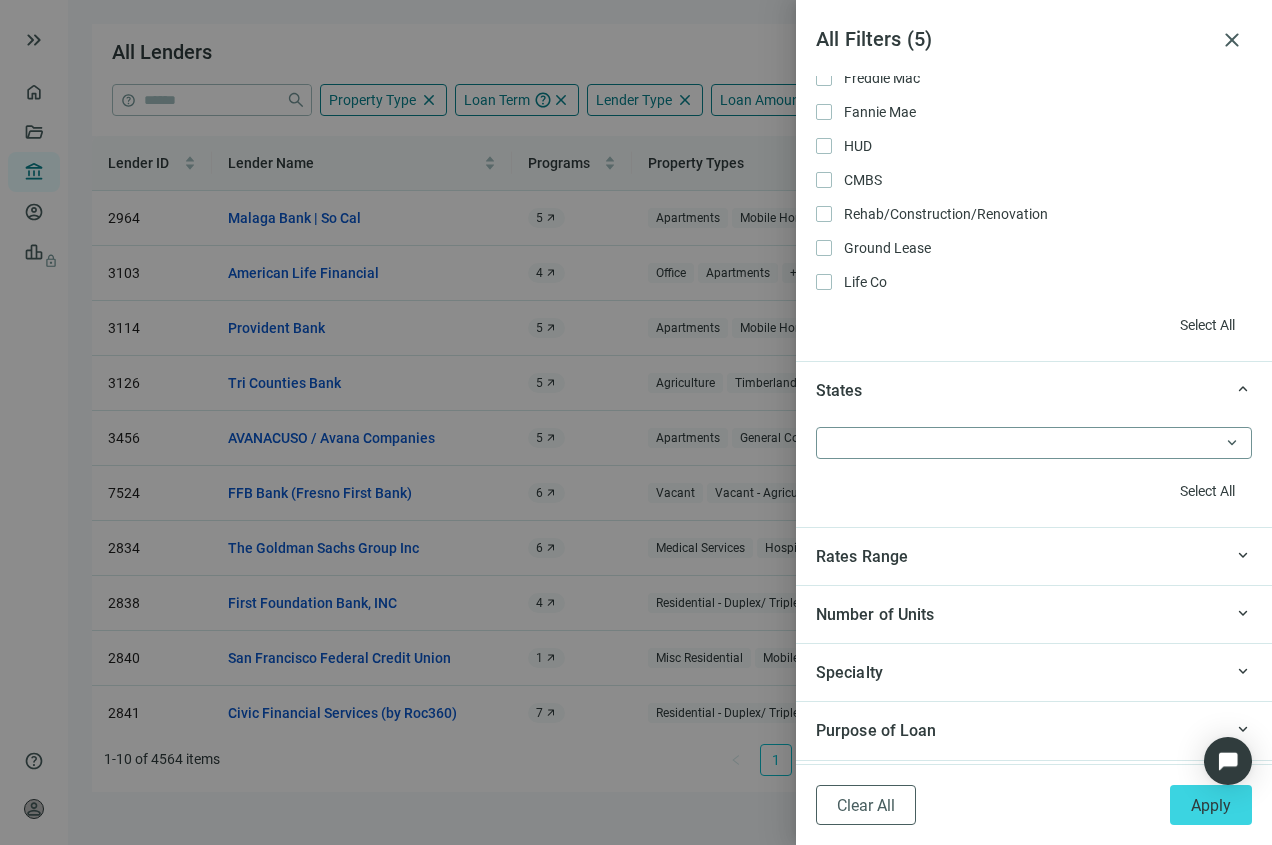click at bounding box center (1023, 443) 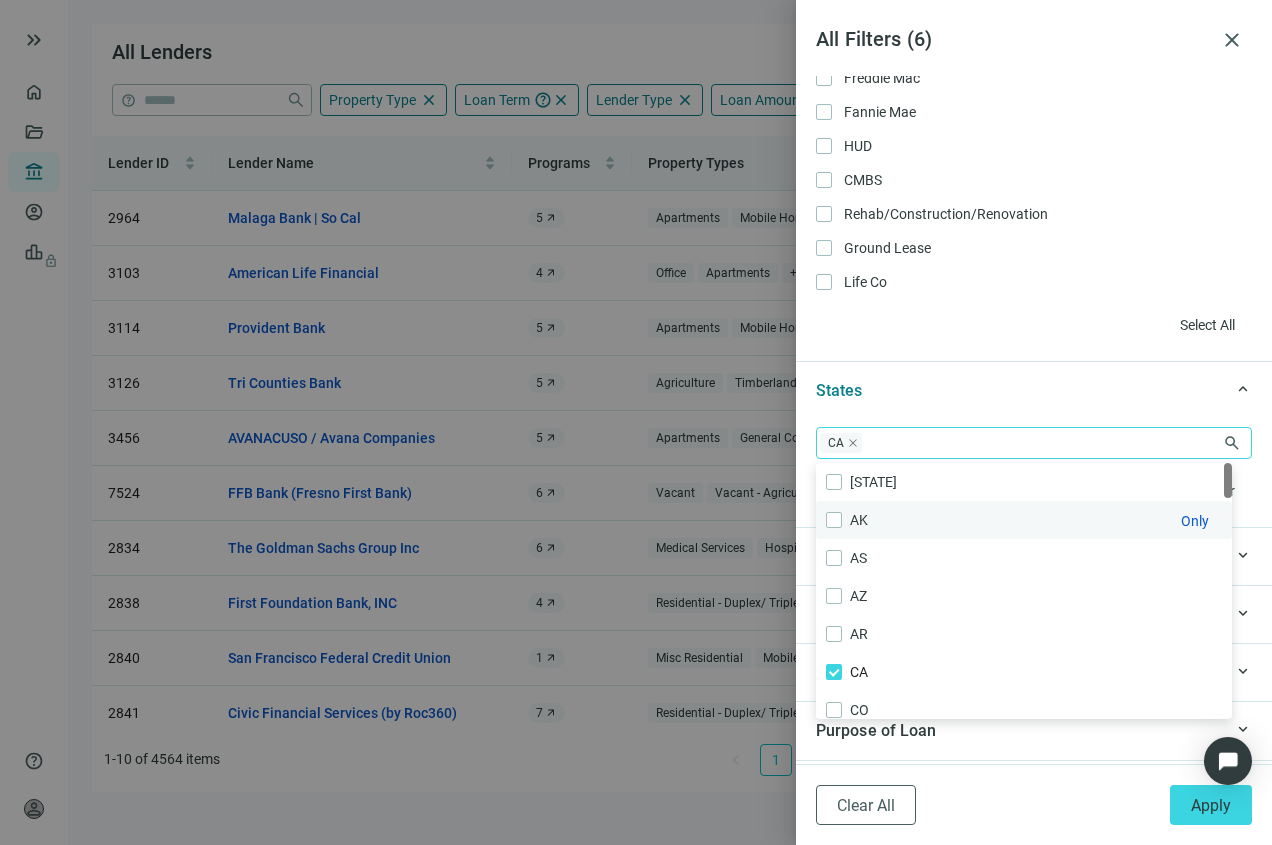 scroll, scrollTop: 33, scrollLeft: 0, axis: vertical 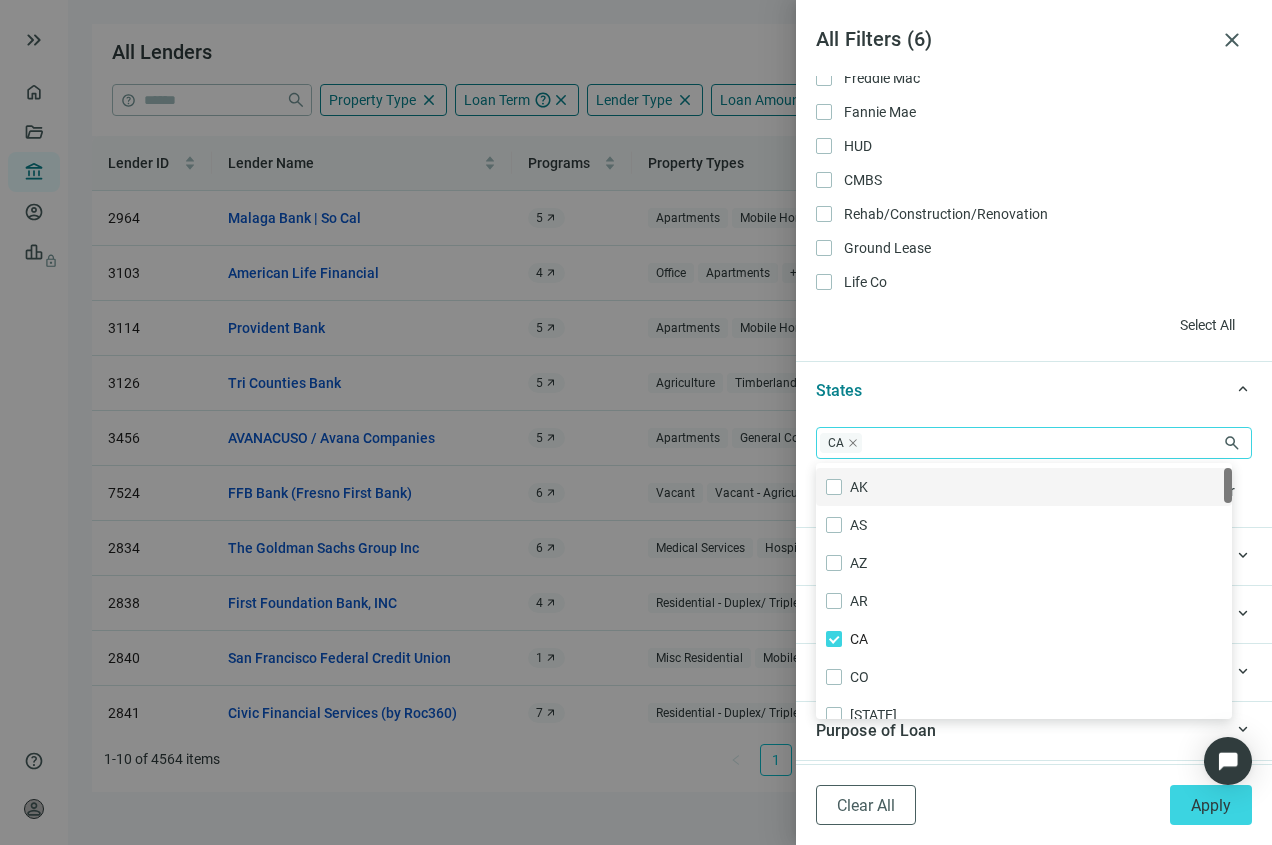 click on "keyboard_arrow_up States" at bounding box center (1034, 390) 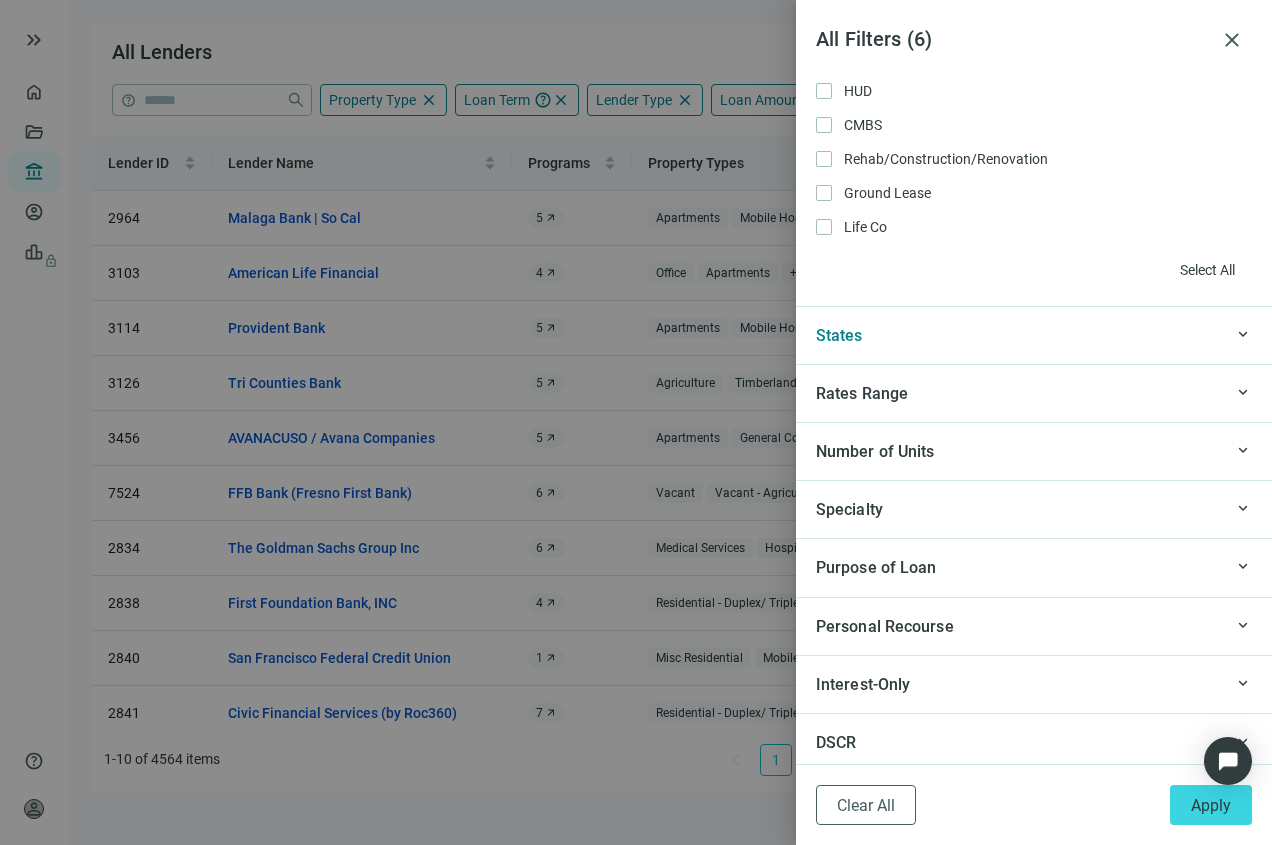 scroll, scrollTop: 1616, scrollLeft: 0, axis: vertical 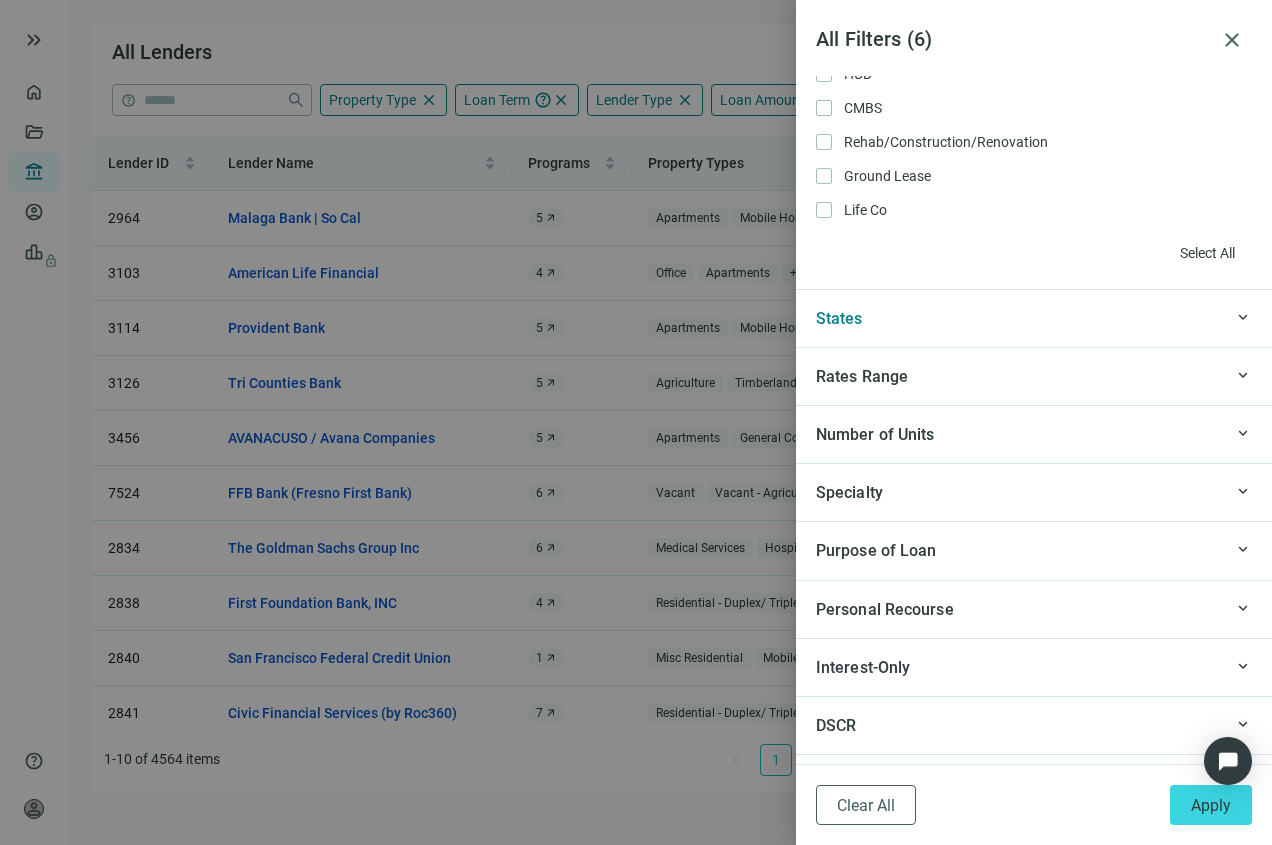 click on "keyboard_arrow_up Rates Range" at bounding box center (1034, 376) 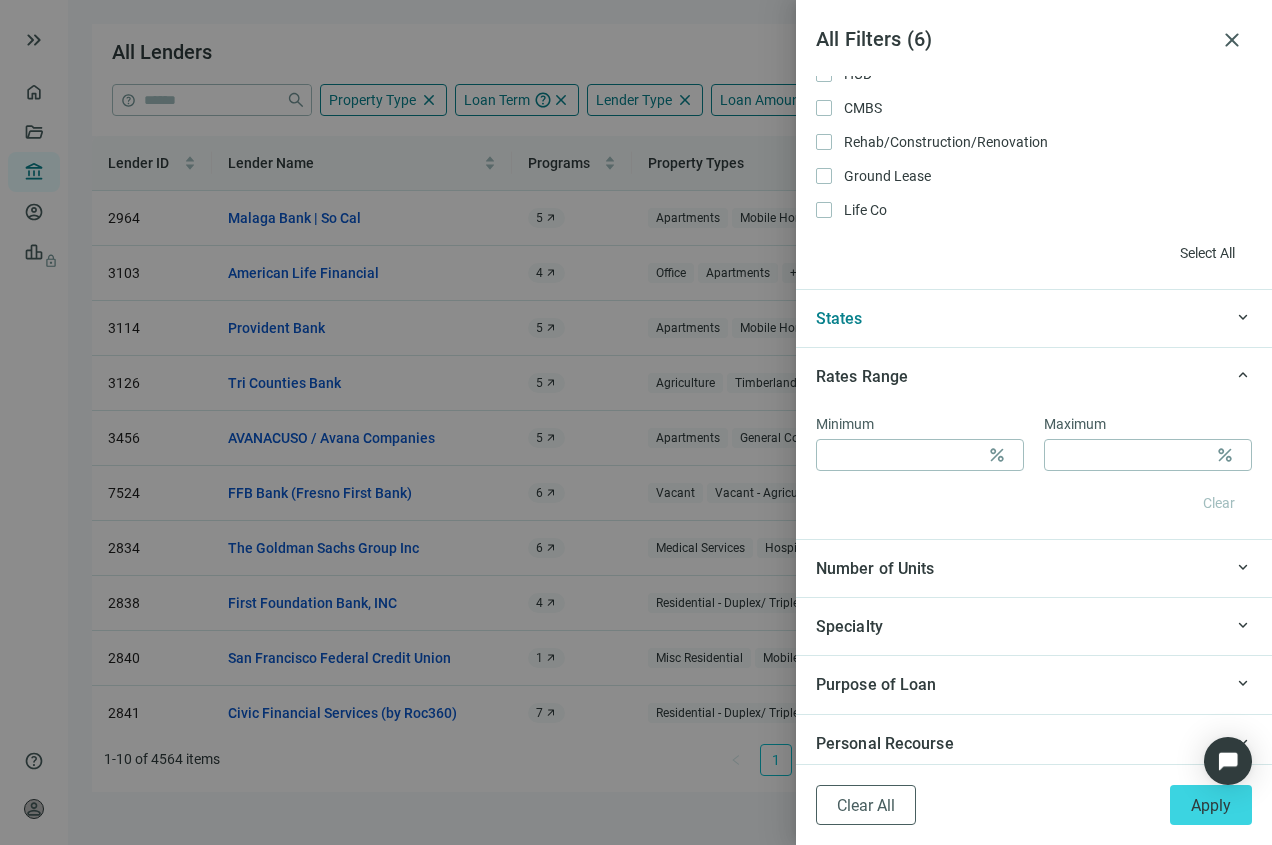 click on "Rates Range" at bounding box center [1019, 376] 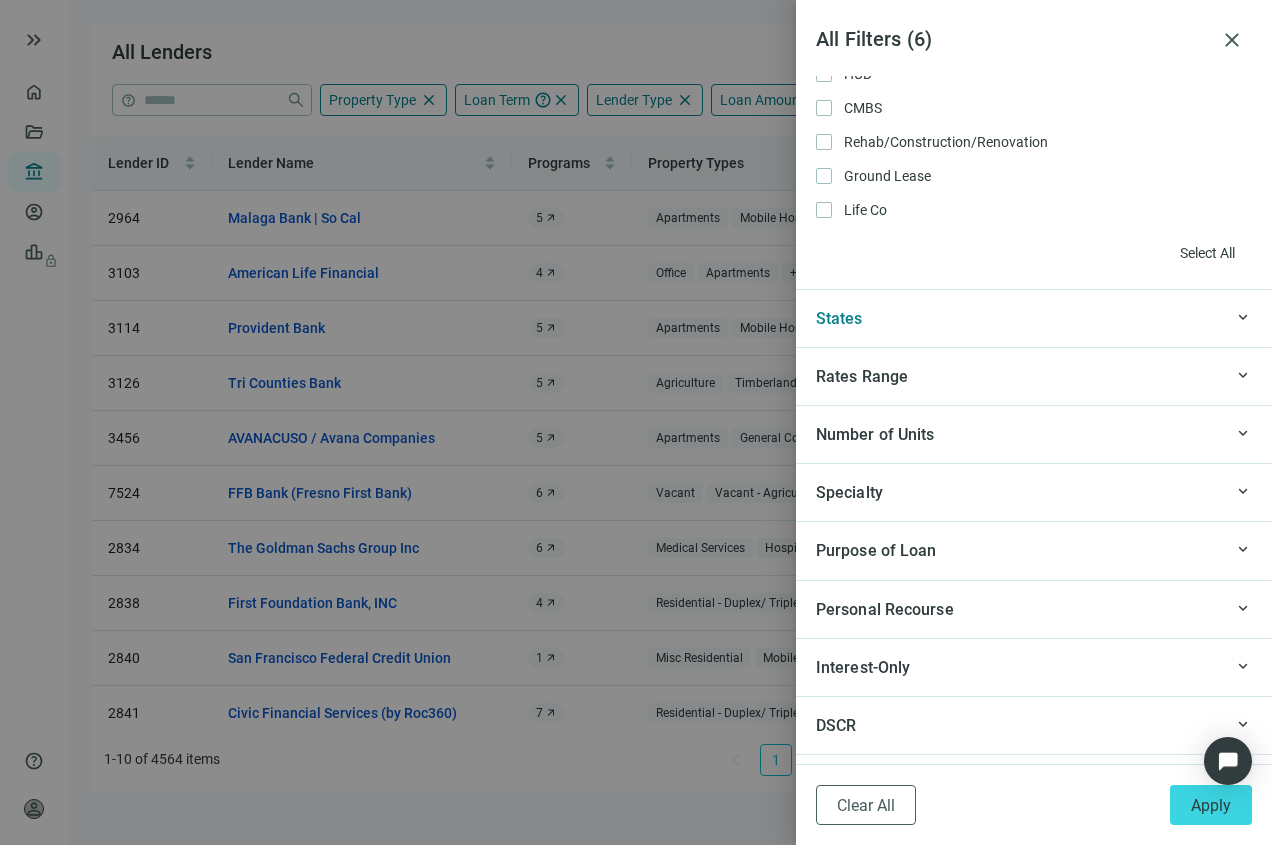 click on "keyboard_arrow_up Number of Units" at bounding box center (1034, 434) 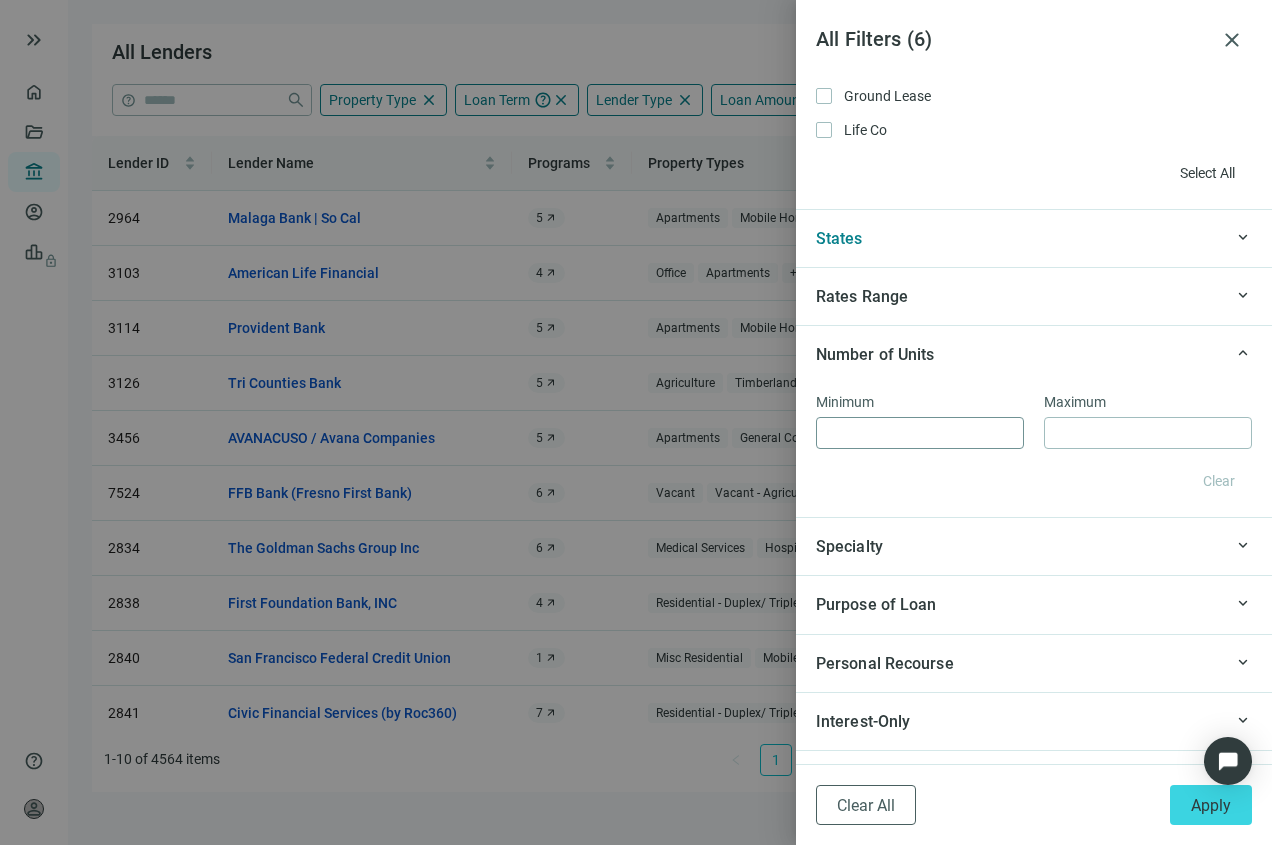 scroll, scrollTop: 1792, scrollLeft: 0, axis: vertical 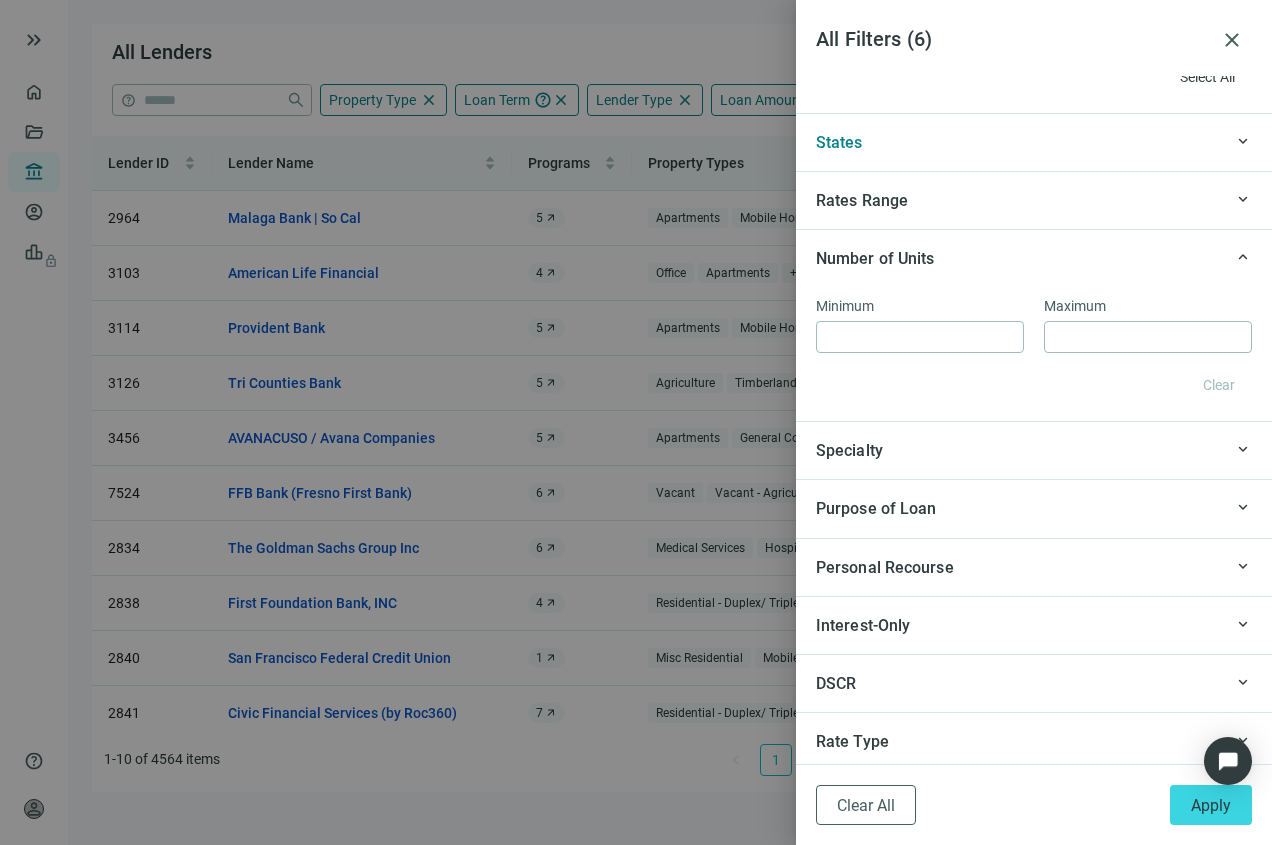 click on "Specialty" at bounding box center (1019, 450) 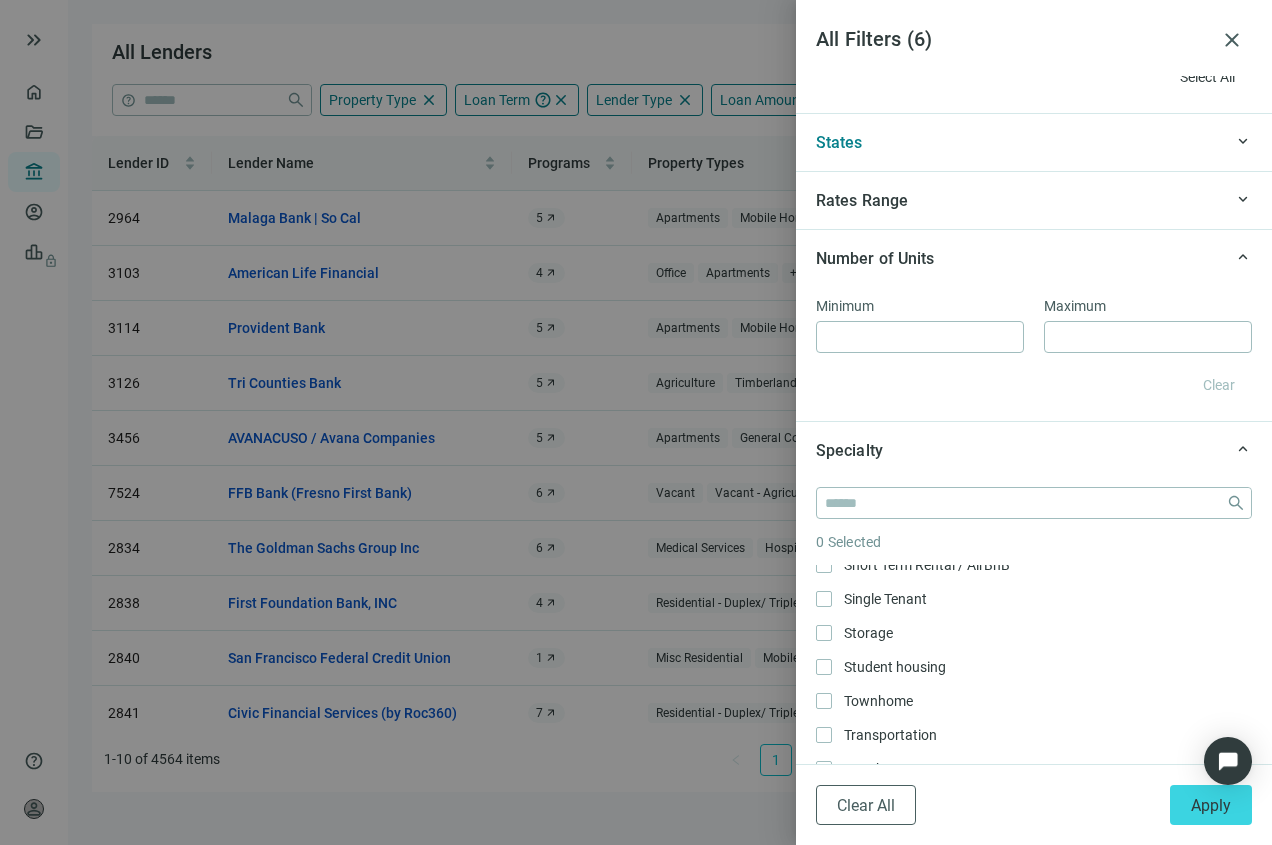 scroll, scrollTop: 707, scrollLeft: 0, axis: vertical 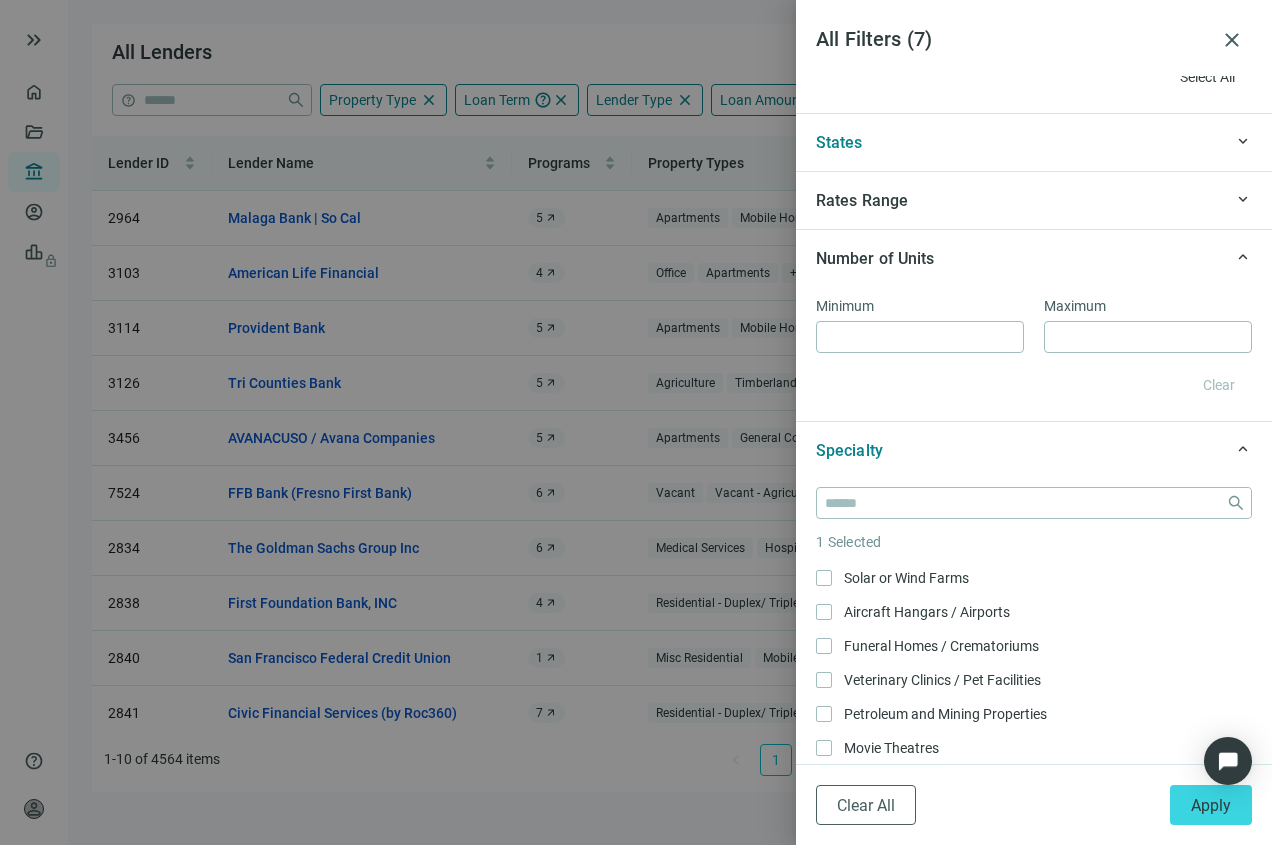click on "Specialty" at bounding box center (1019, 450) 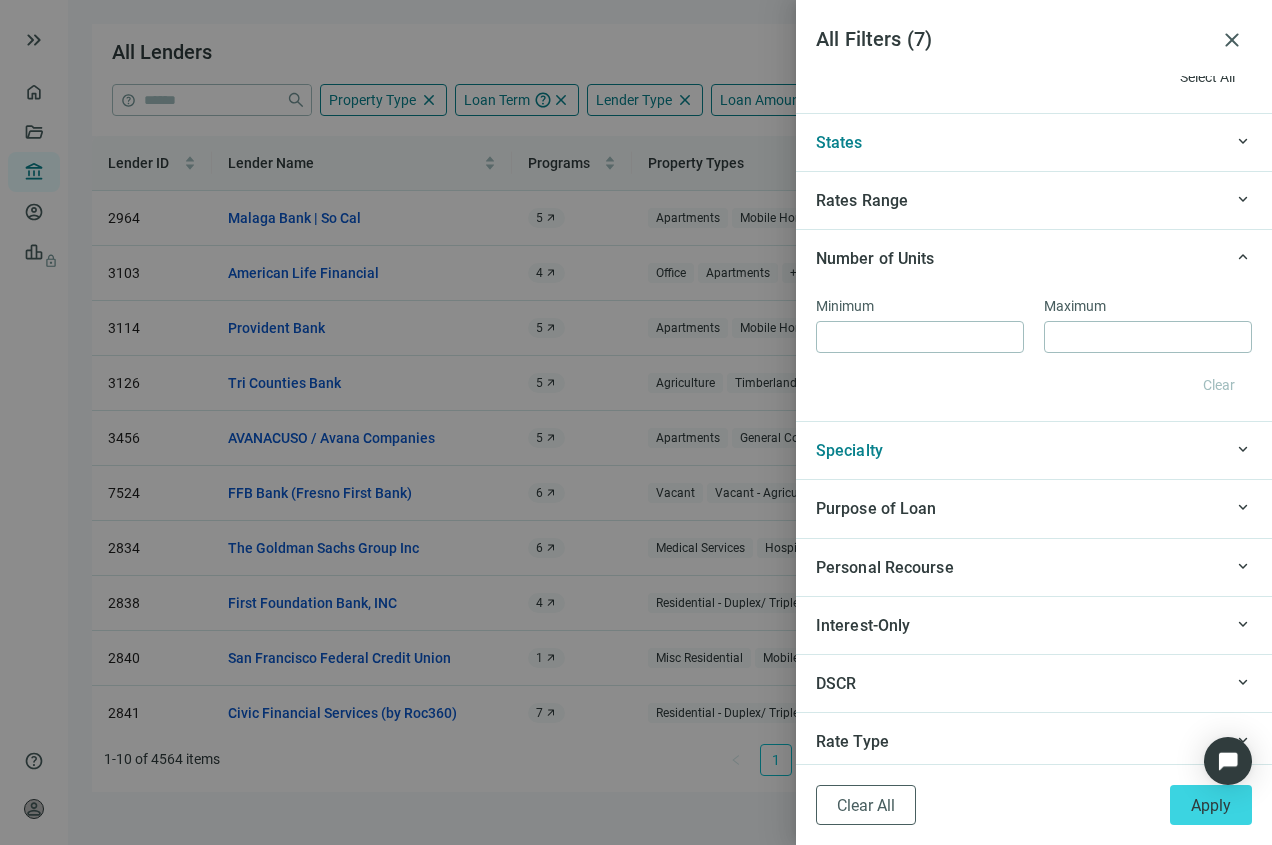 click on "Purpose of Loan" at bounding box center (1019, 508) 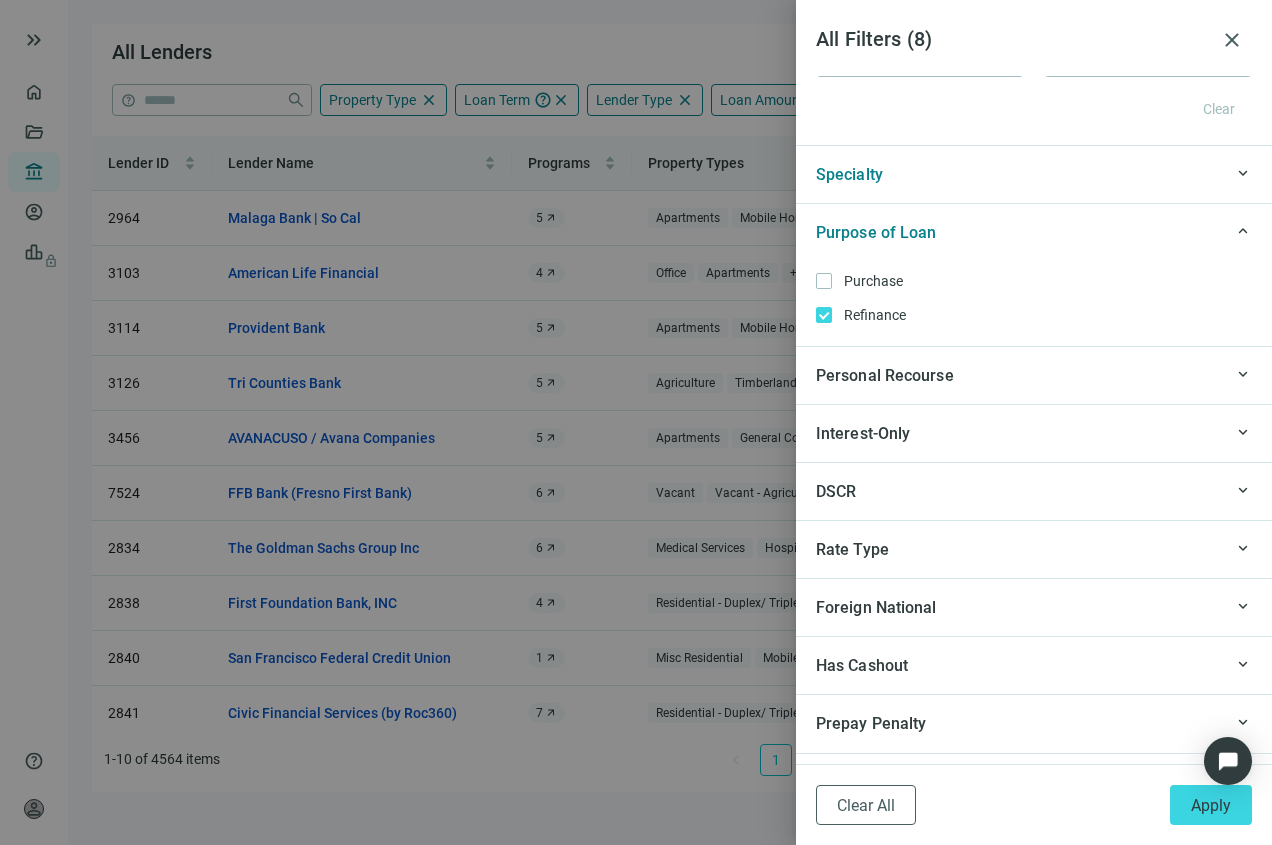 scroll, scrollTop: 2070, scrollLeft: 0, axis: vertical 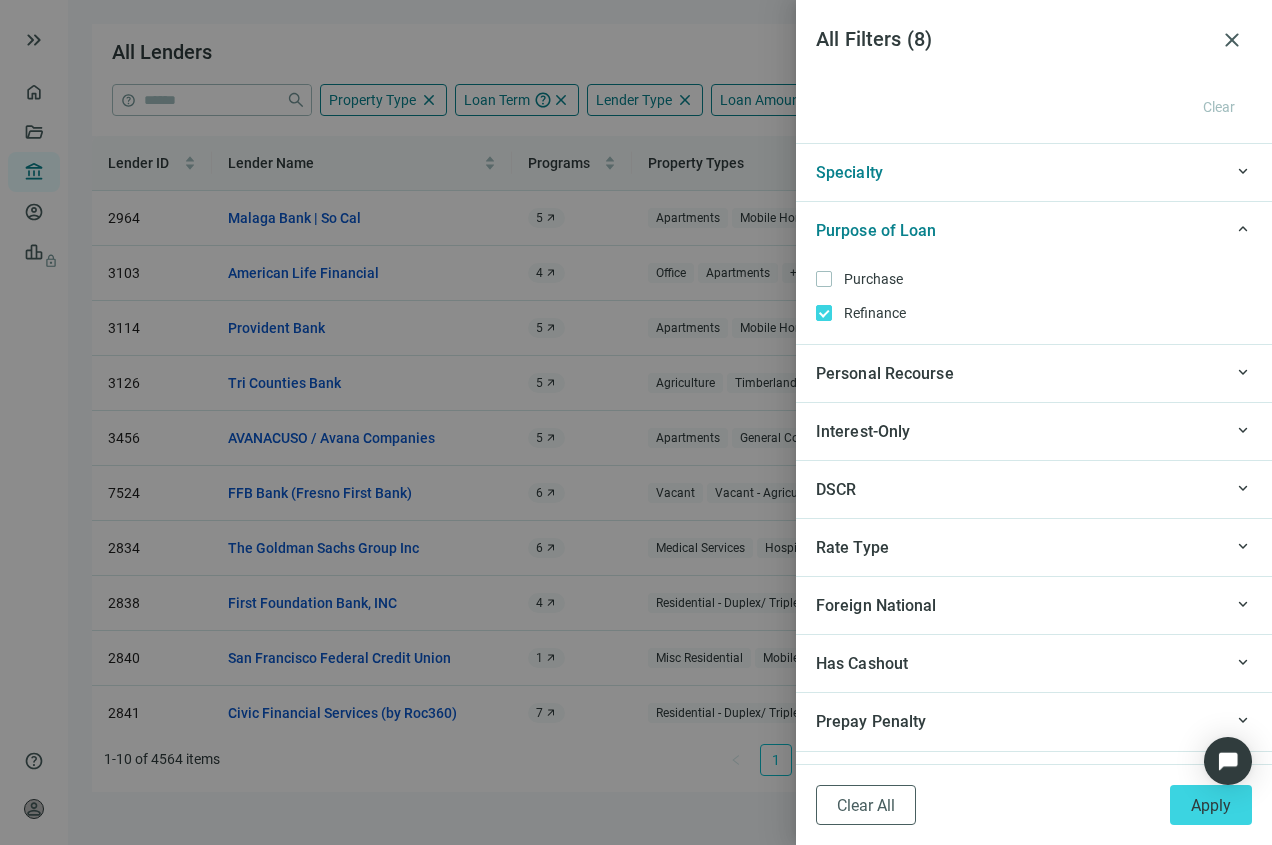 click on "DSCR" at bounding box center [1019, 489] 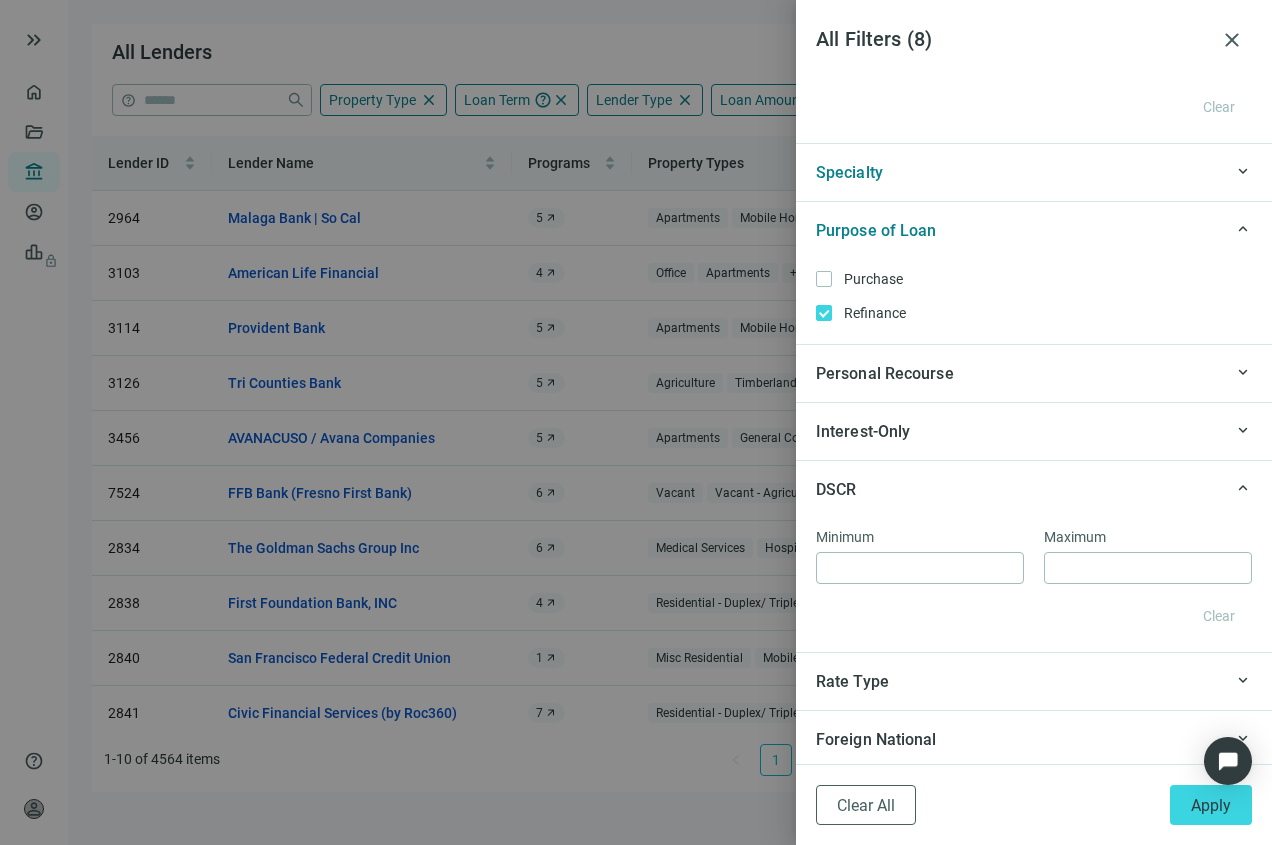 click on "Clear" at bounding box center [1034, 616] 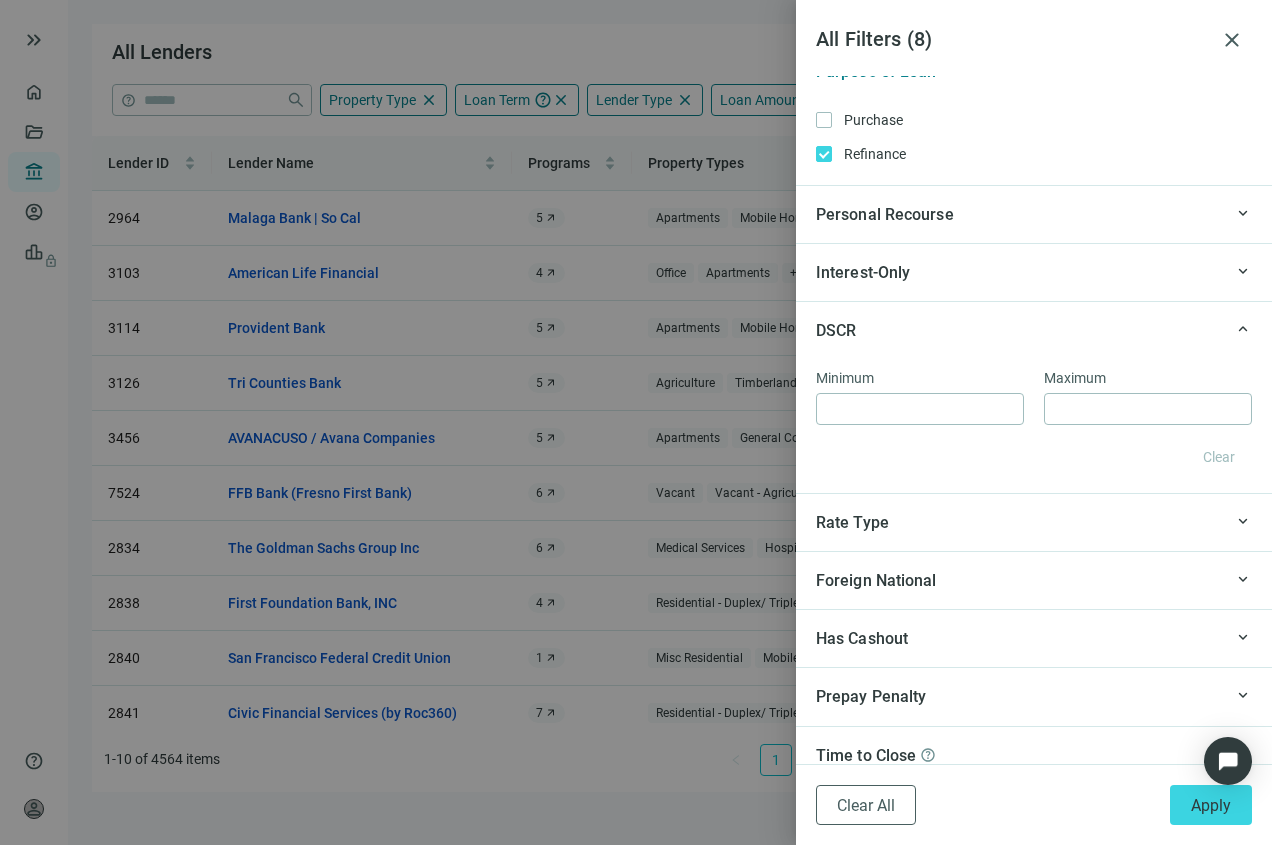 scroll, scrollTop: 2238, scrollLeft: 0, axis: vertical 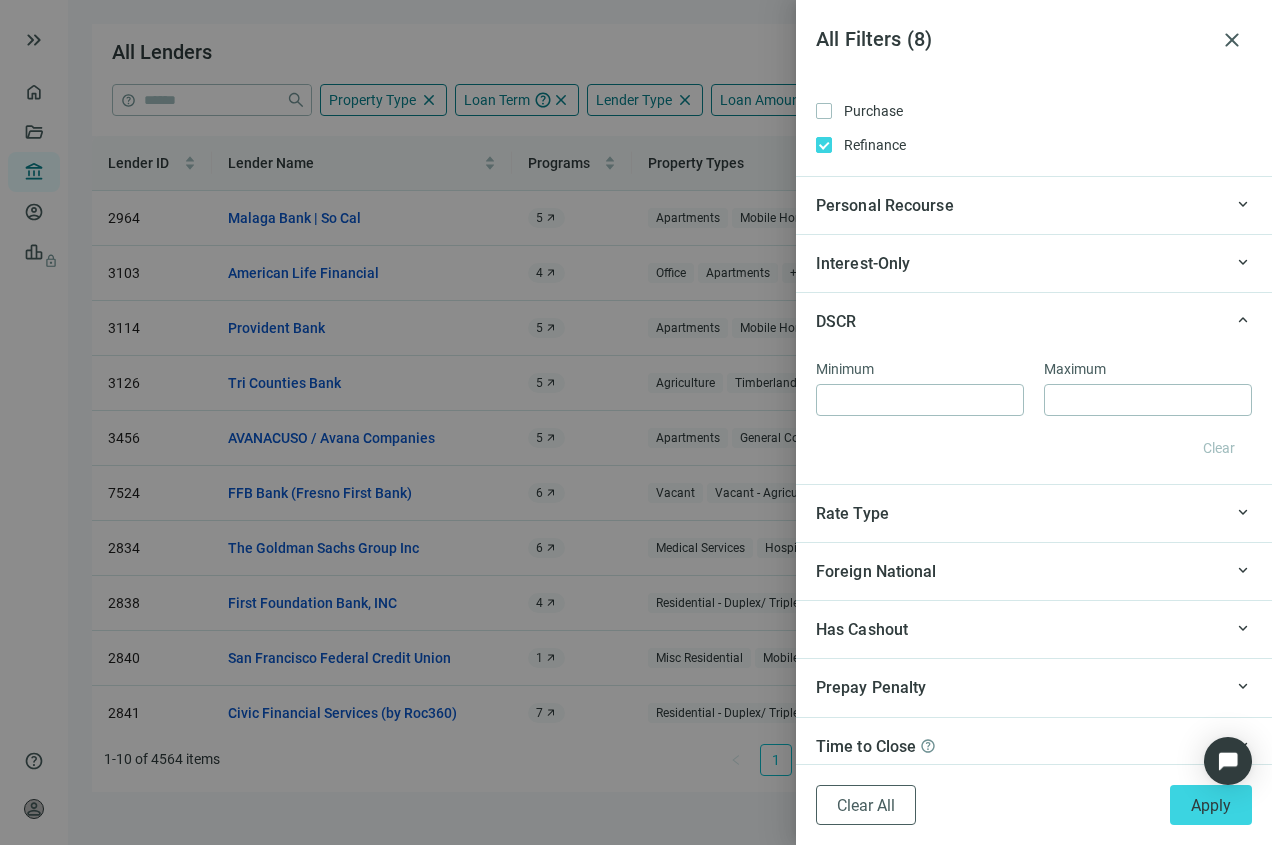 click on "Rate Type" at bounding box center [1019, 513] 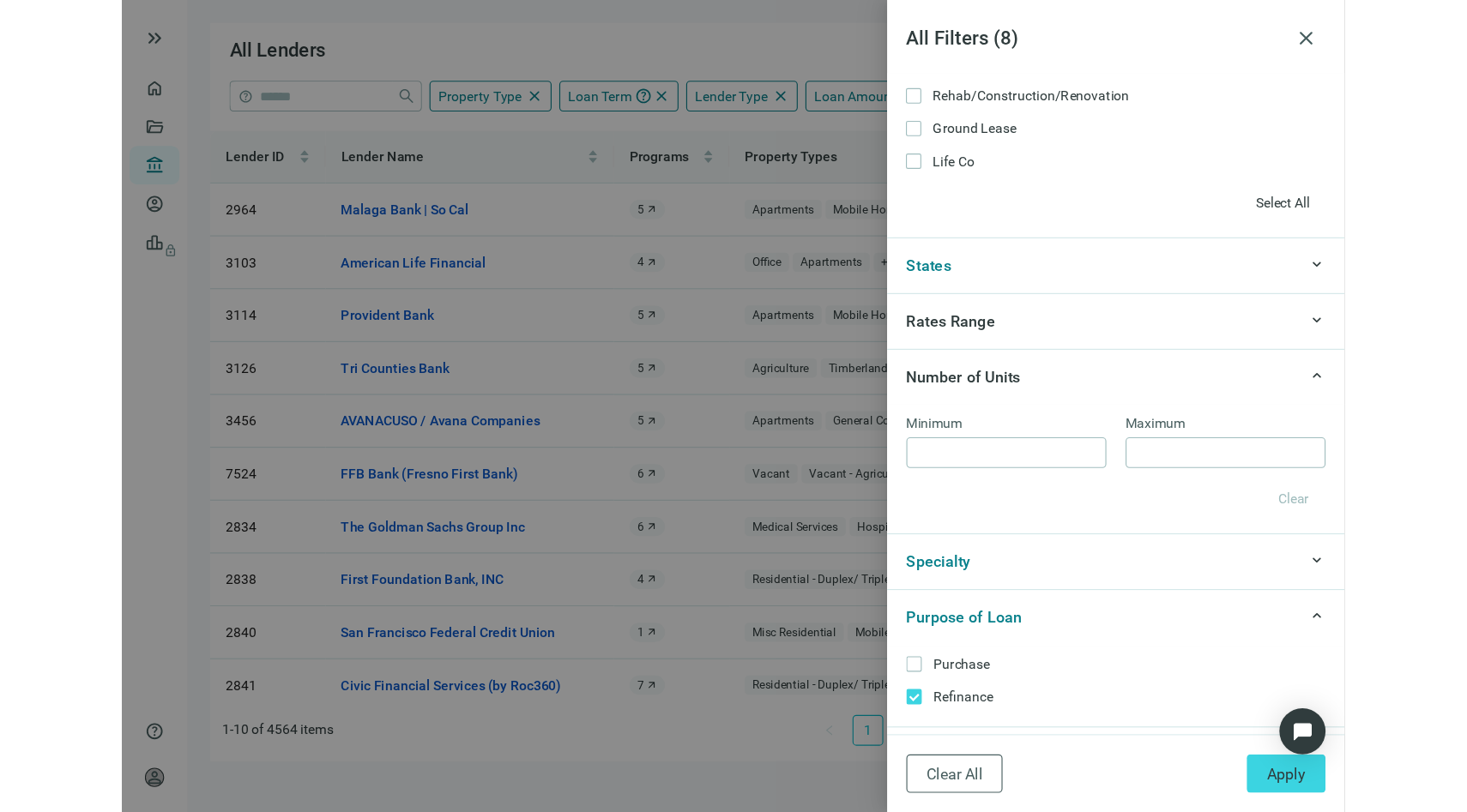 scroll, scrollTop: 1416, scrollLeft: 0, axis: vertical 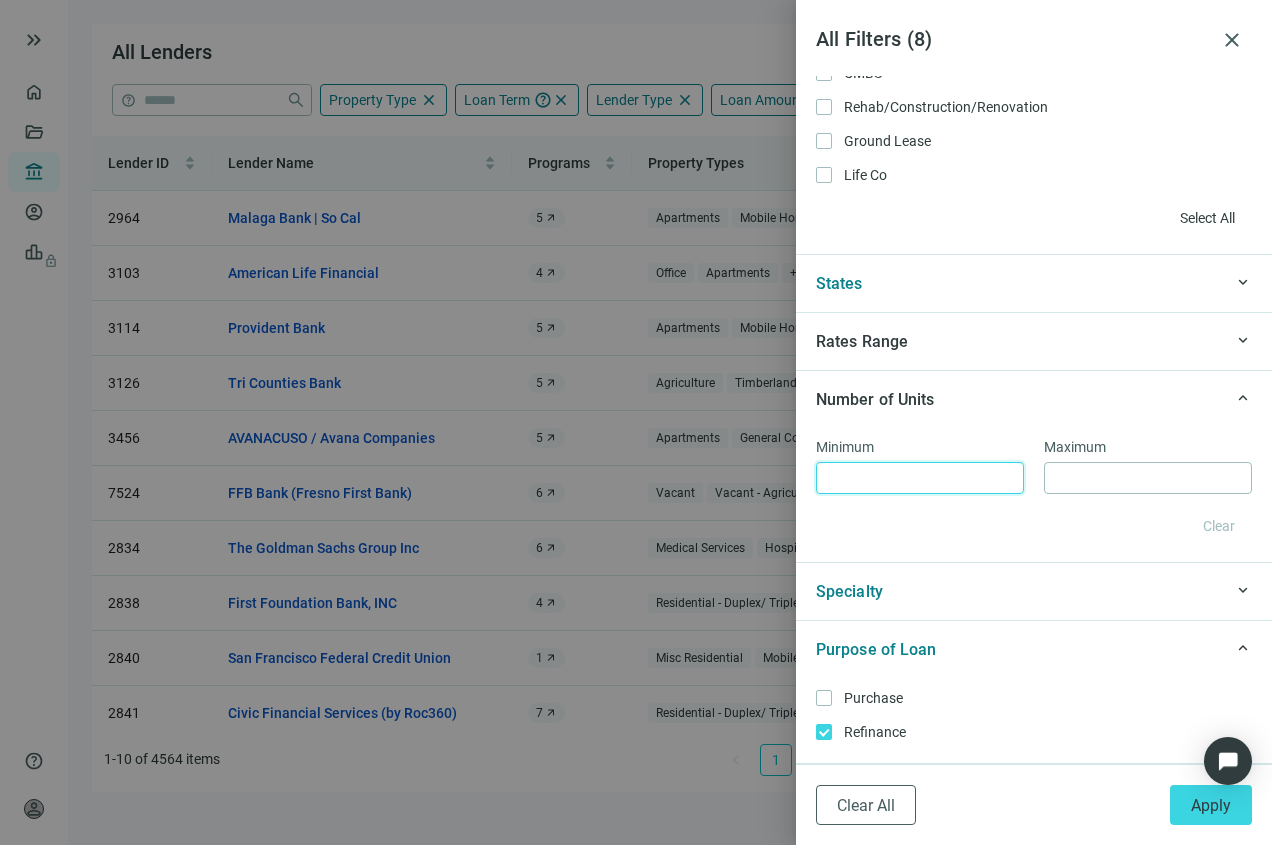 click at bounding box center (920, 478) 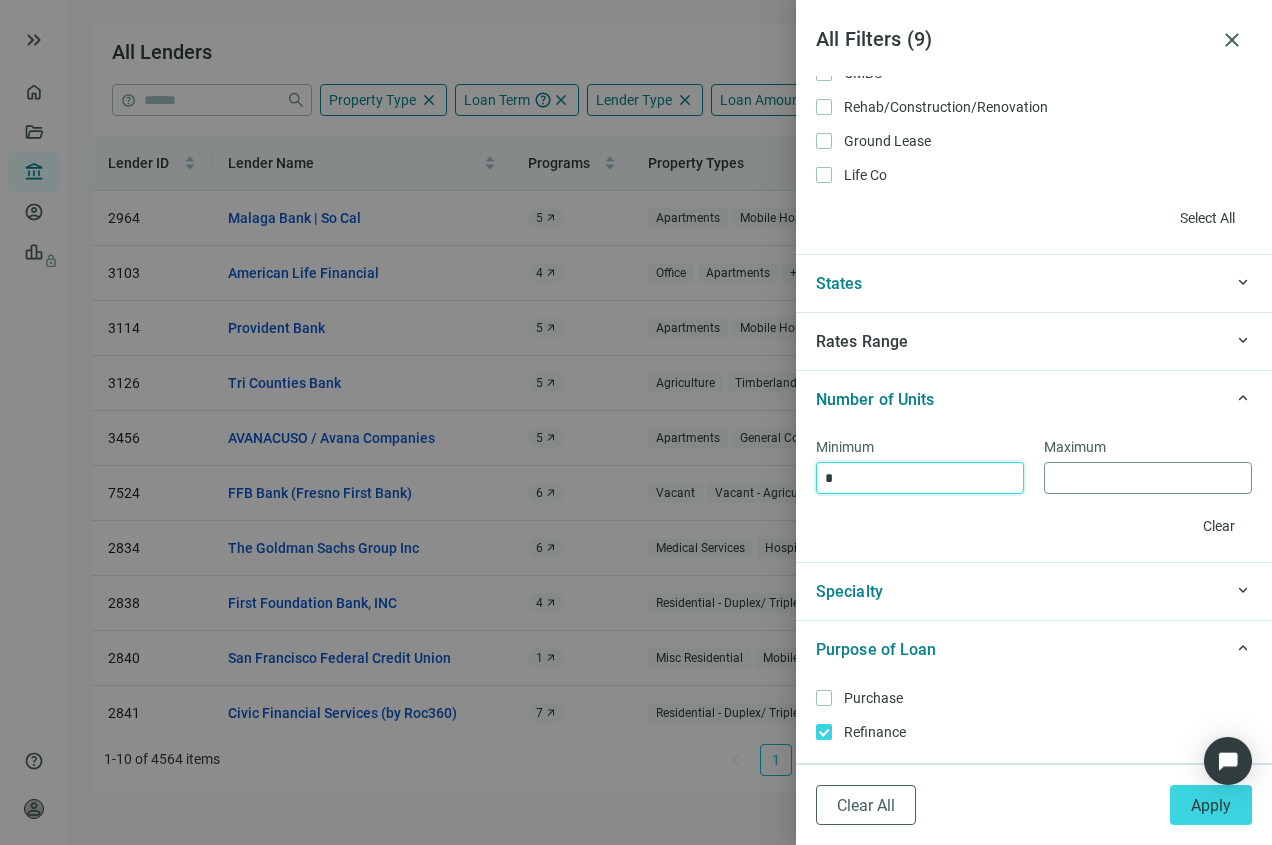 type on "*" 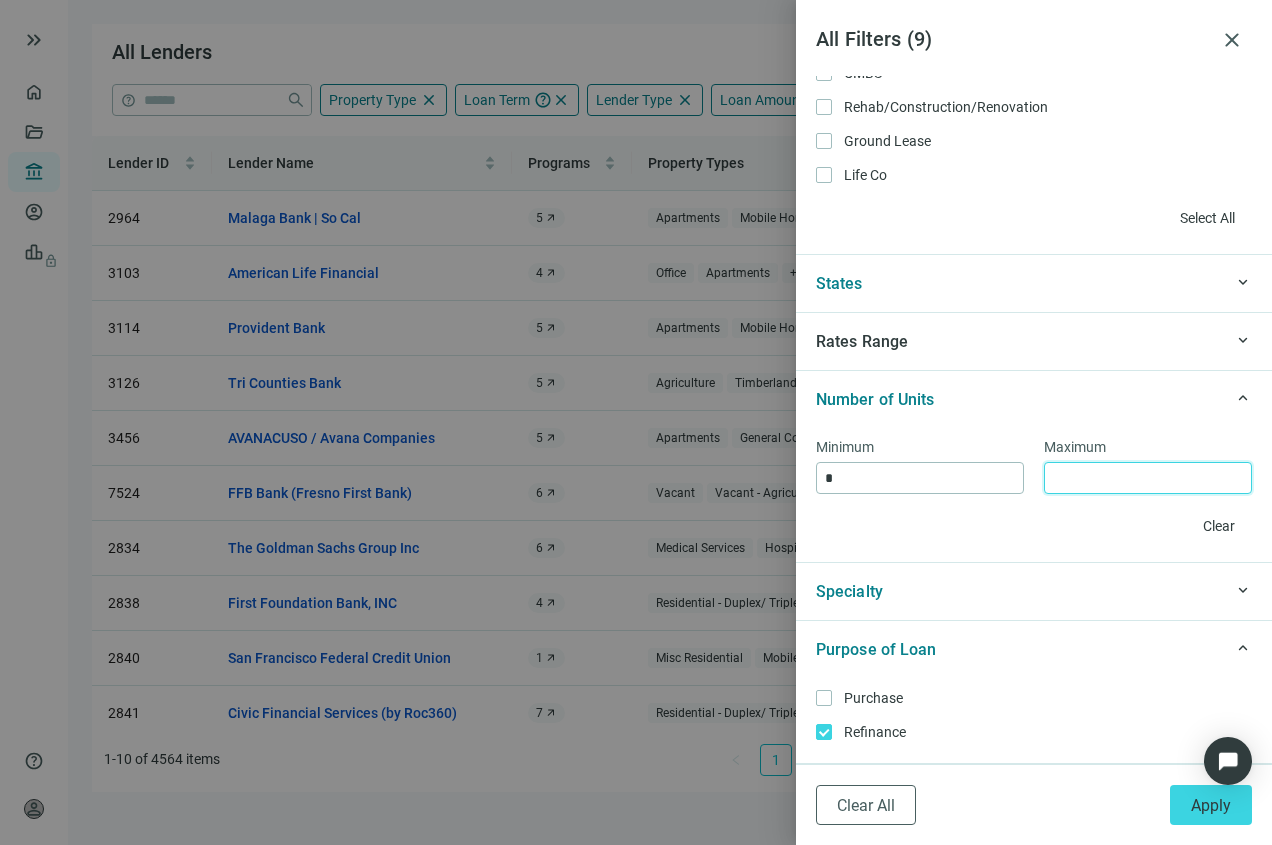 click at bounding box center (1148, 478) 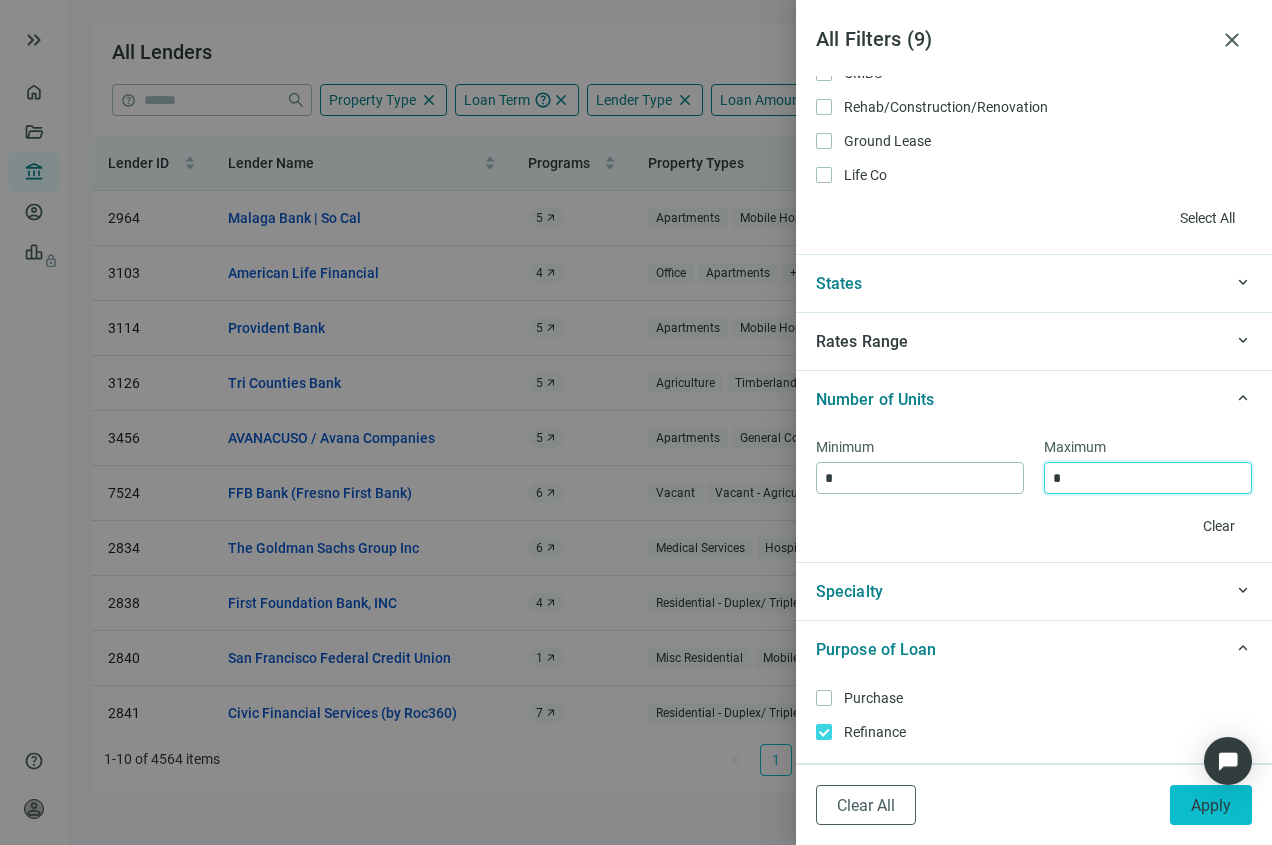 type on "*" 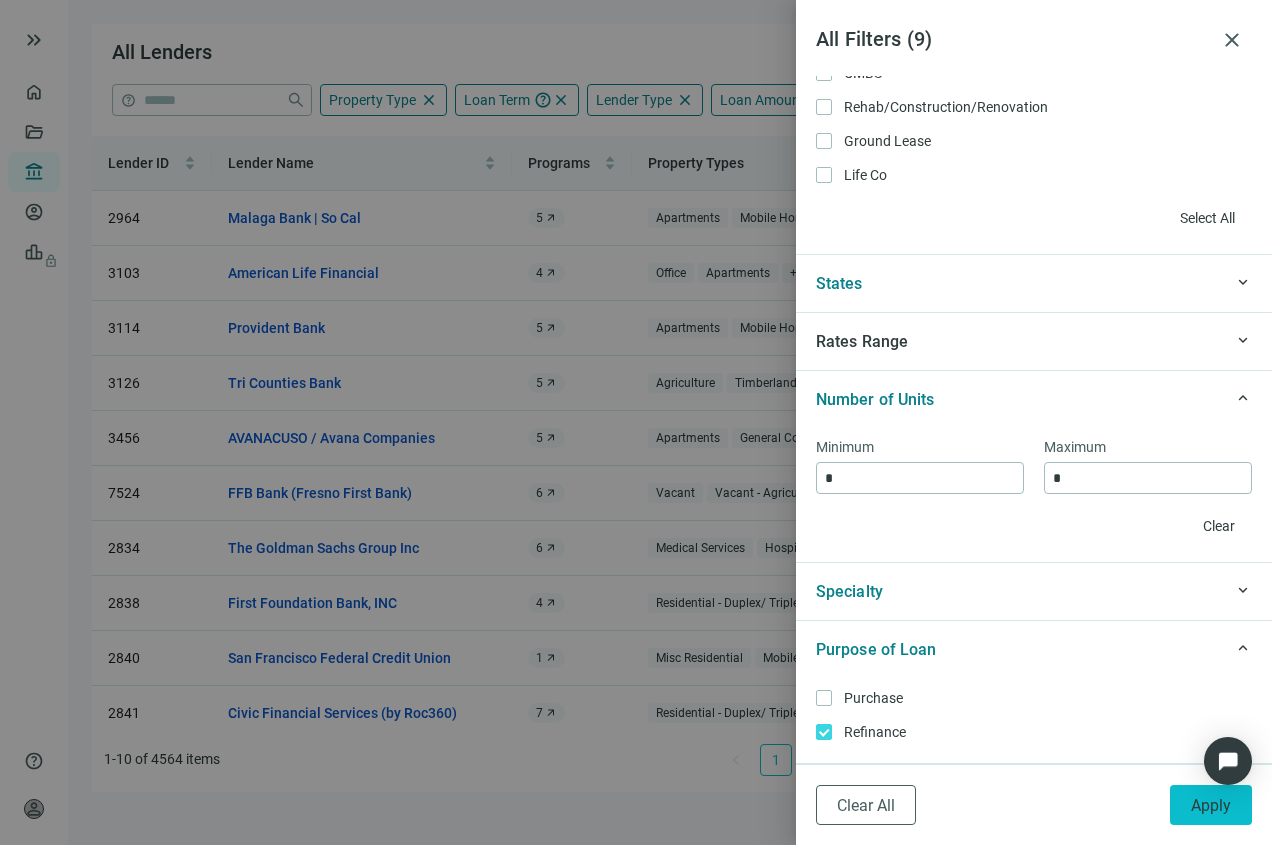 click on "Apply" at bounding box center (1211, 805) 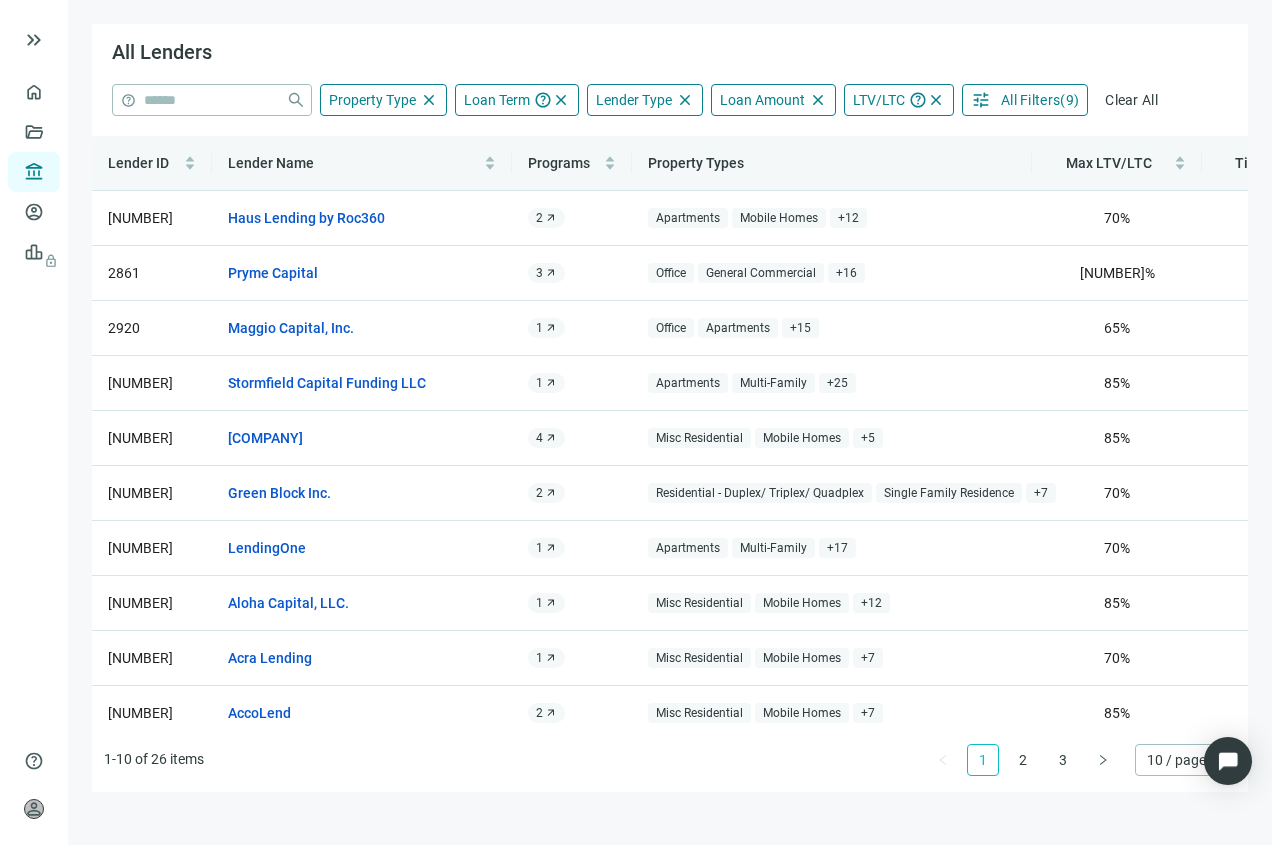 click on "10 / page" at bounding box center [1185, 760] 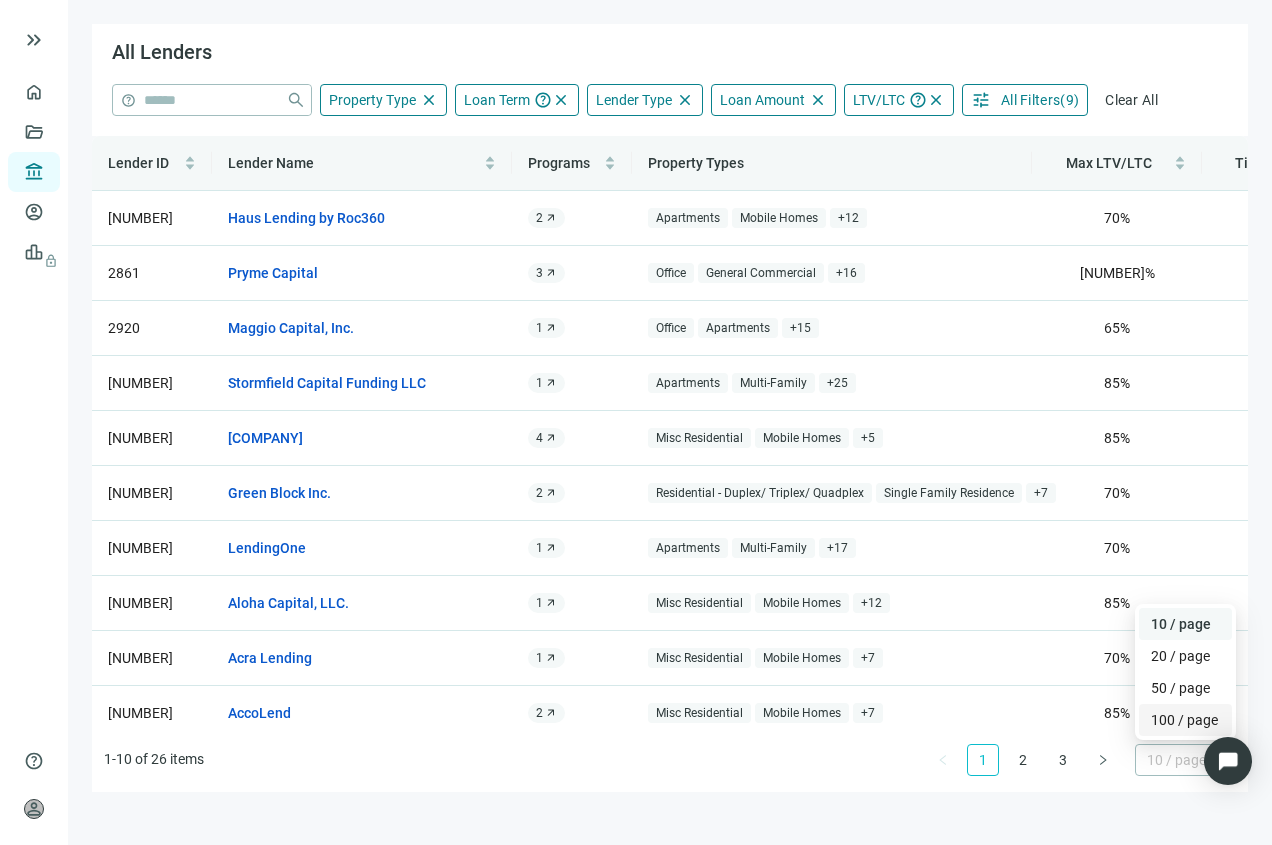 click on "100 / page" at bounding box center (1185, 720) 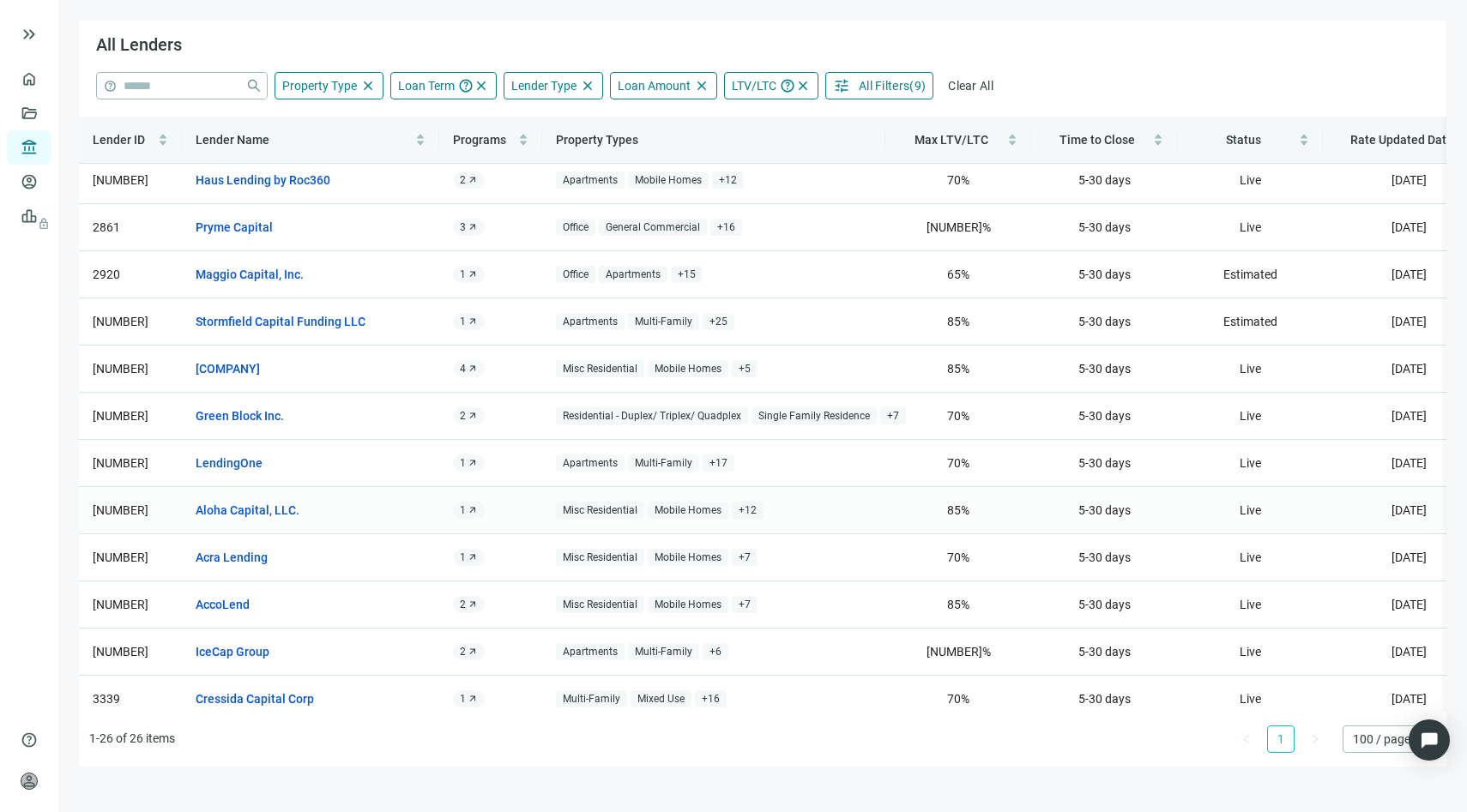 scroll, scrollTop: 0, scrollLeft: 0, axis: both 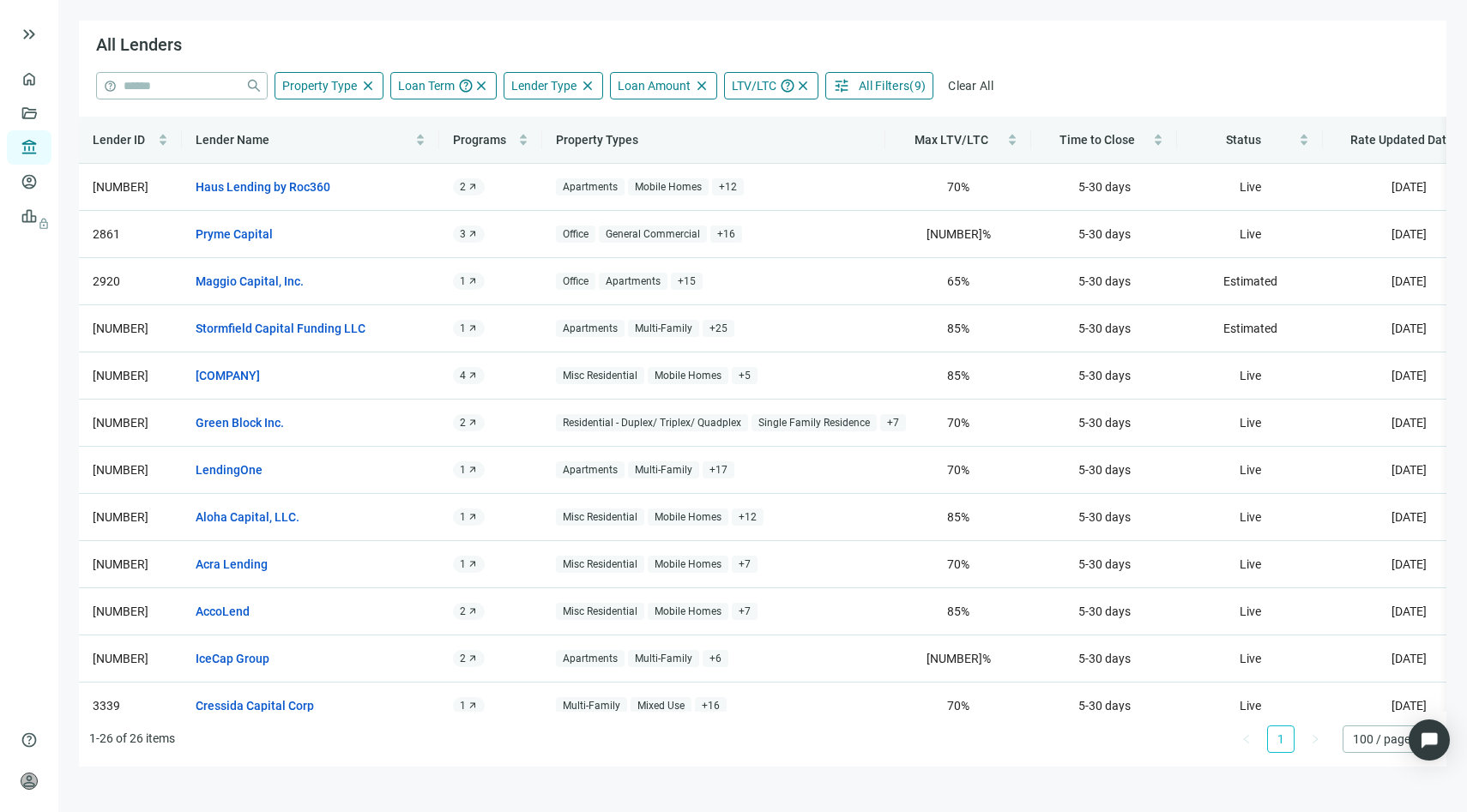 click on "All Filters" at bounding box center [884, 86] 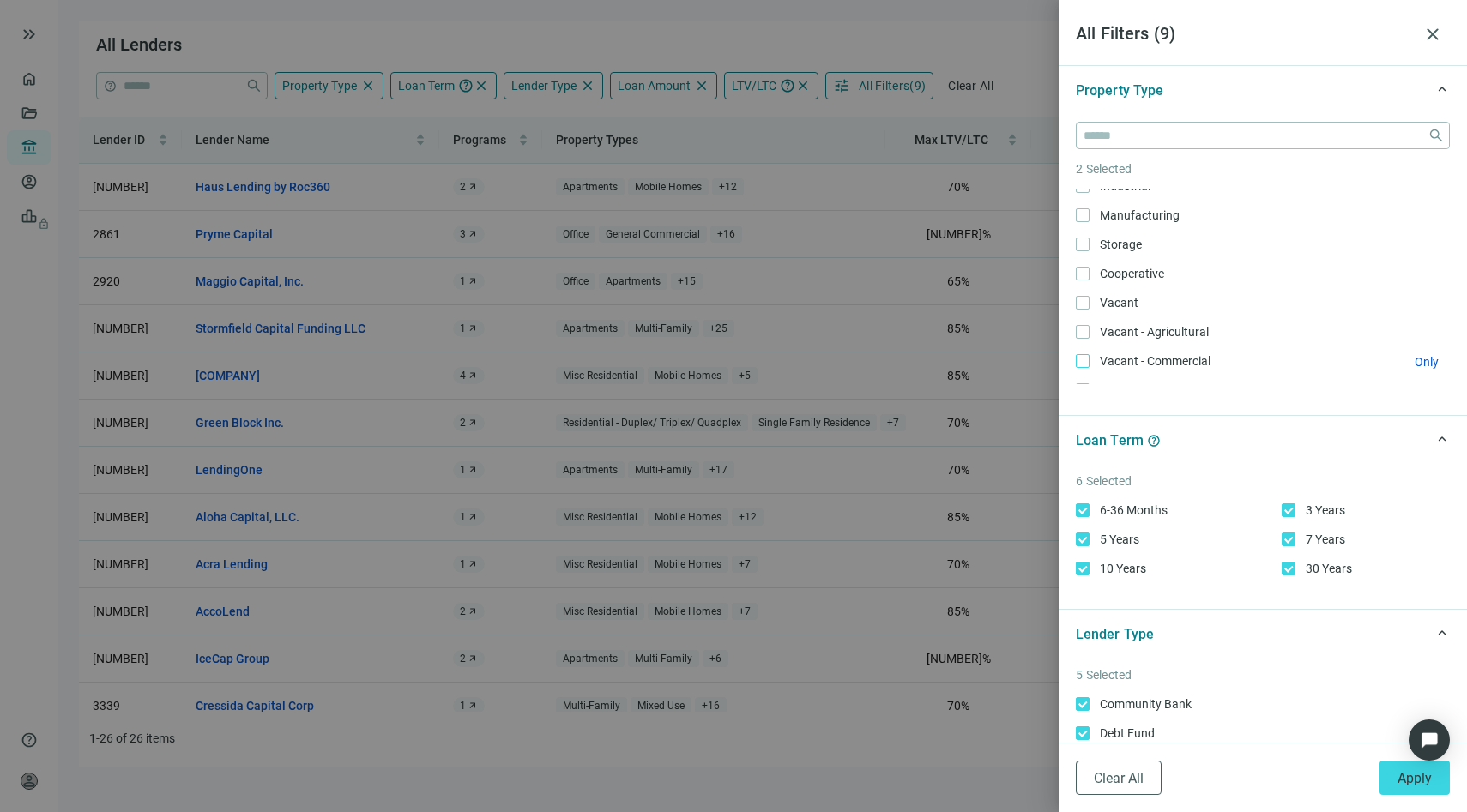 scroll, scrollTop: 129, scrollLeft: 0, axis: vertical 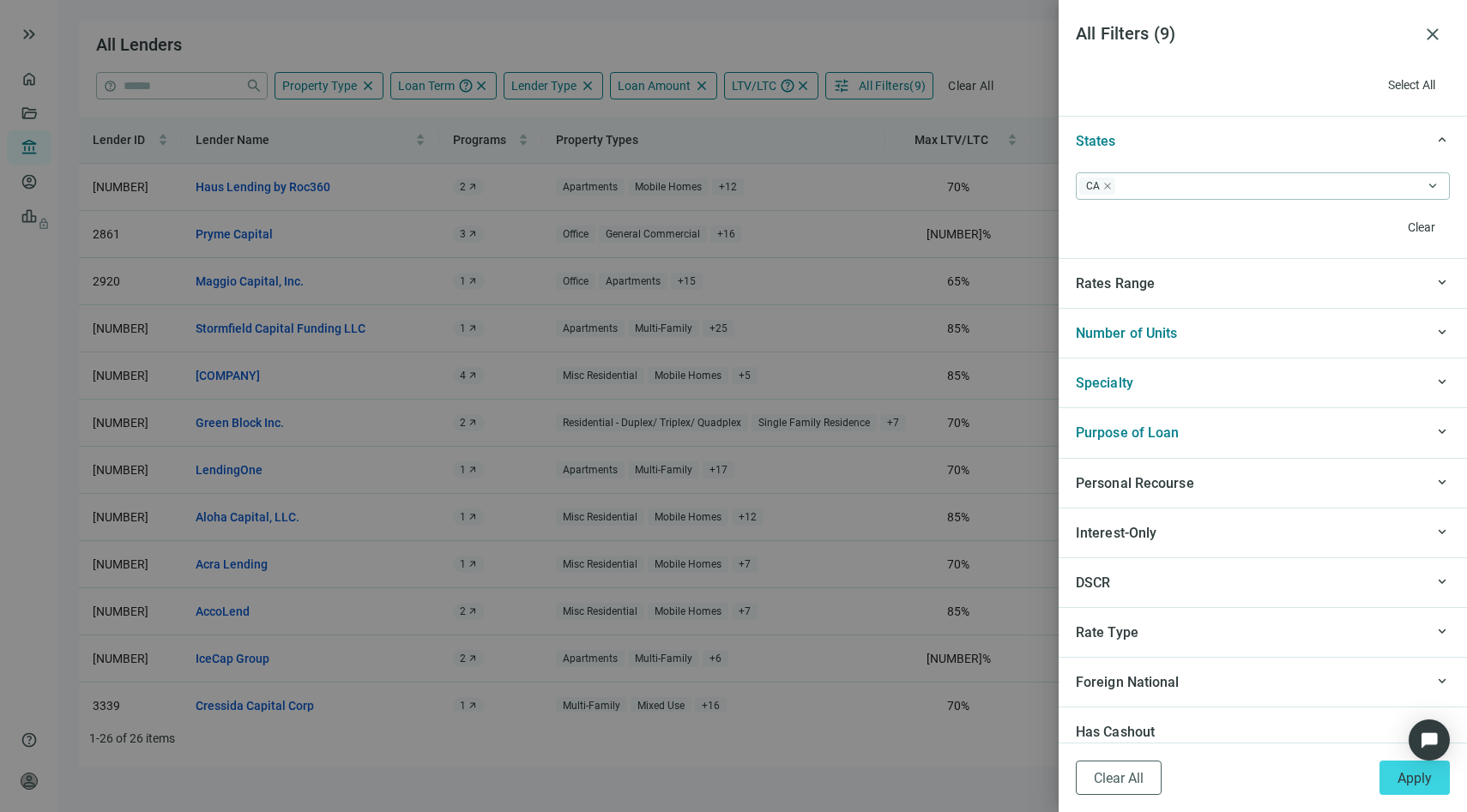 click on "Personal Recourse" at bounding box center [1135, 483] 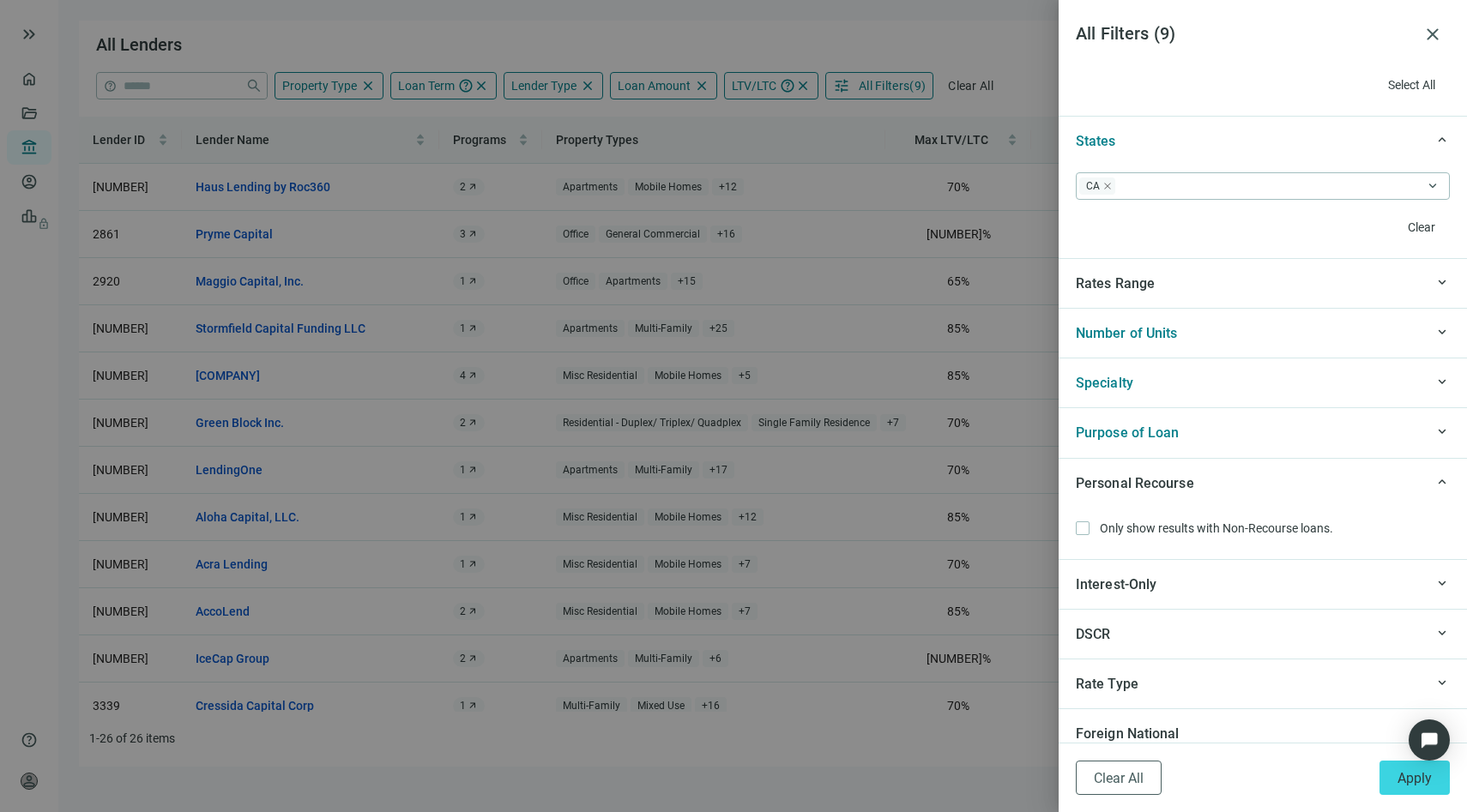 click on "Personal Recourse" at bounding box center [1250, 483] 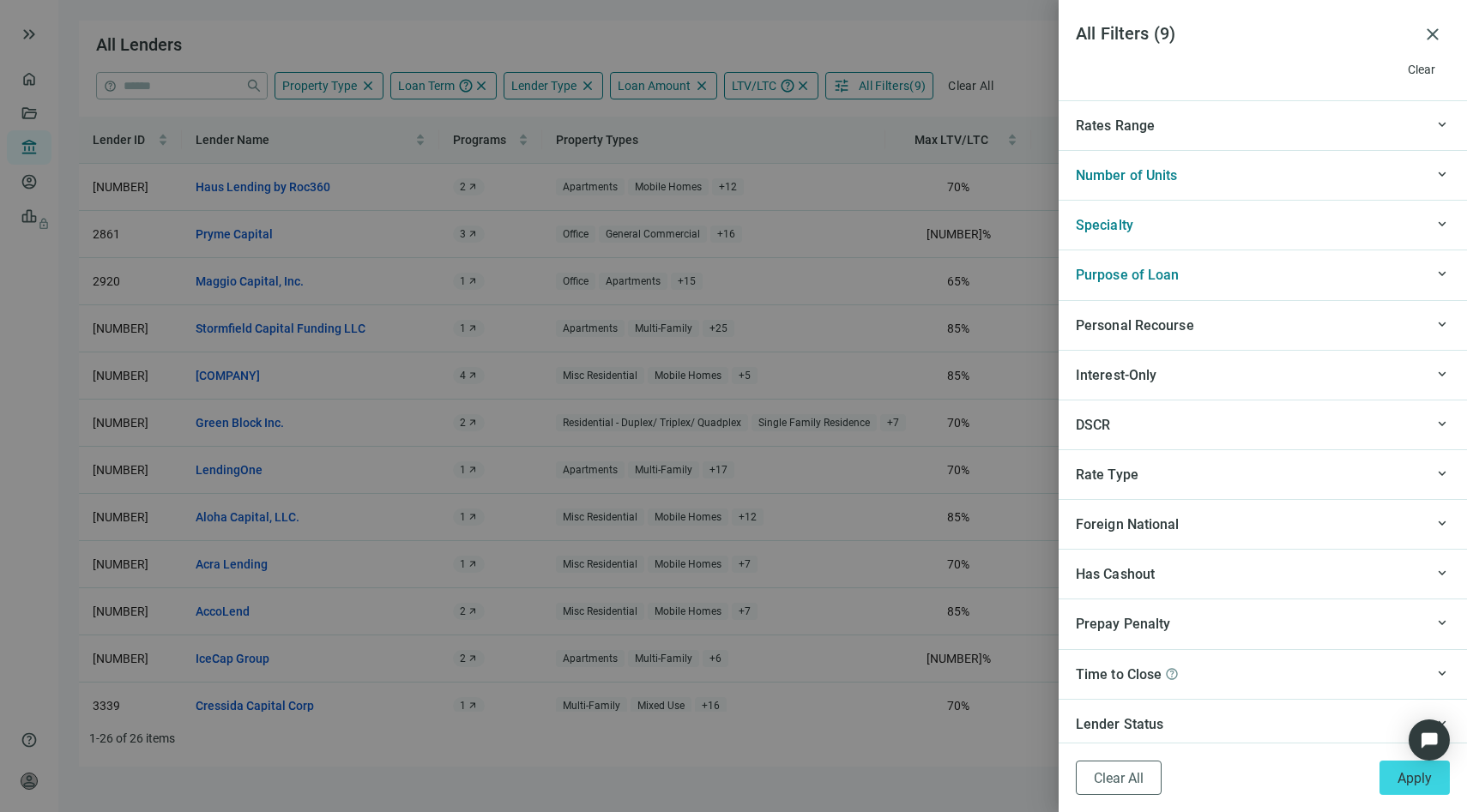 scroll, scrollTop: 1681, scrollLeft: 0, axis: vertical 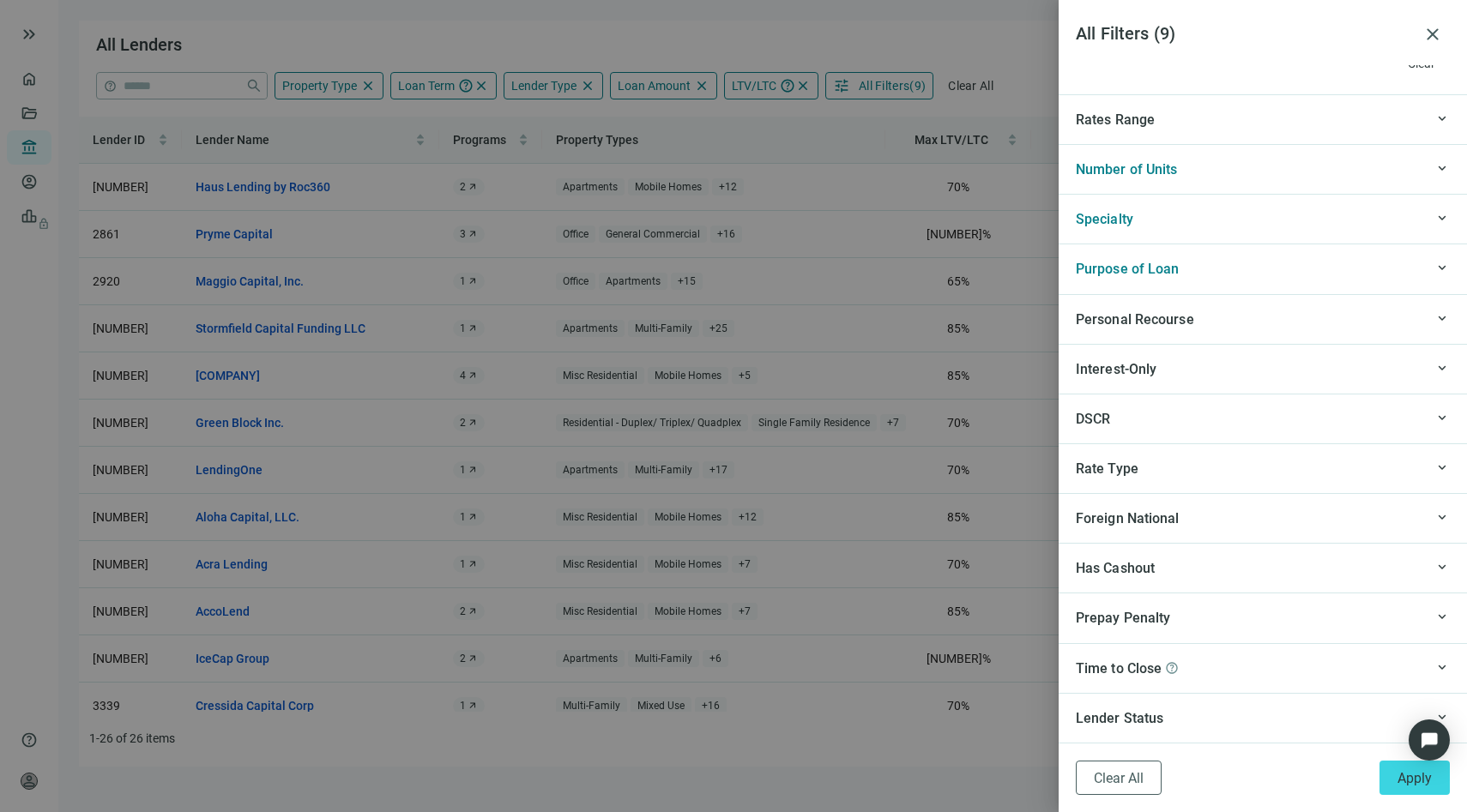 click on "Prepay Penalty" at bounding box center (1250, 617) 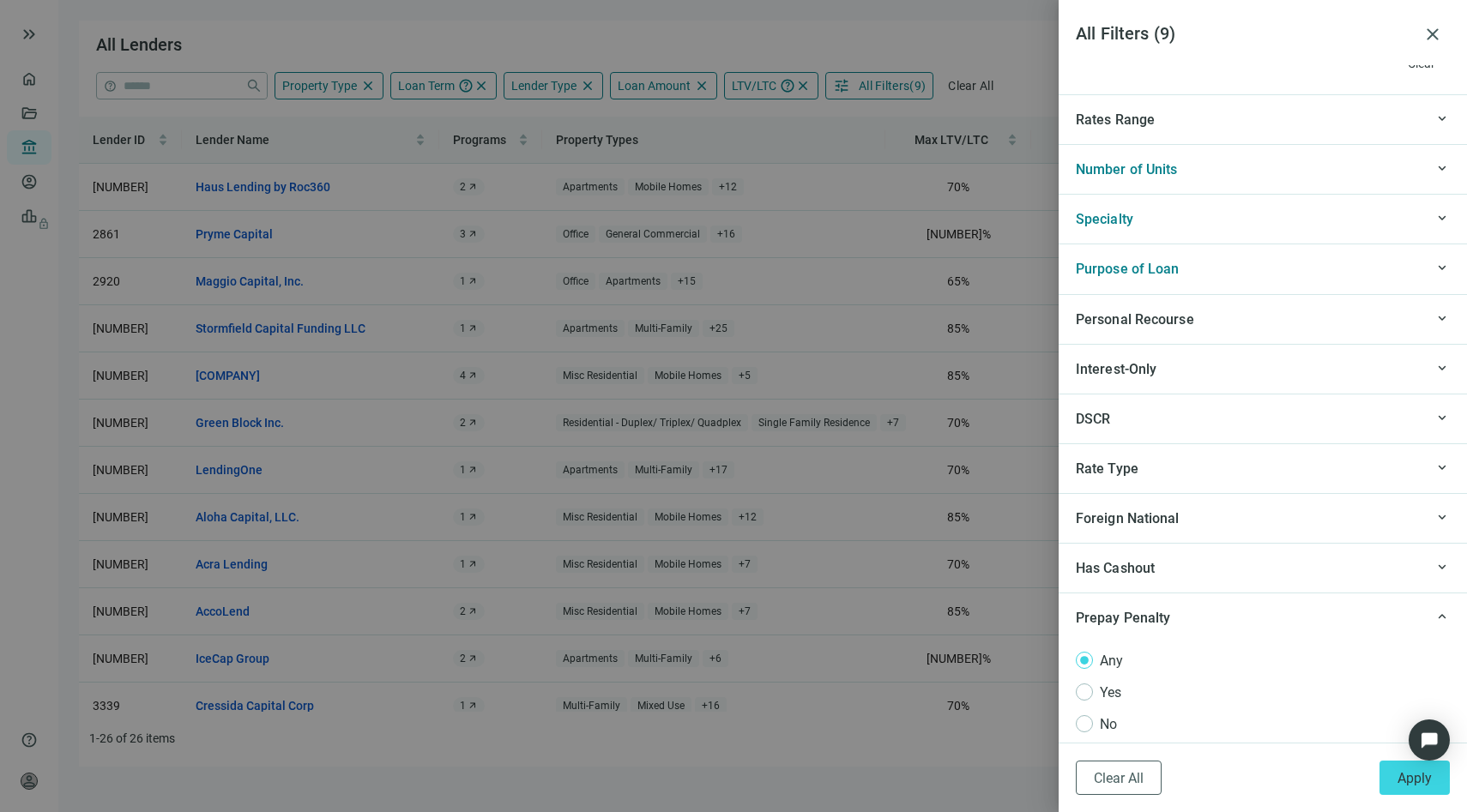 click on "Prepay Penalty" at bounding box center [1250, 617] 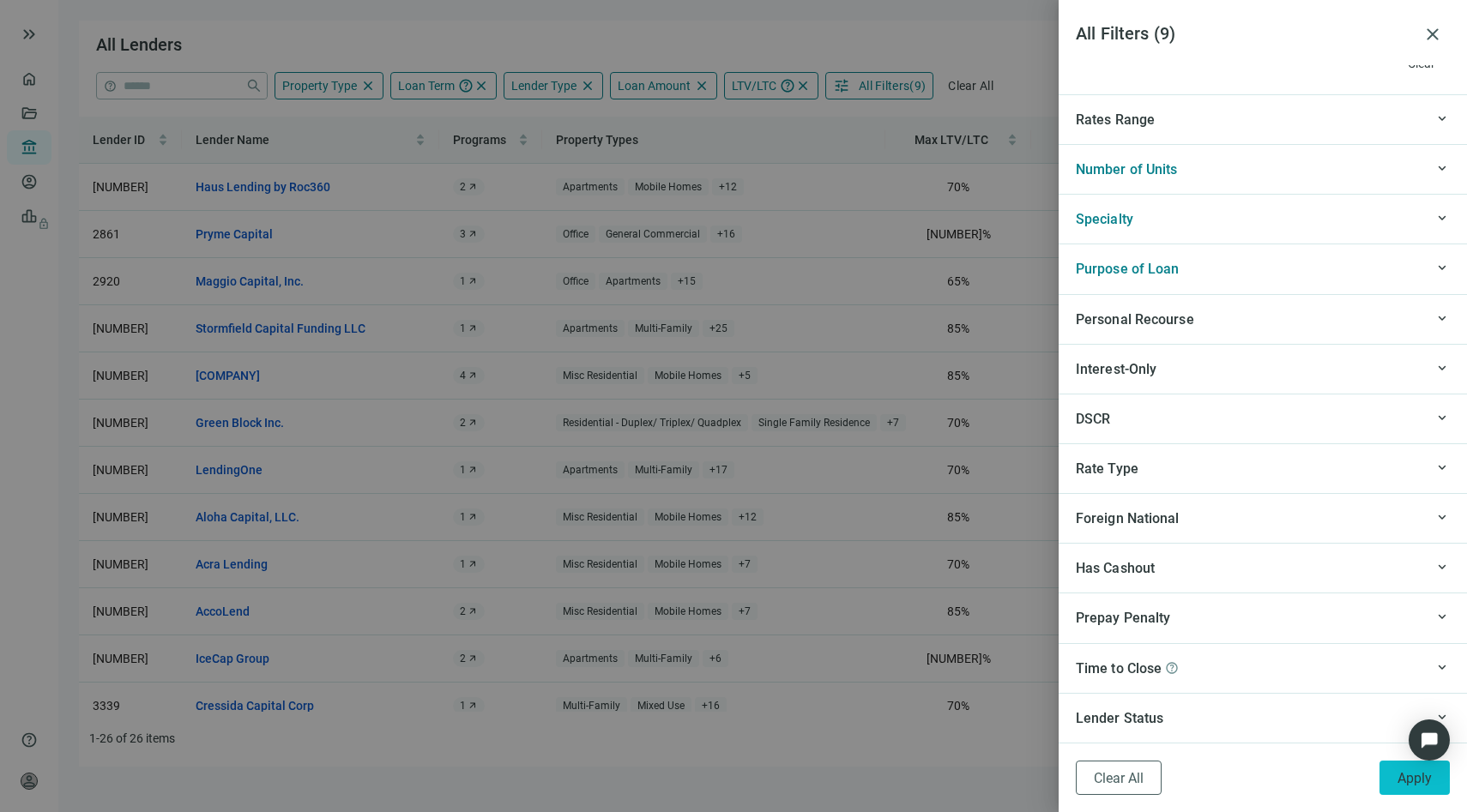 click on "Apply" at bounding box center [1415, 778] 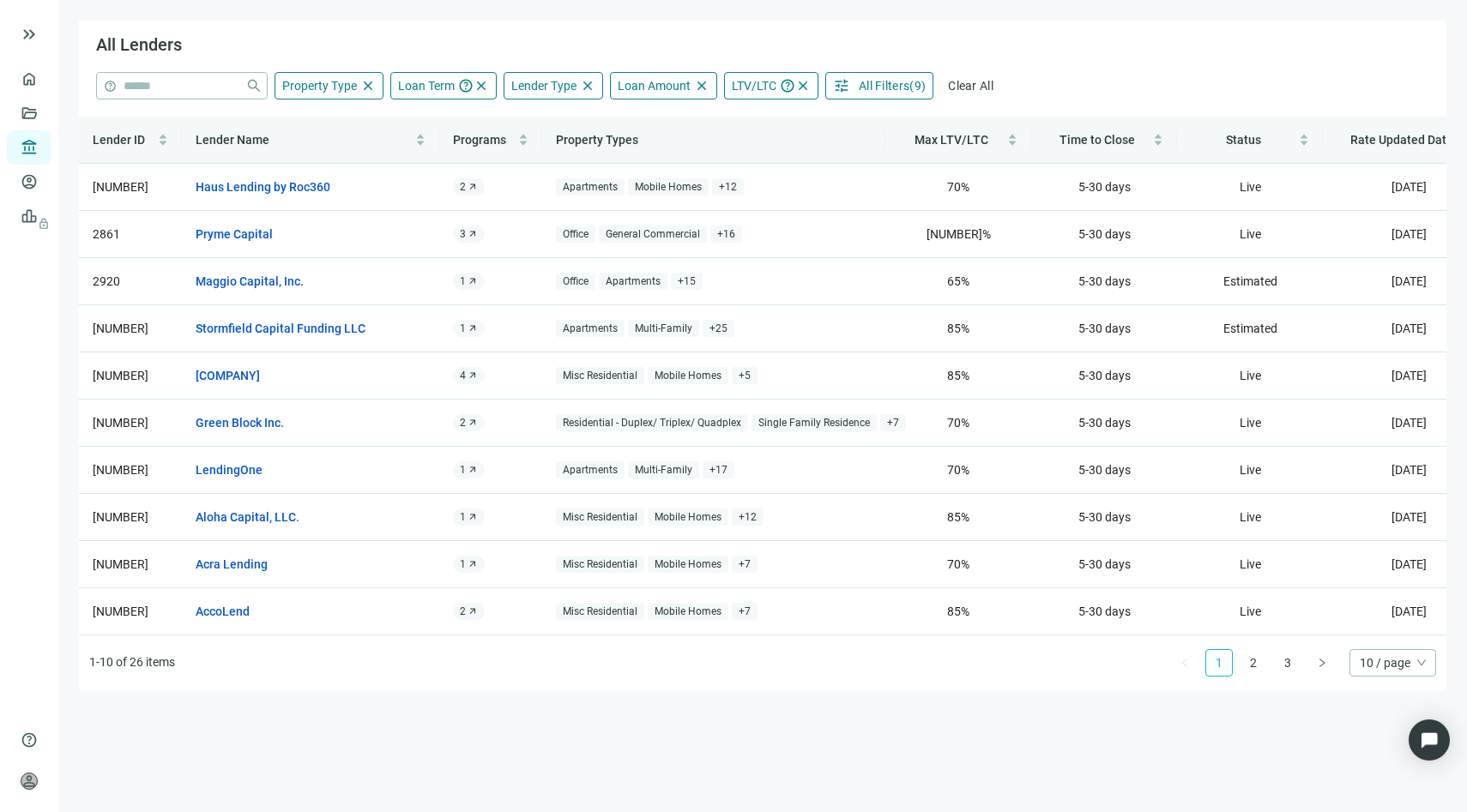click on "10 / page" at bounding box center [1392, 663] 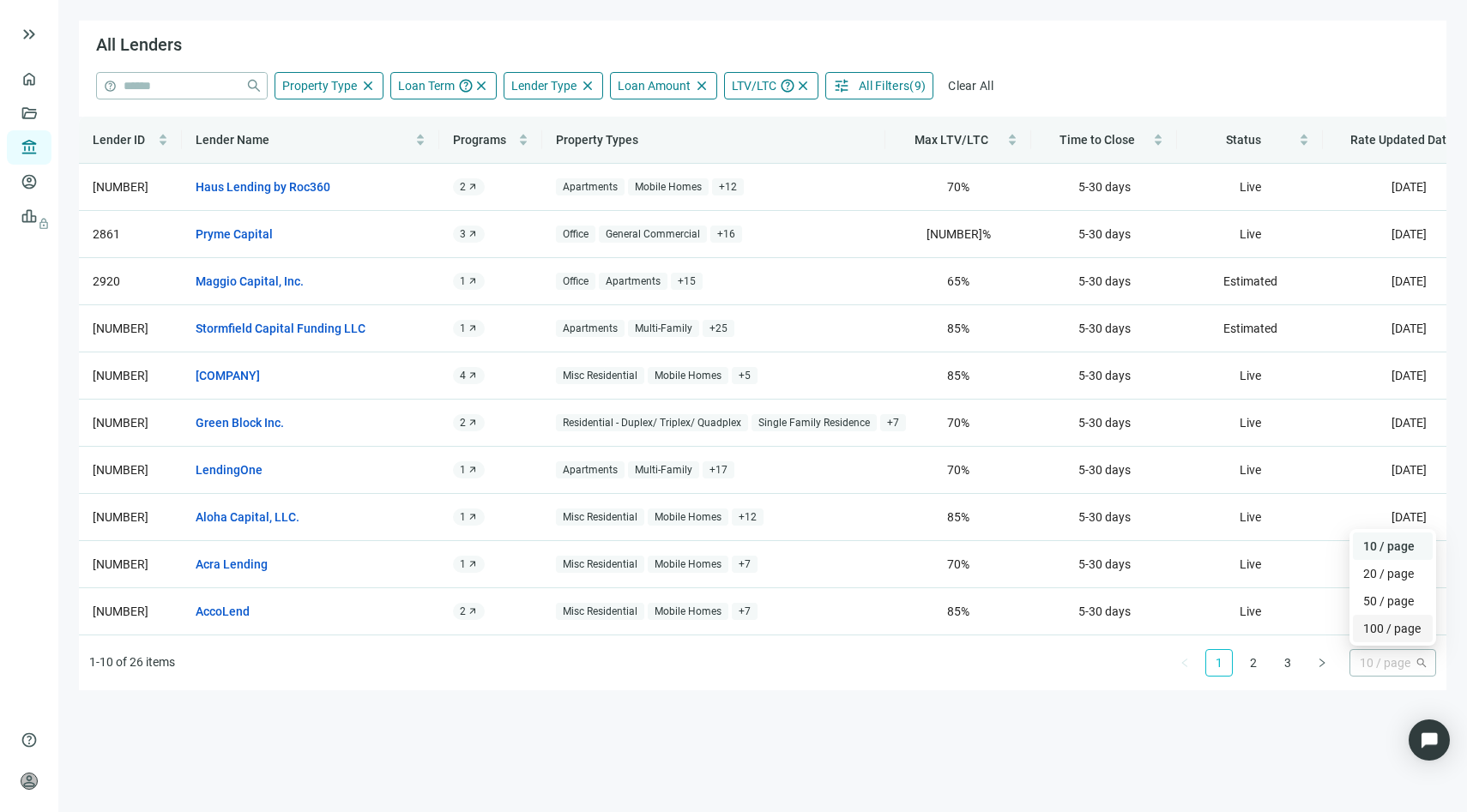 click on "100 / page" at bounding box center [1392, 629] 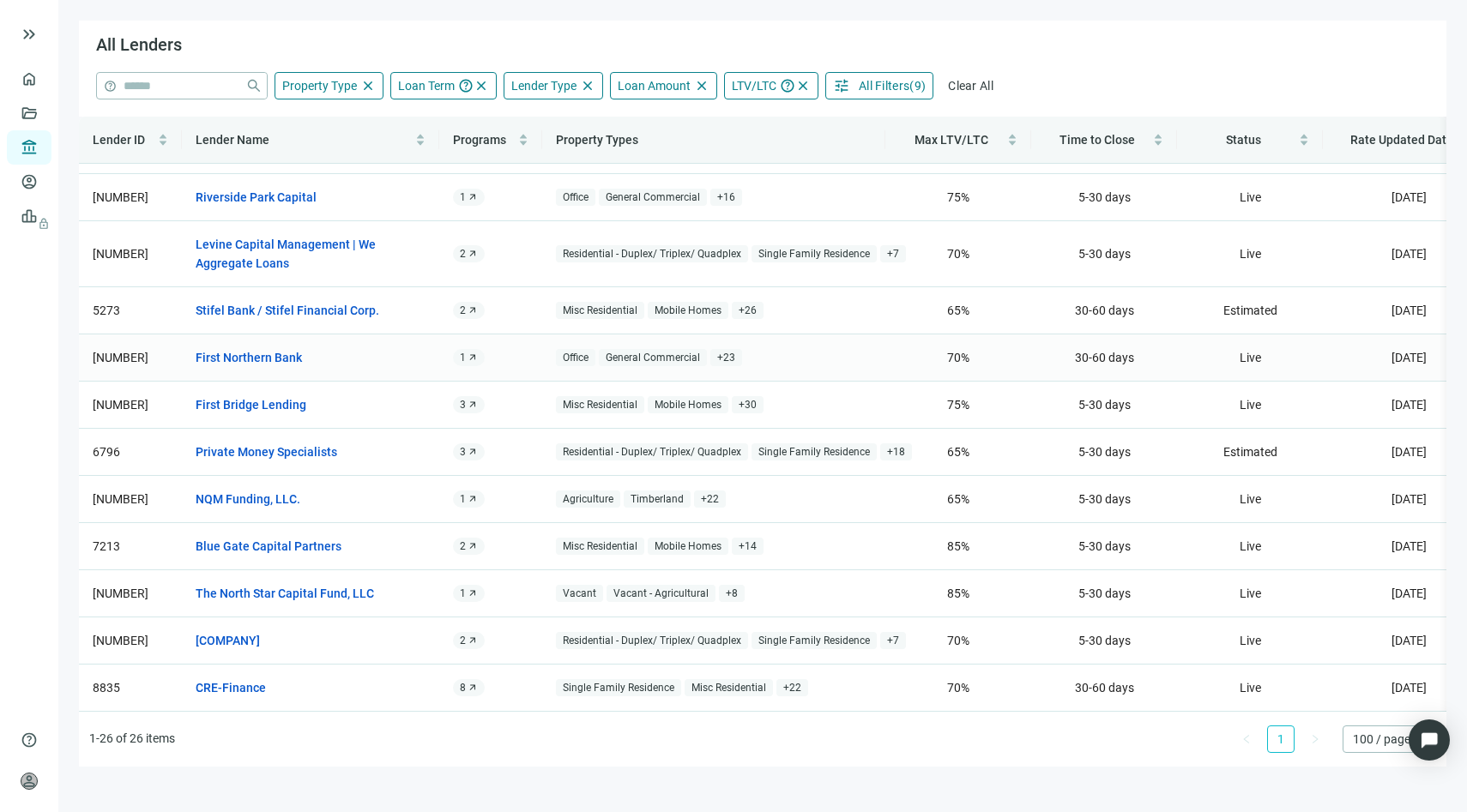 scroll, scrollTop: 714, scrollLeft: 0, axis: vertical 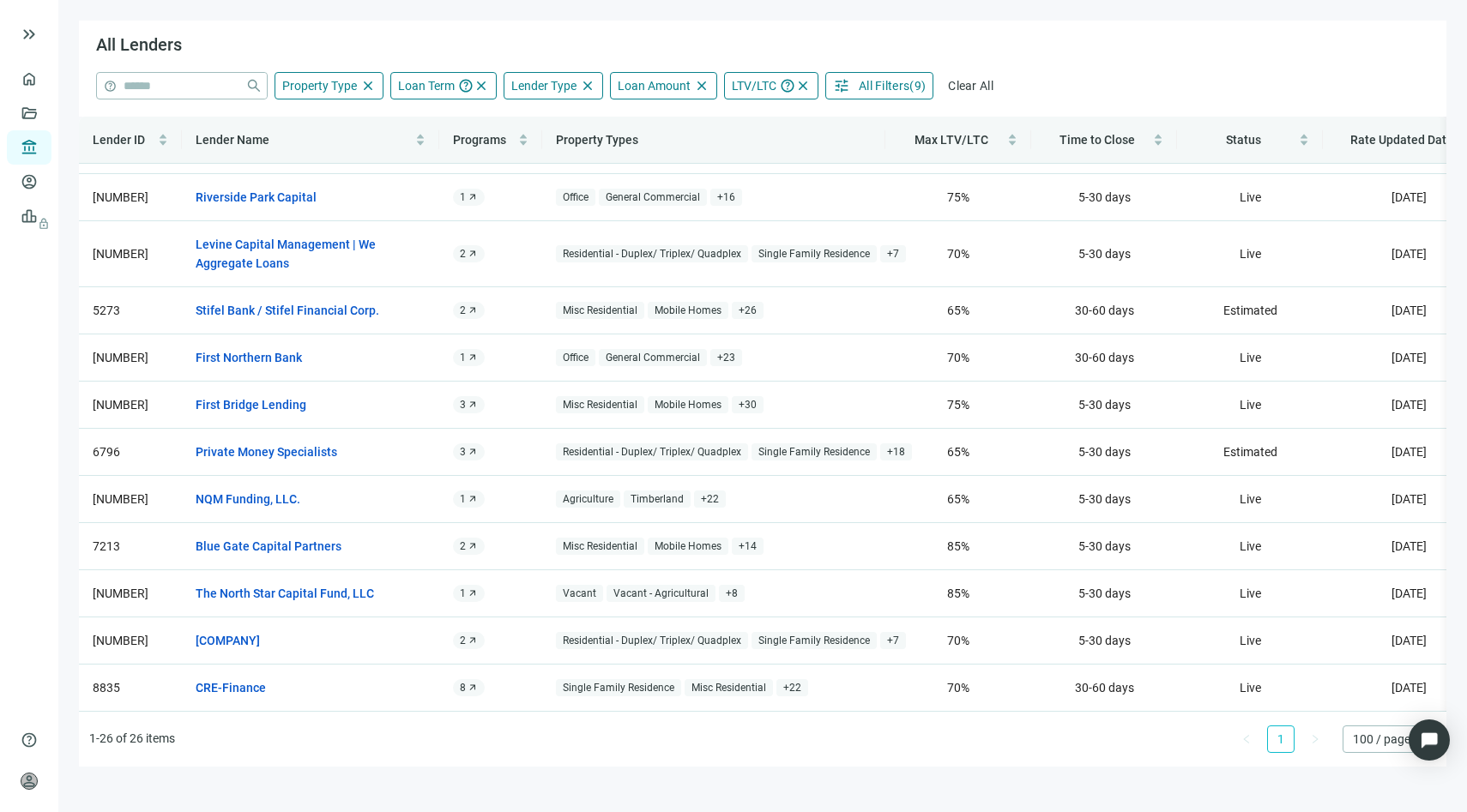 click on "tune All Filters ( 9 )" at bounding box center (879, 86) 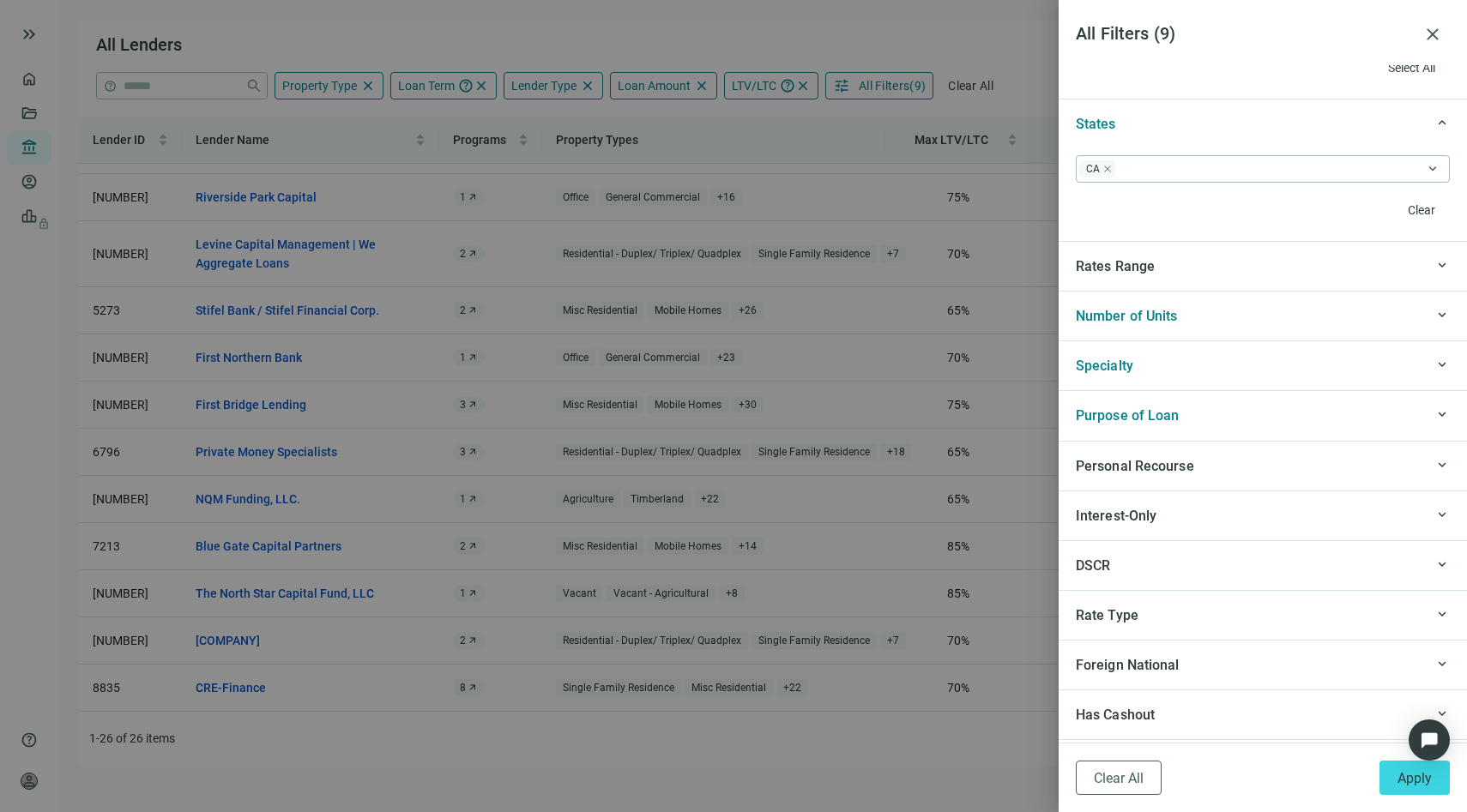 scroll, scrollTop: 1681, scrollLeft: 0, axis: vertical 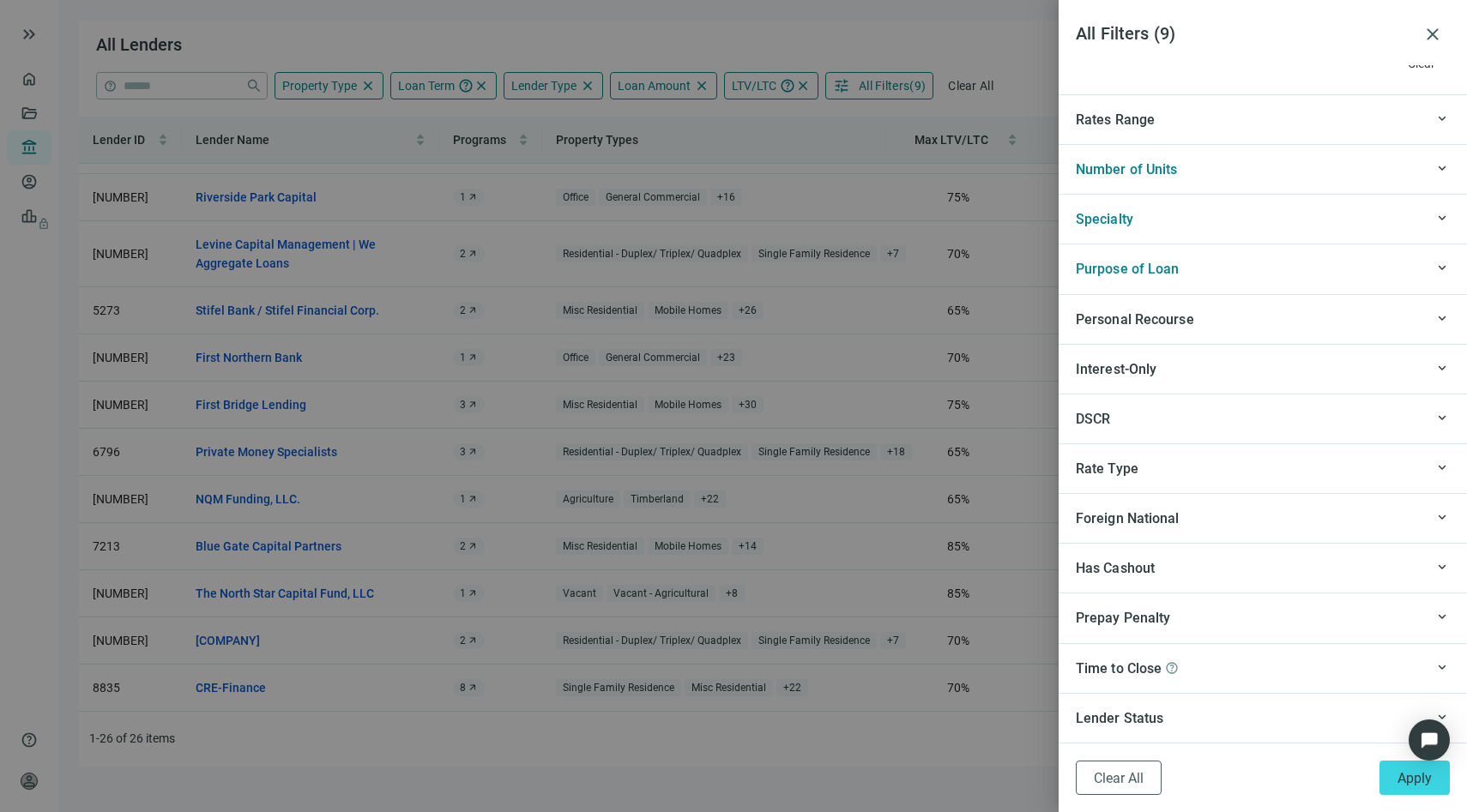 click on "Lender Status" at bounding box center (1250, 718) 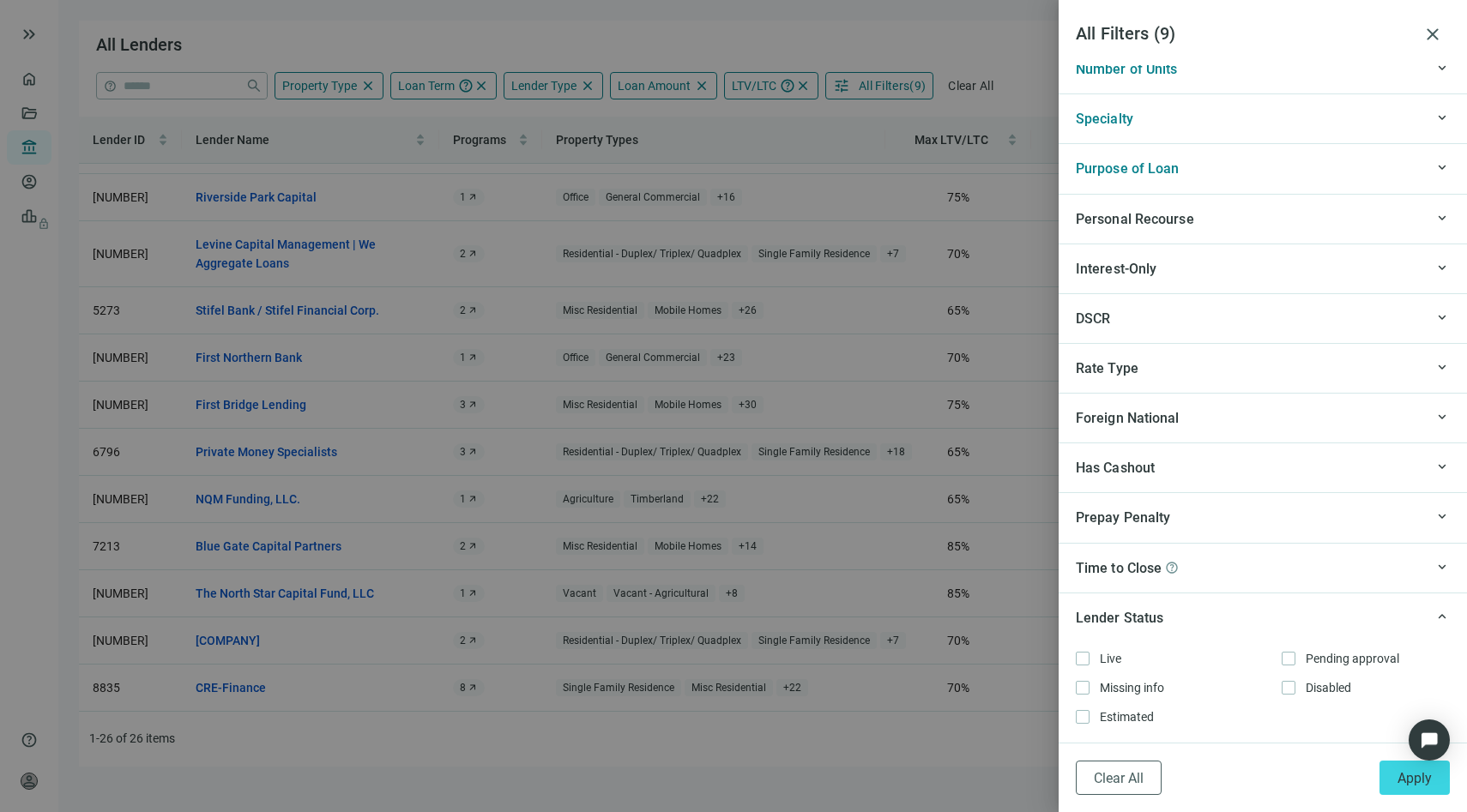 scroll, scrollTop: 1783, scrollLeft: 0, axis: vertical 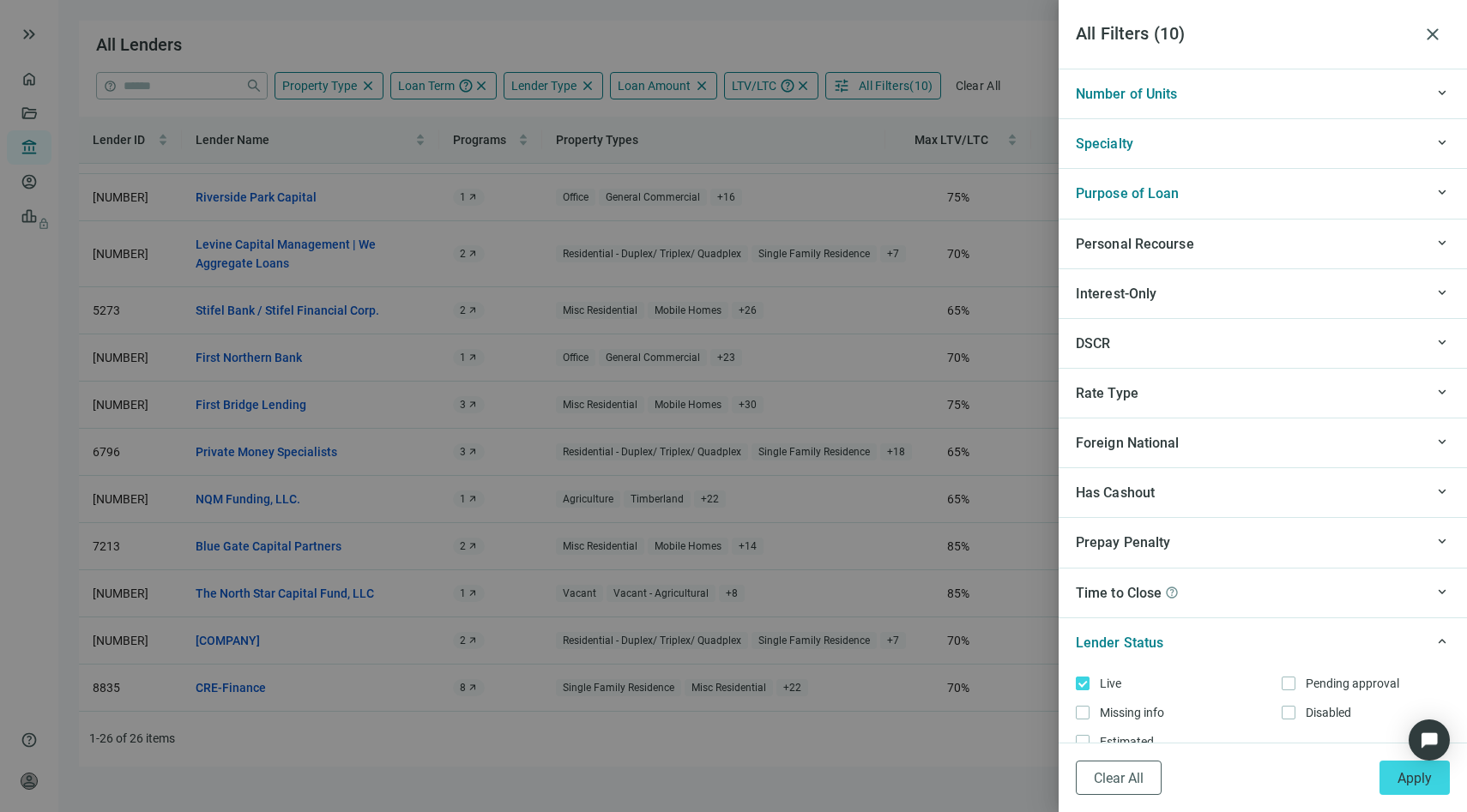 click on "Rate Type" at bounding box center [1250, 393] 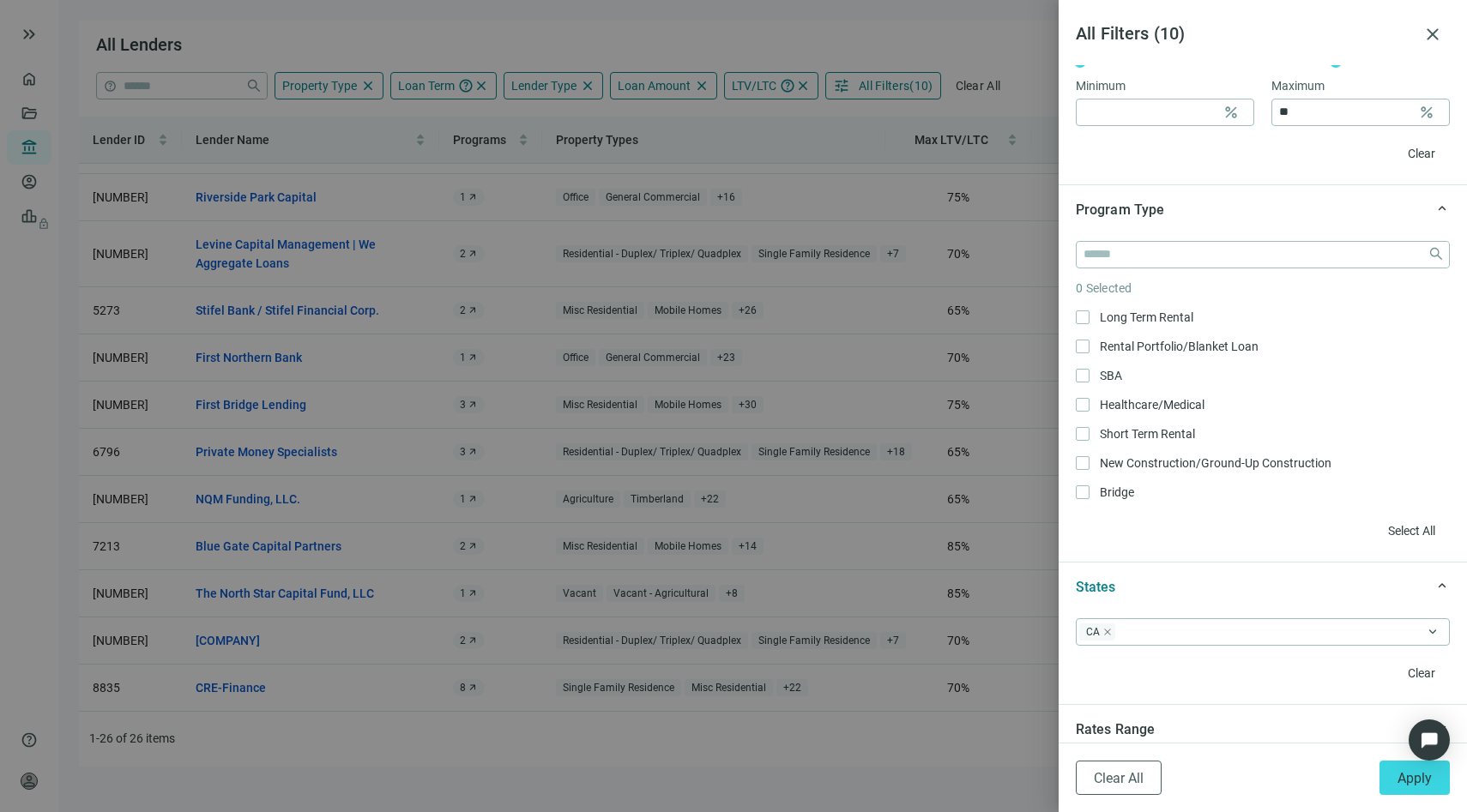 scroll, scrollTop: 1071, scrollLeft: 0, axis: vertical 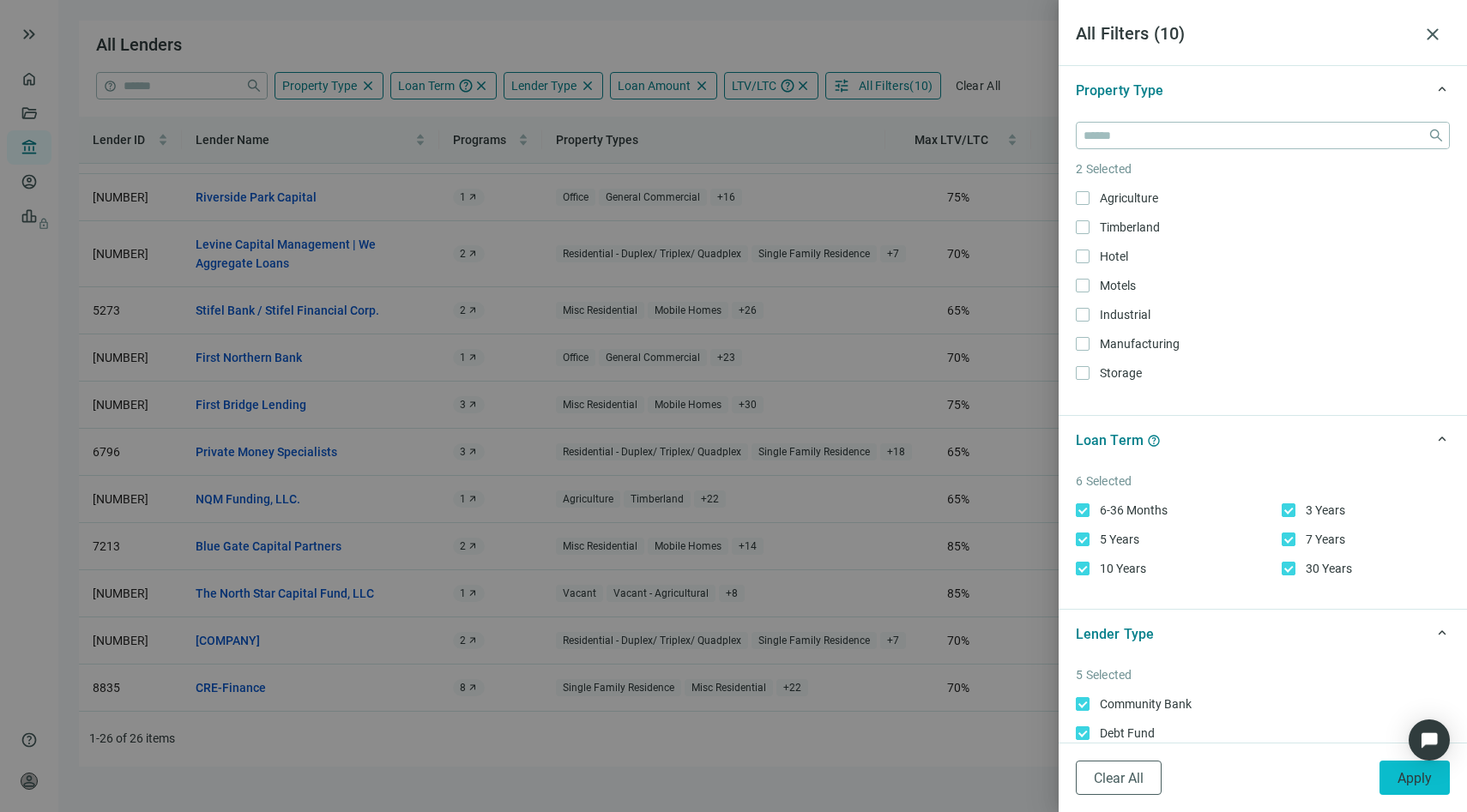 click on "Apply" at bounding box center (1415, 778) 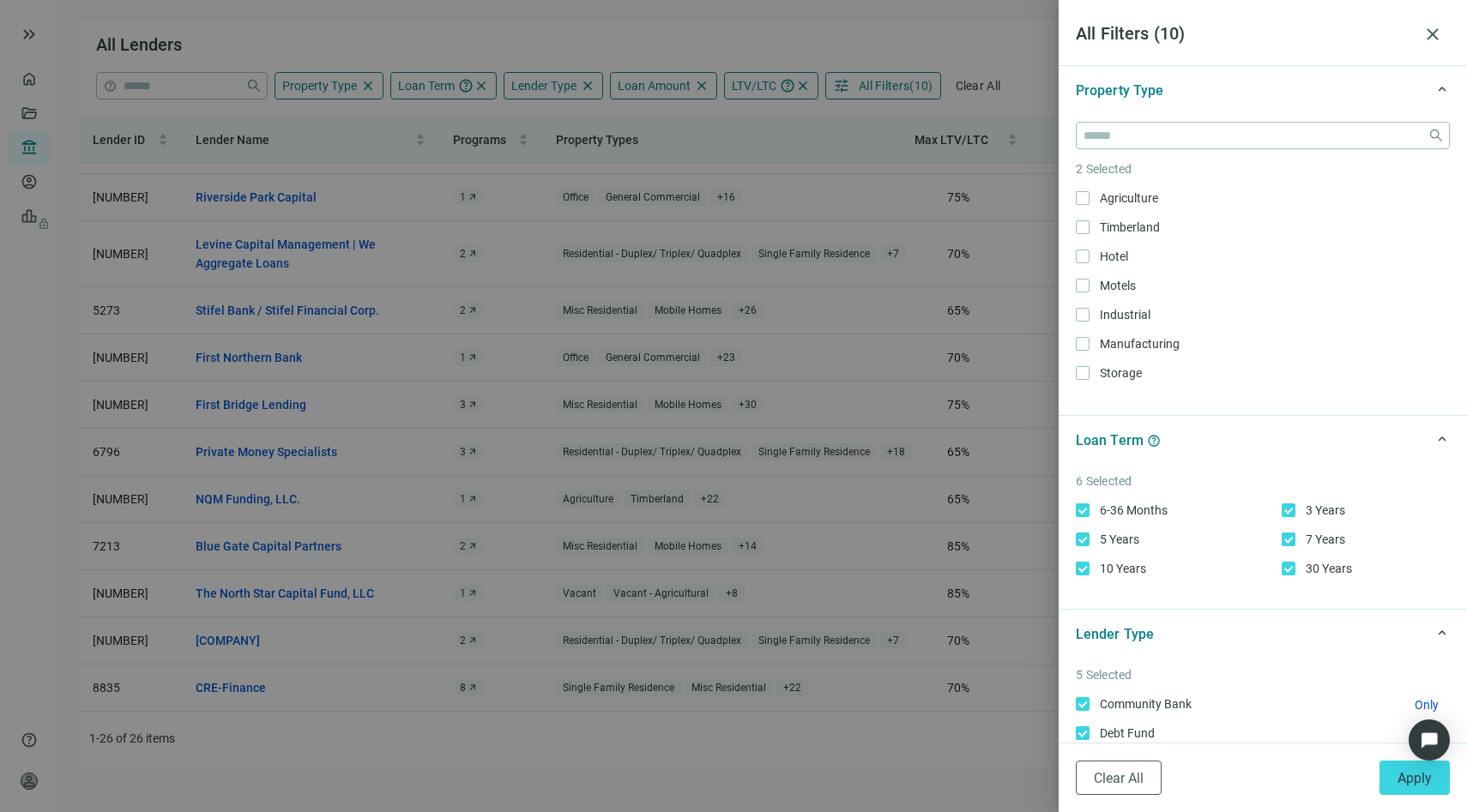 scroll, scrollTop: 0, scrollLeft: 0, axis: both 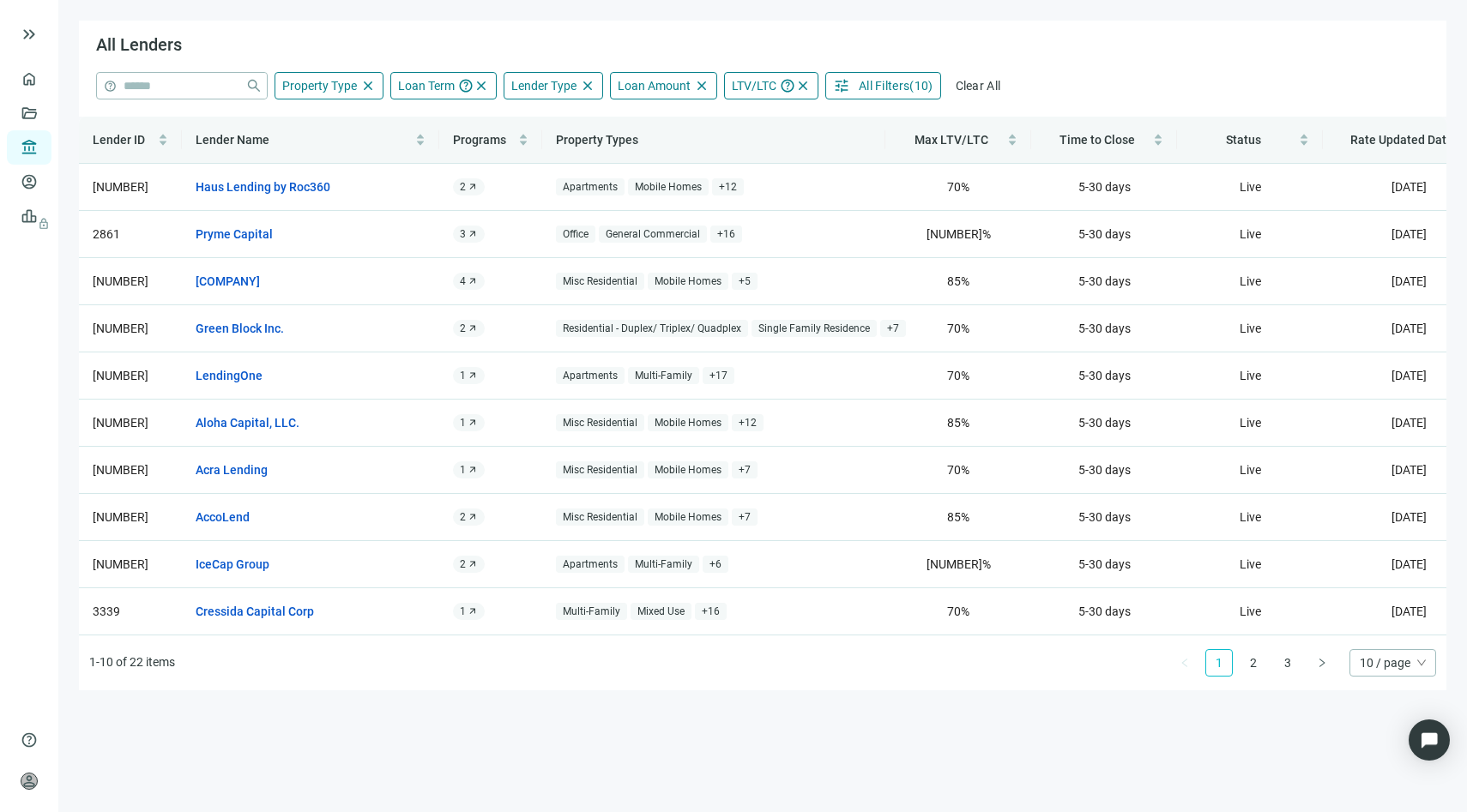 click on "10 / page" at bounding box center (1392, 663) 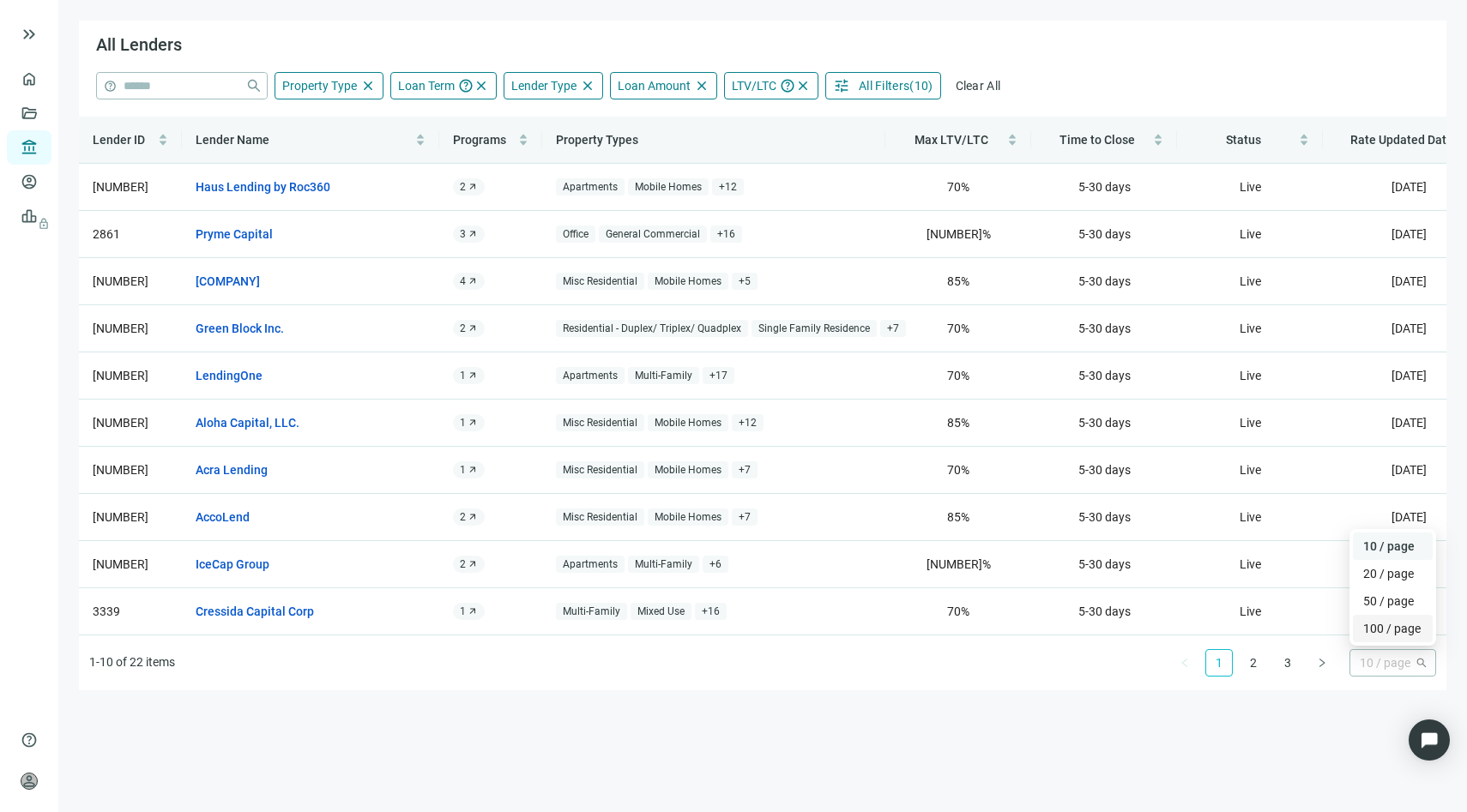 click on "100 / page" at bounding box center (1392, 629) 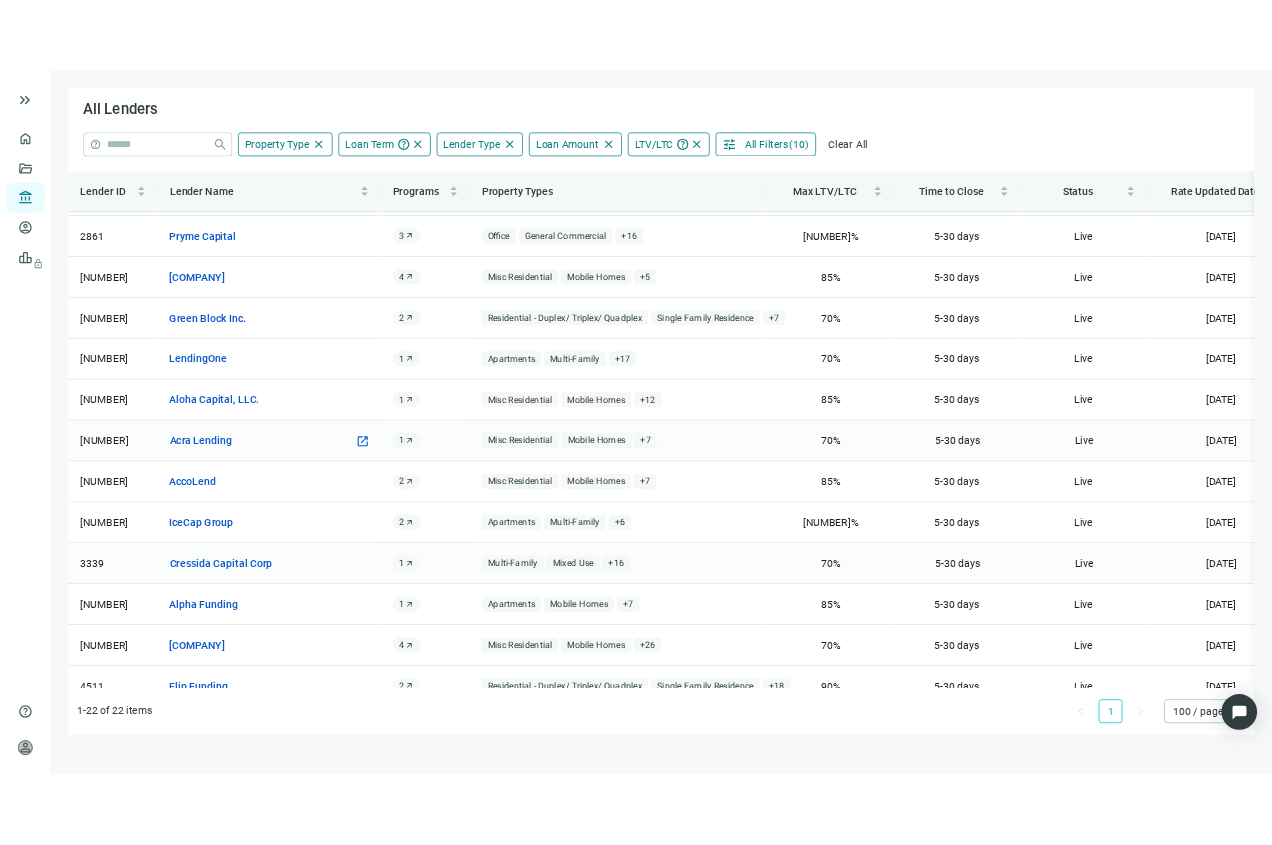 scroll, scrollTop: 0, scrollLeft: 0, axis: both 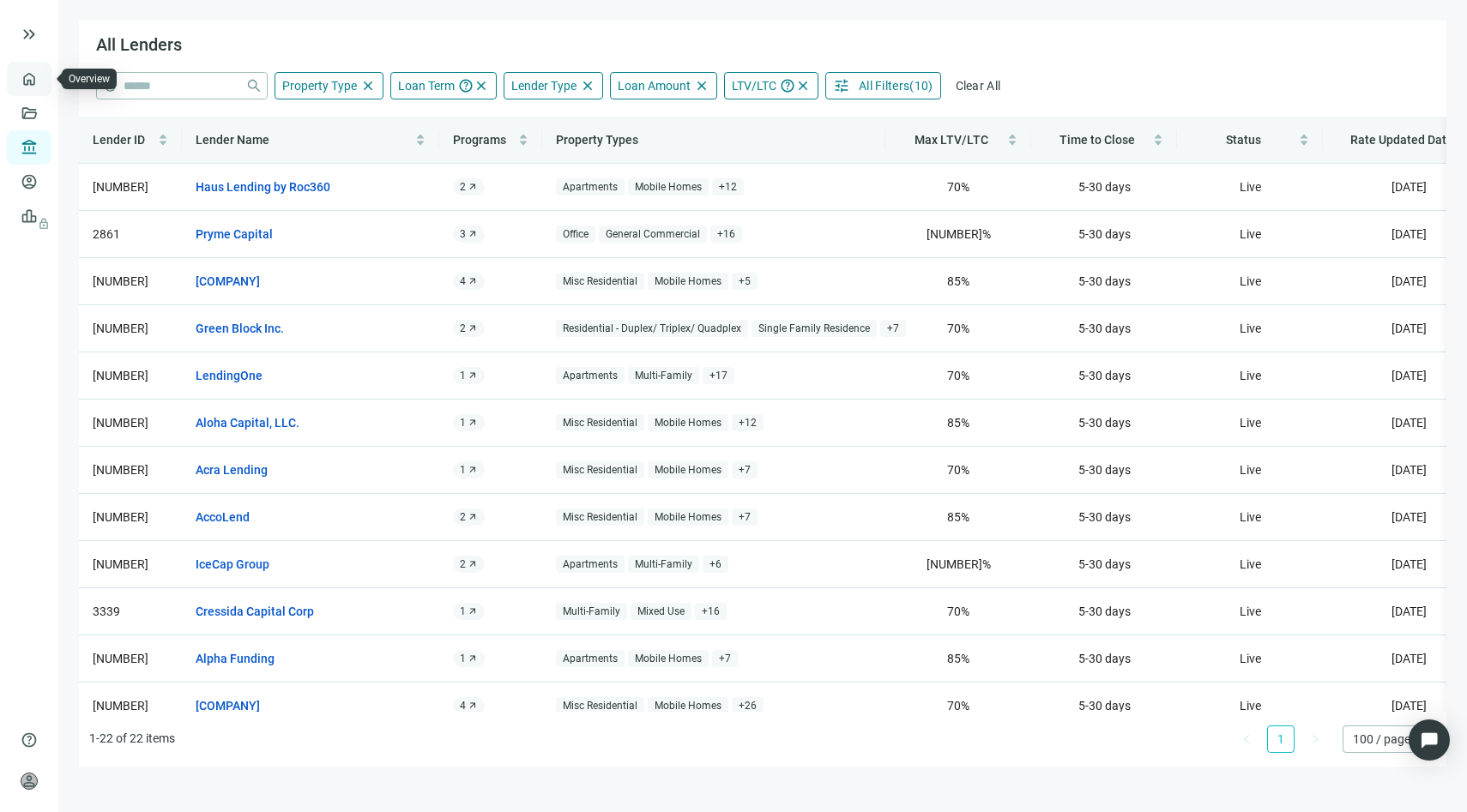 click on "Overview" at bounding box center [68, 79] 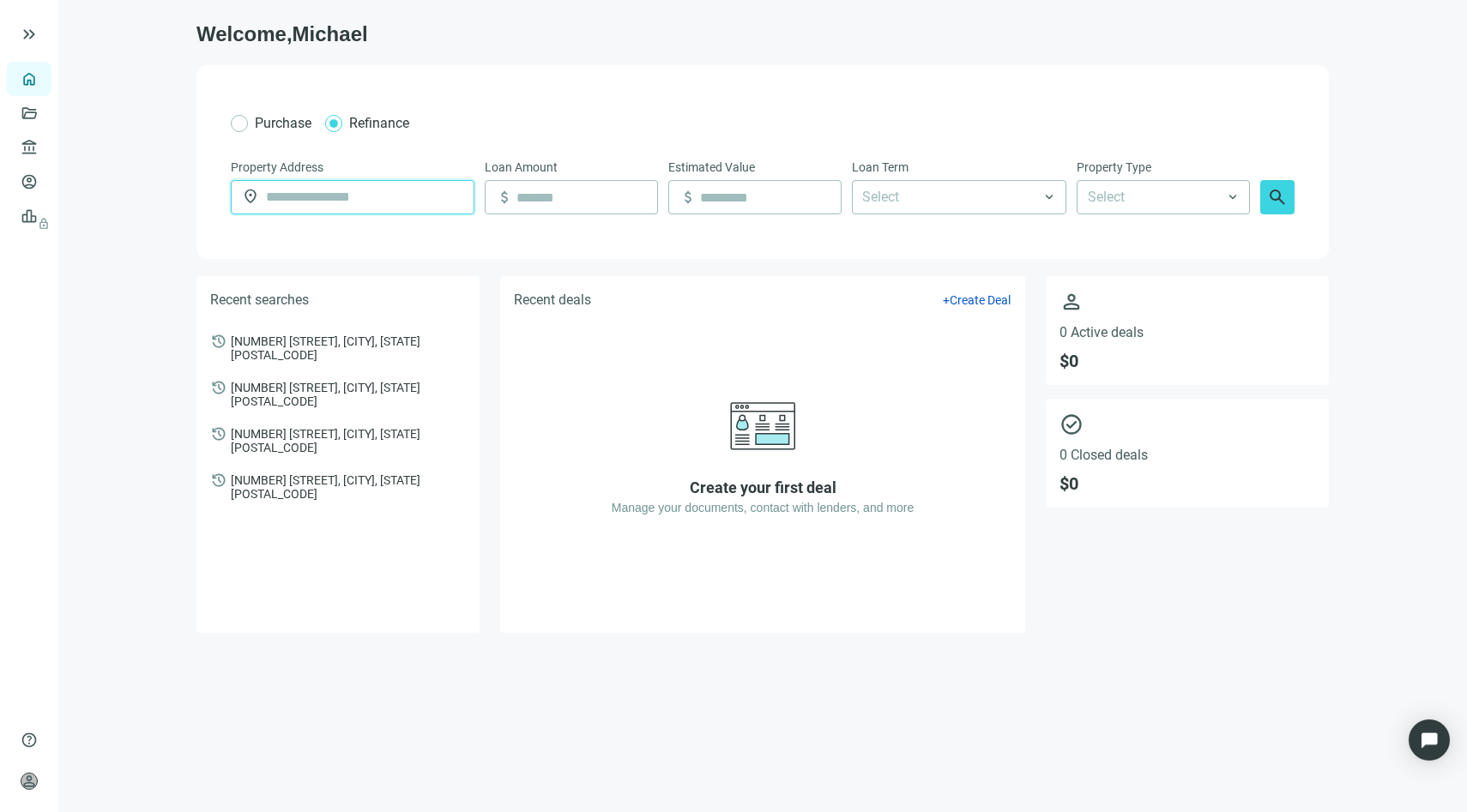 click at bounding box center (365, 197) 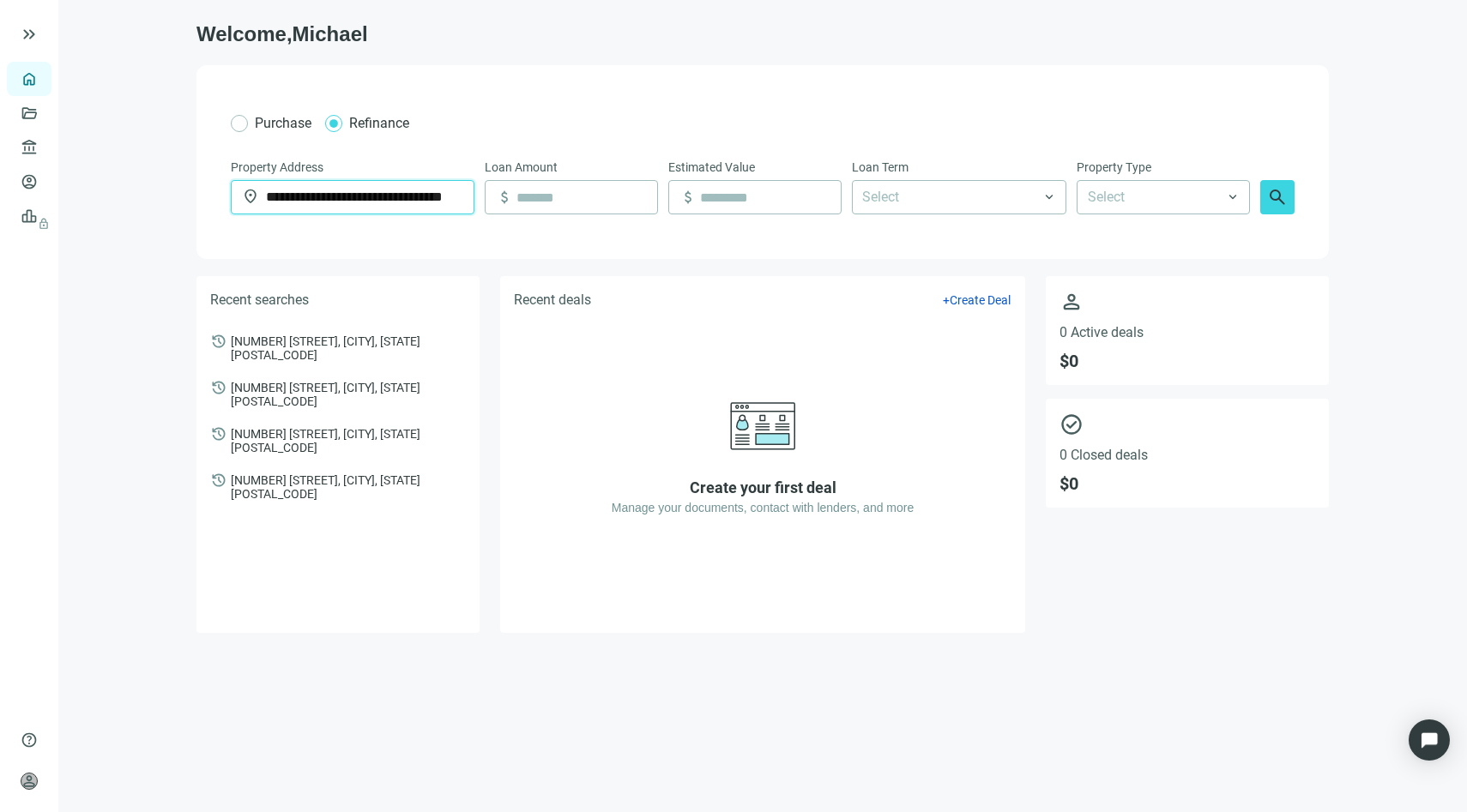 scroll, scrollTop: 0, scrollLeft: 5, axis: horizontal 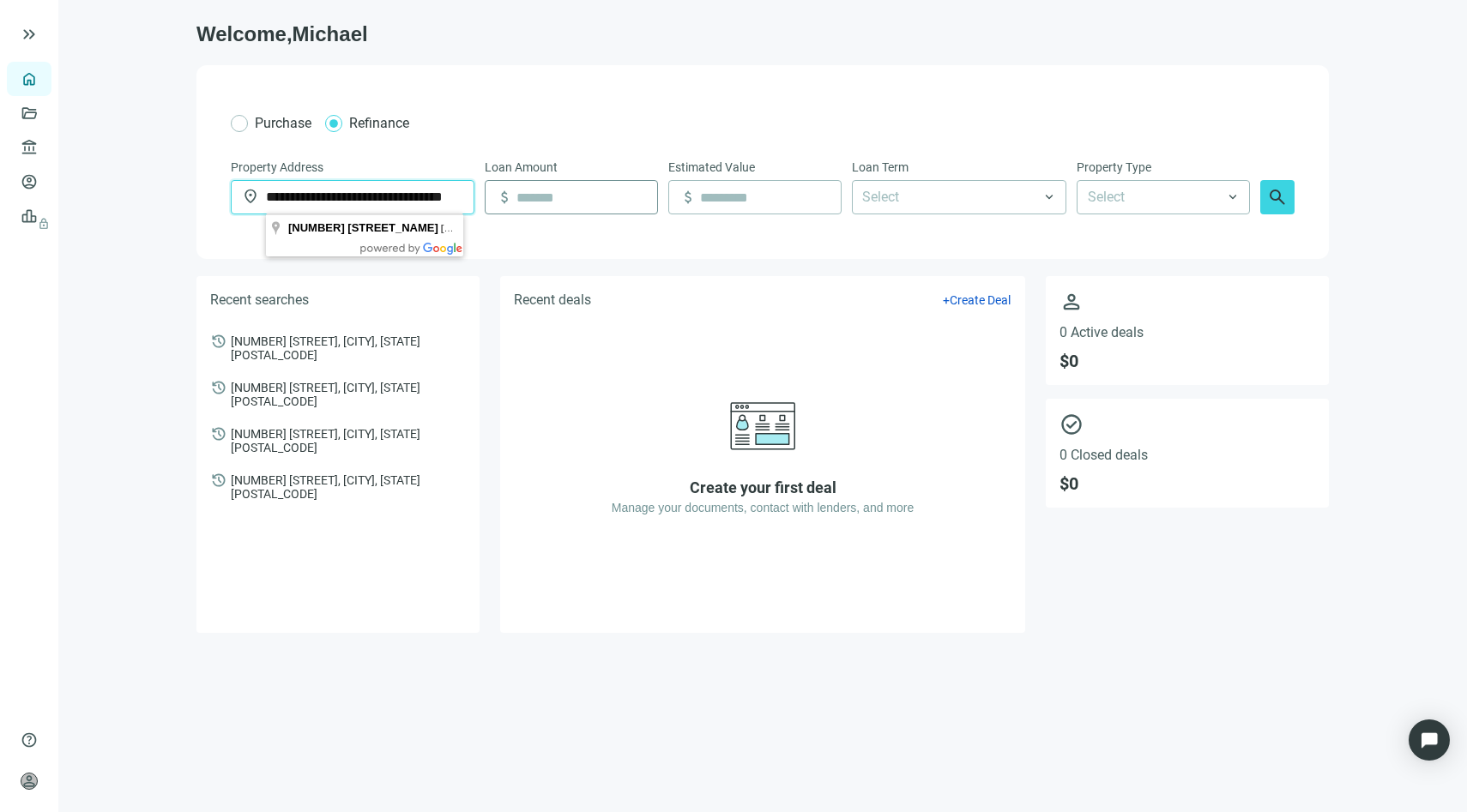 type on "**********" 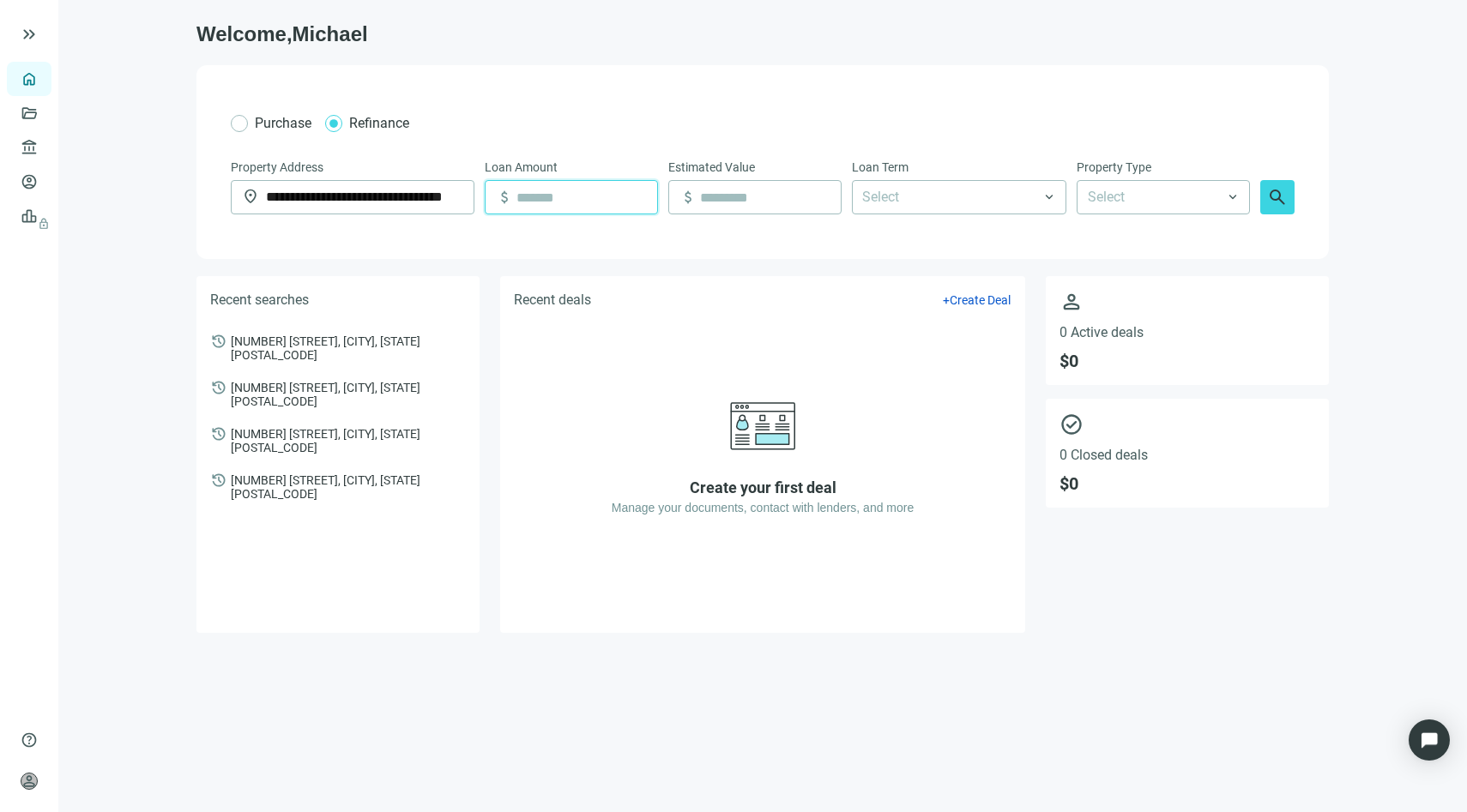 scroll, scrollTop: 0, scrollLeft: 0, axis: both 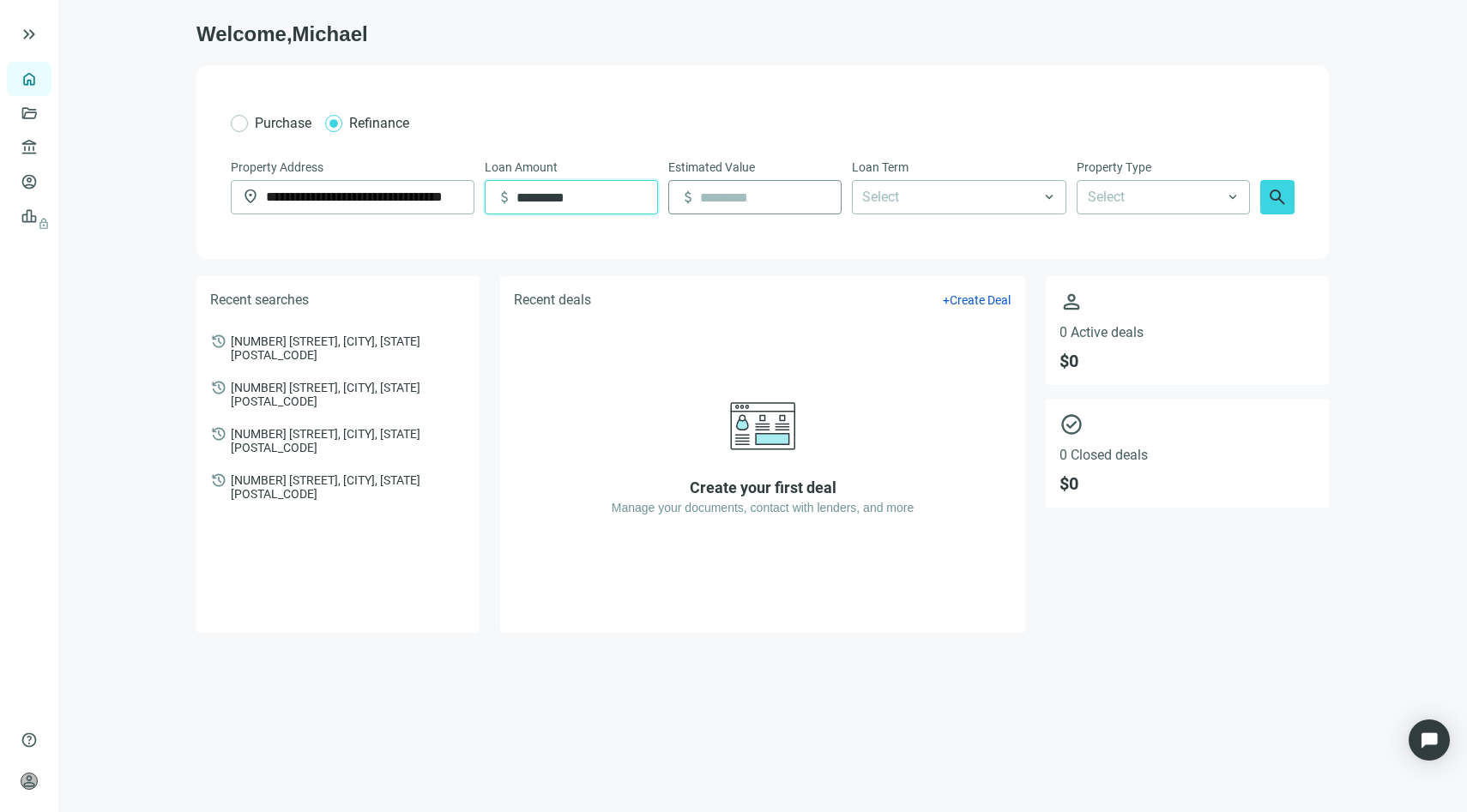 type on "*********" 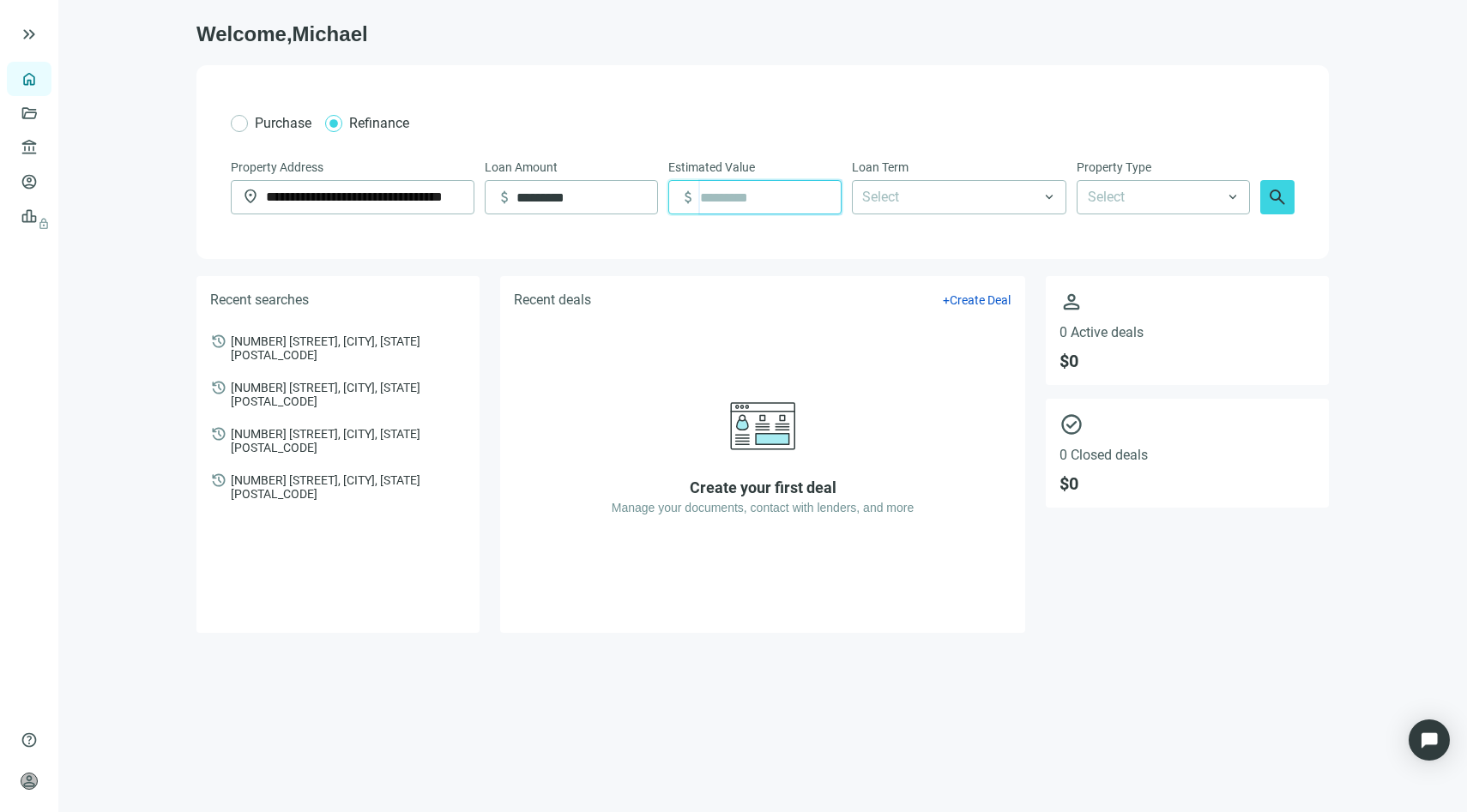 click at bounding box center [770, 197] 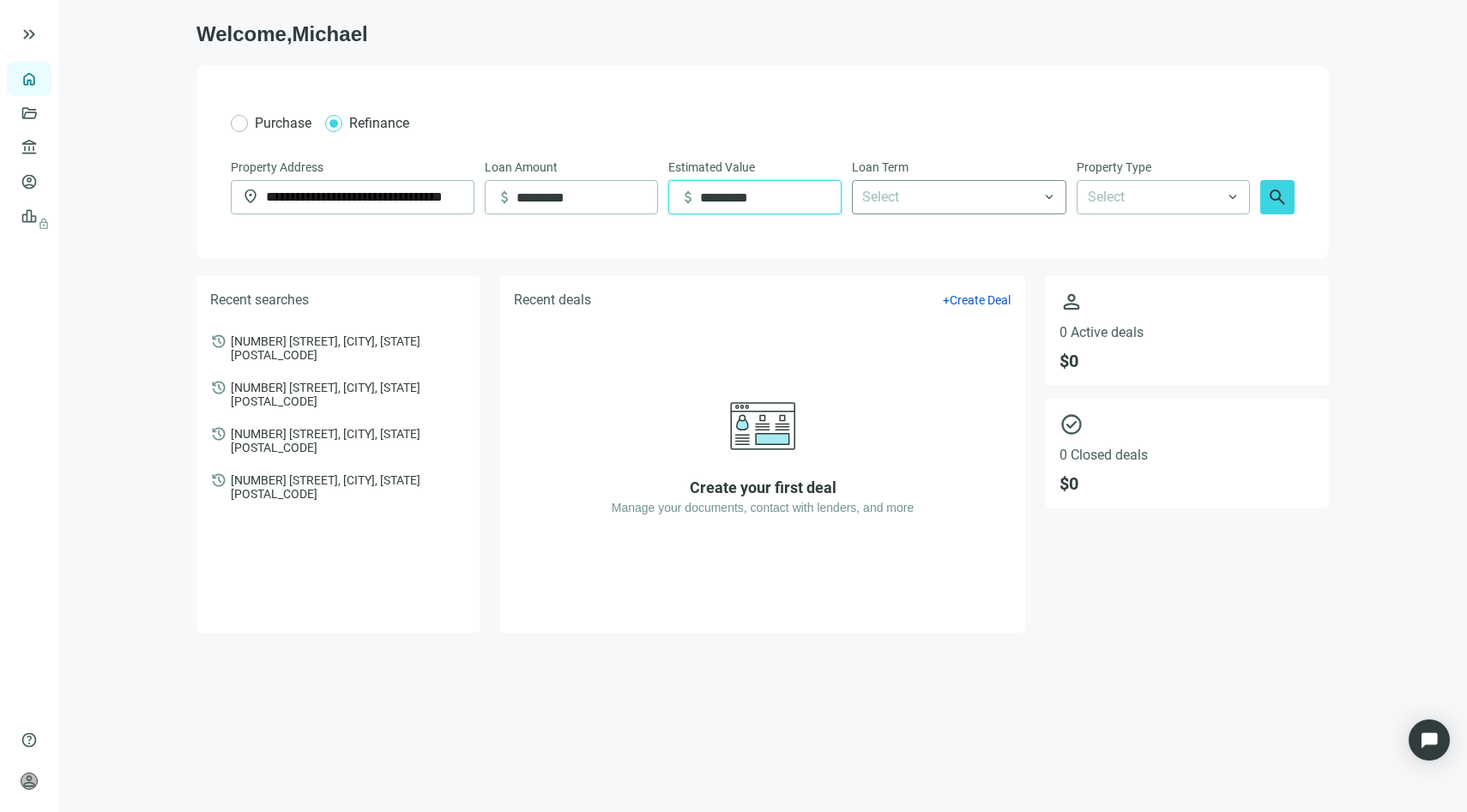 click on "Select" at bounding box center (959, 197) 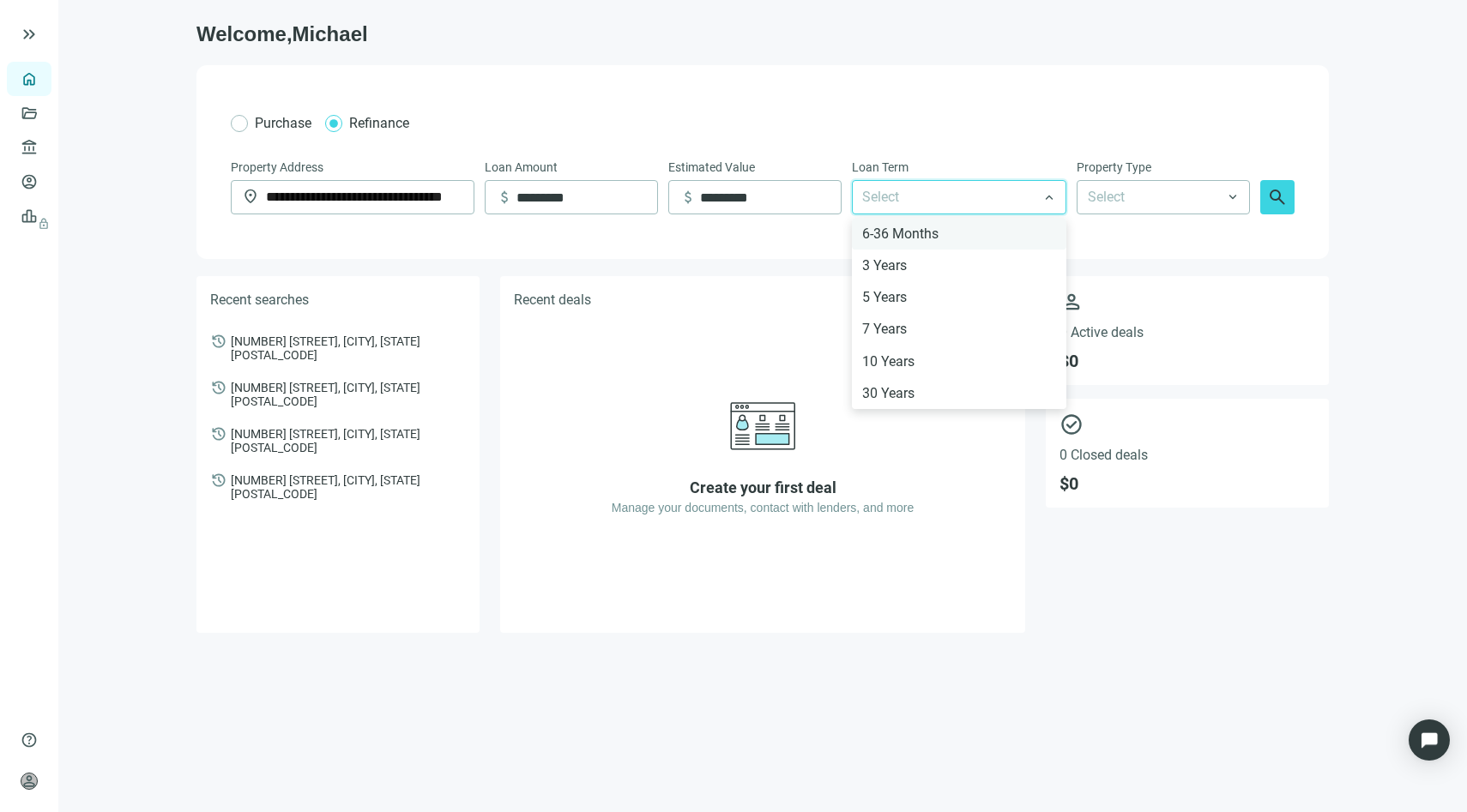 click on "6-36 Months" at bounding box center (959, 233) 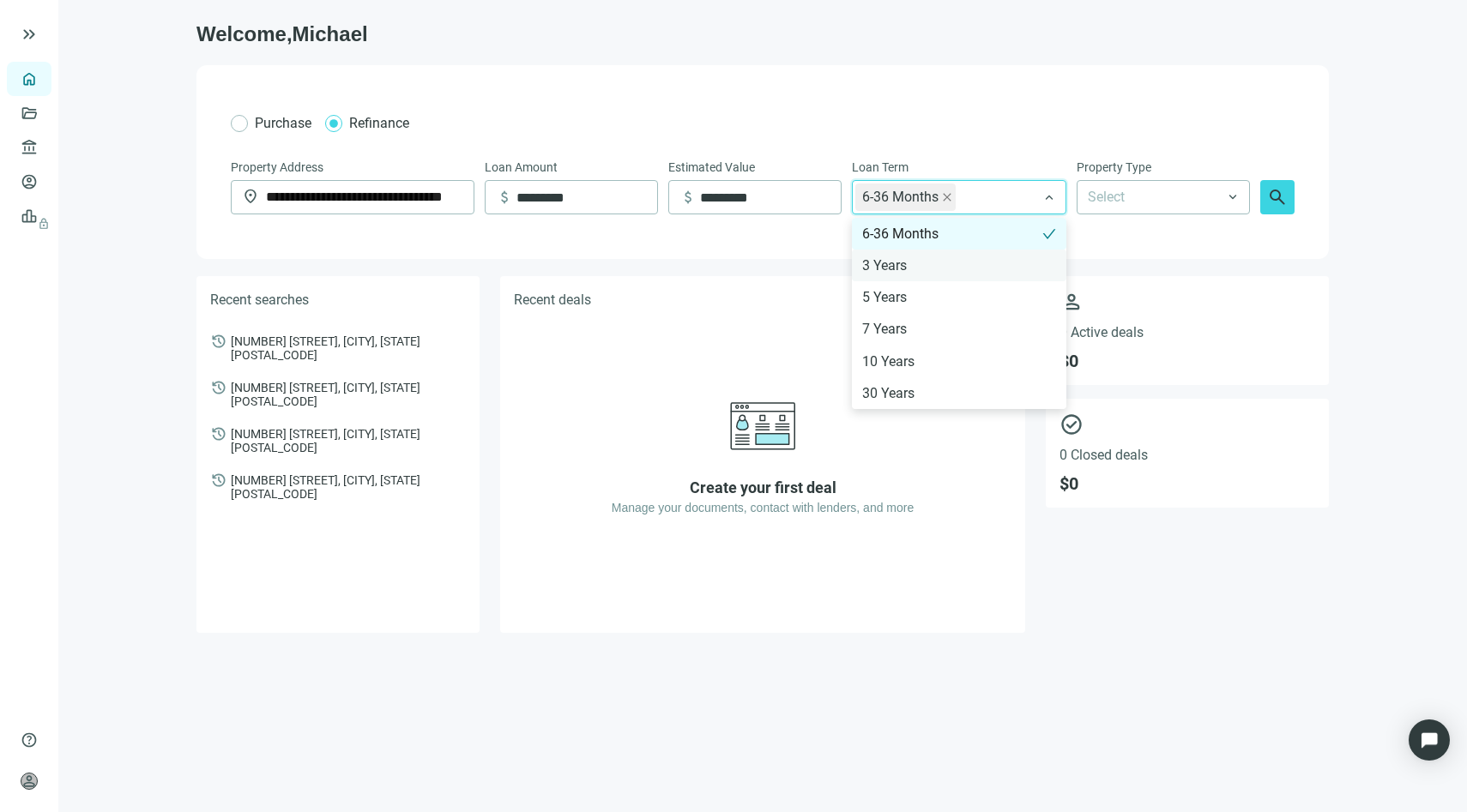 click on "3 Years" at bounding box center (959, 265) 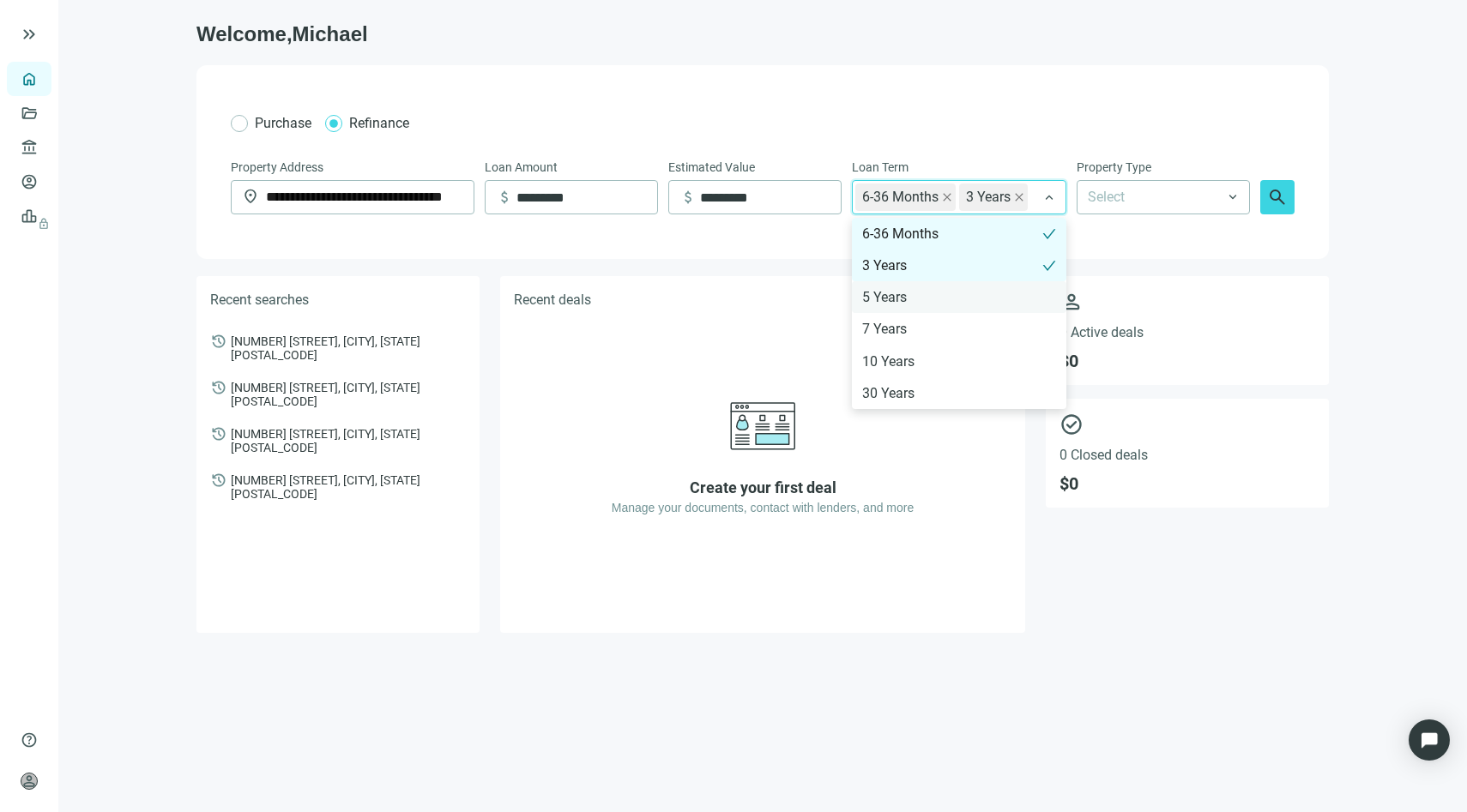 click on "5 Years" at bounding box center (959, 297) 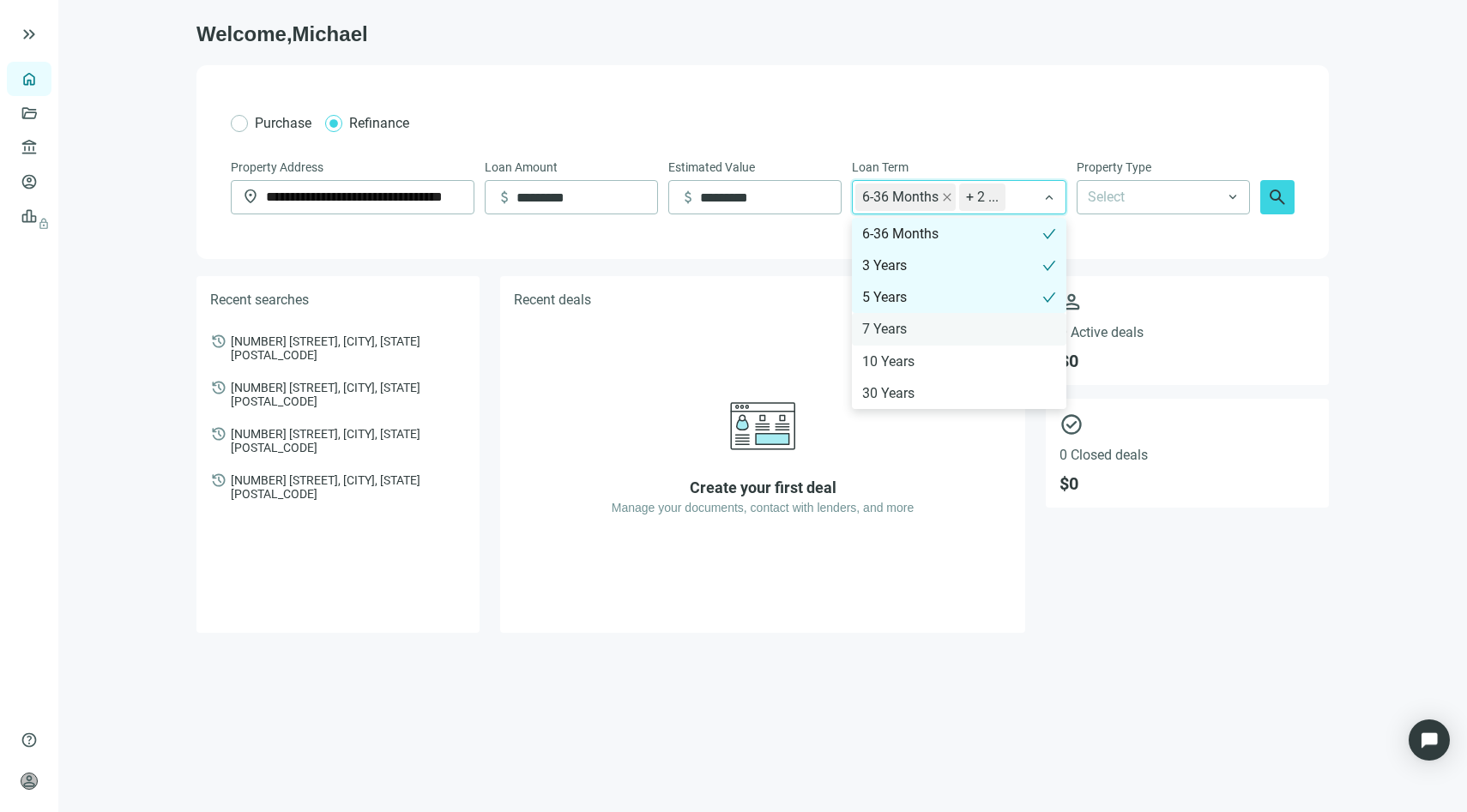 click on "7 Years" at bounding box center [959, 328] 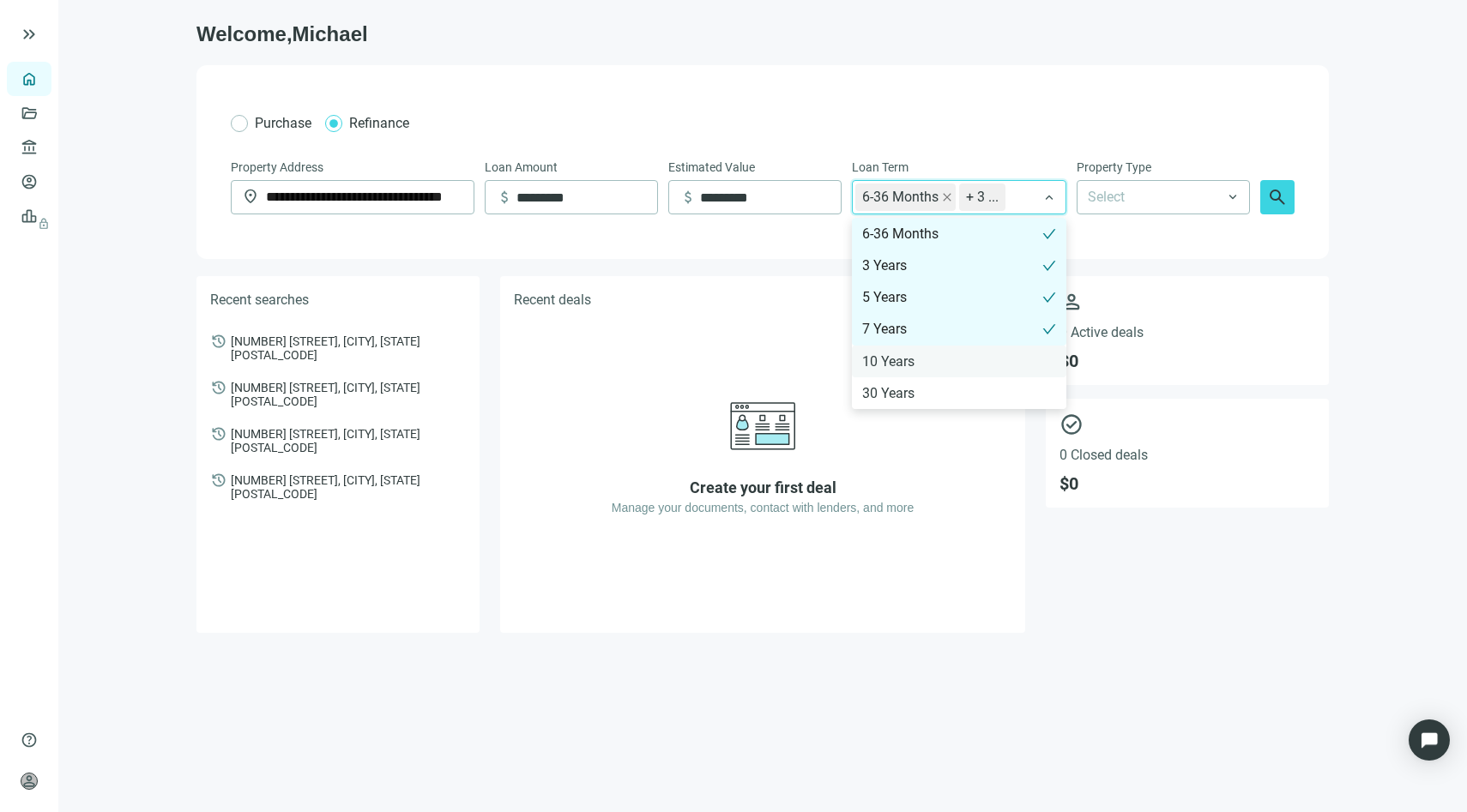 click on "10 Years" at bounding box center [959, 361] 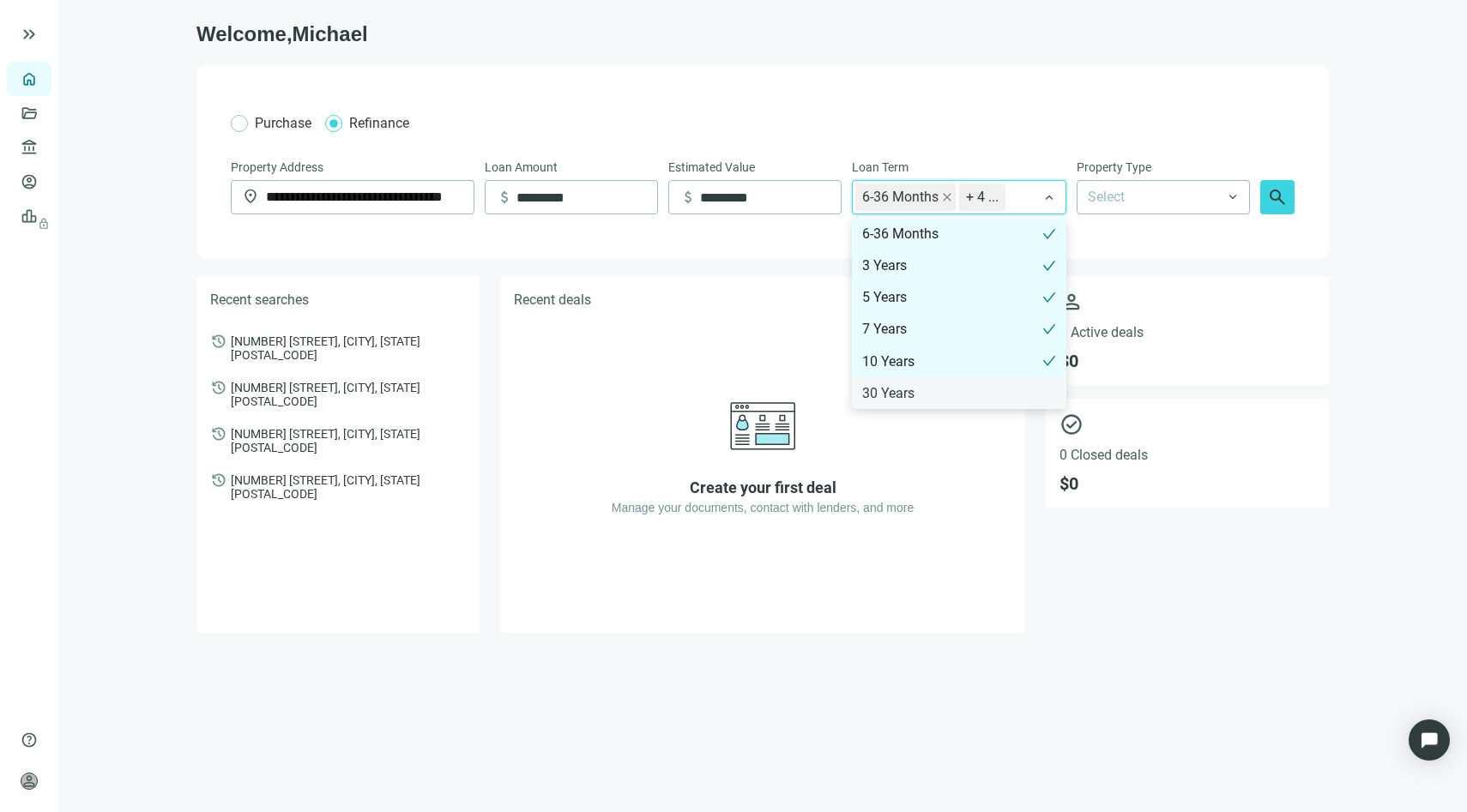 click on "30 Years" at bounding box center (959, 393) 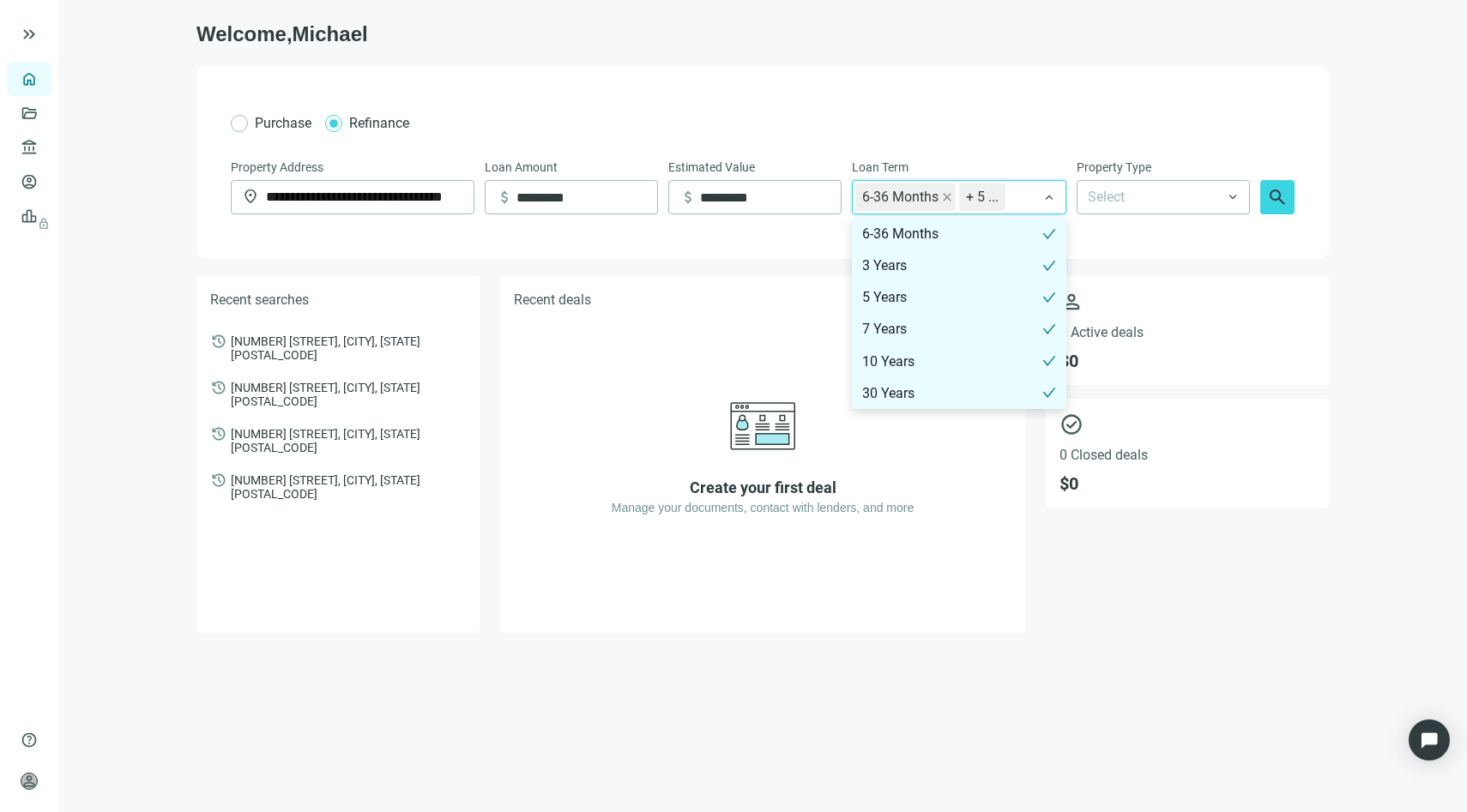 click on "**********" at bounding box center (763, 162) 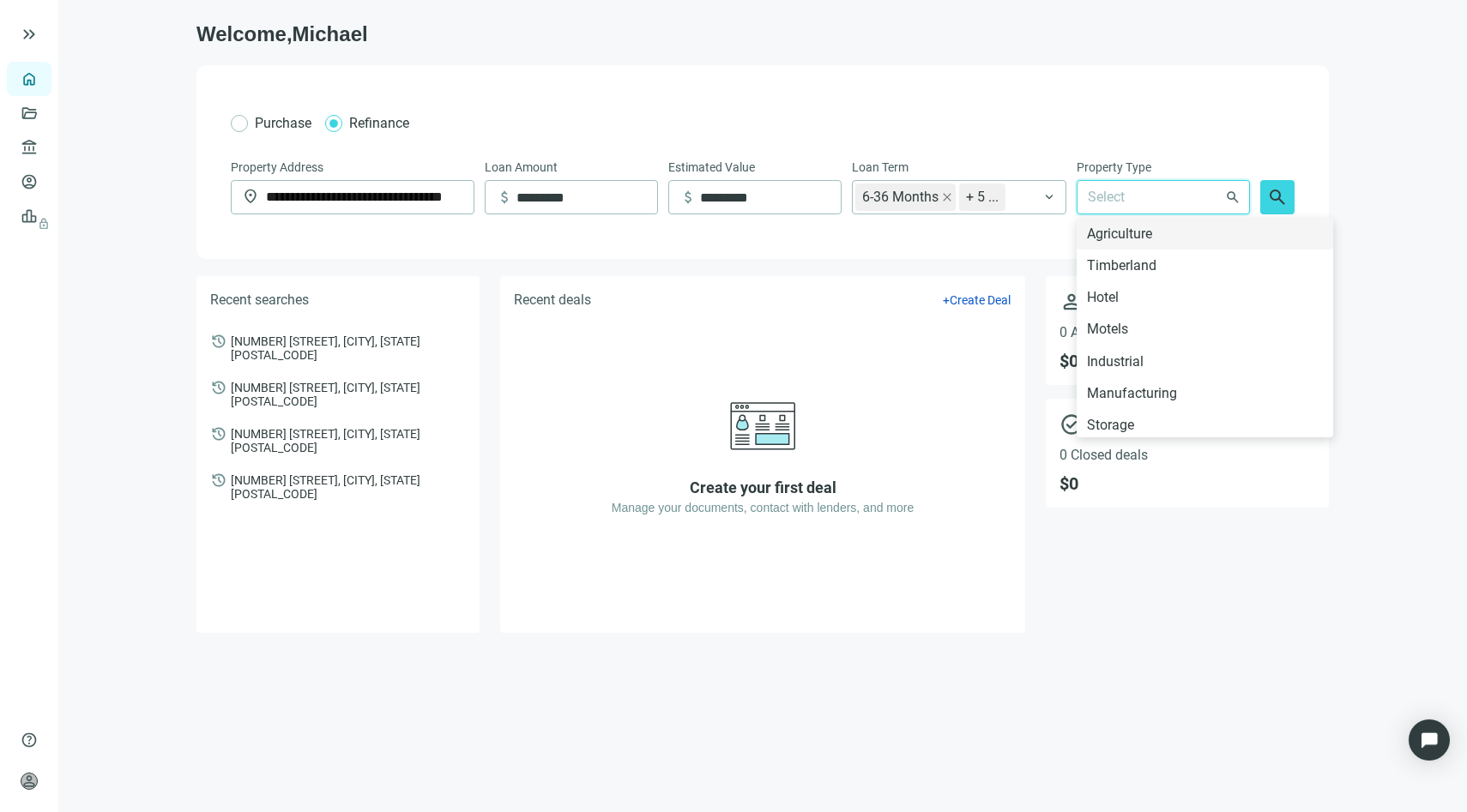 click at bounding box center (1156, 197) 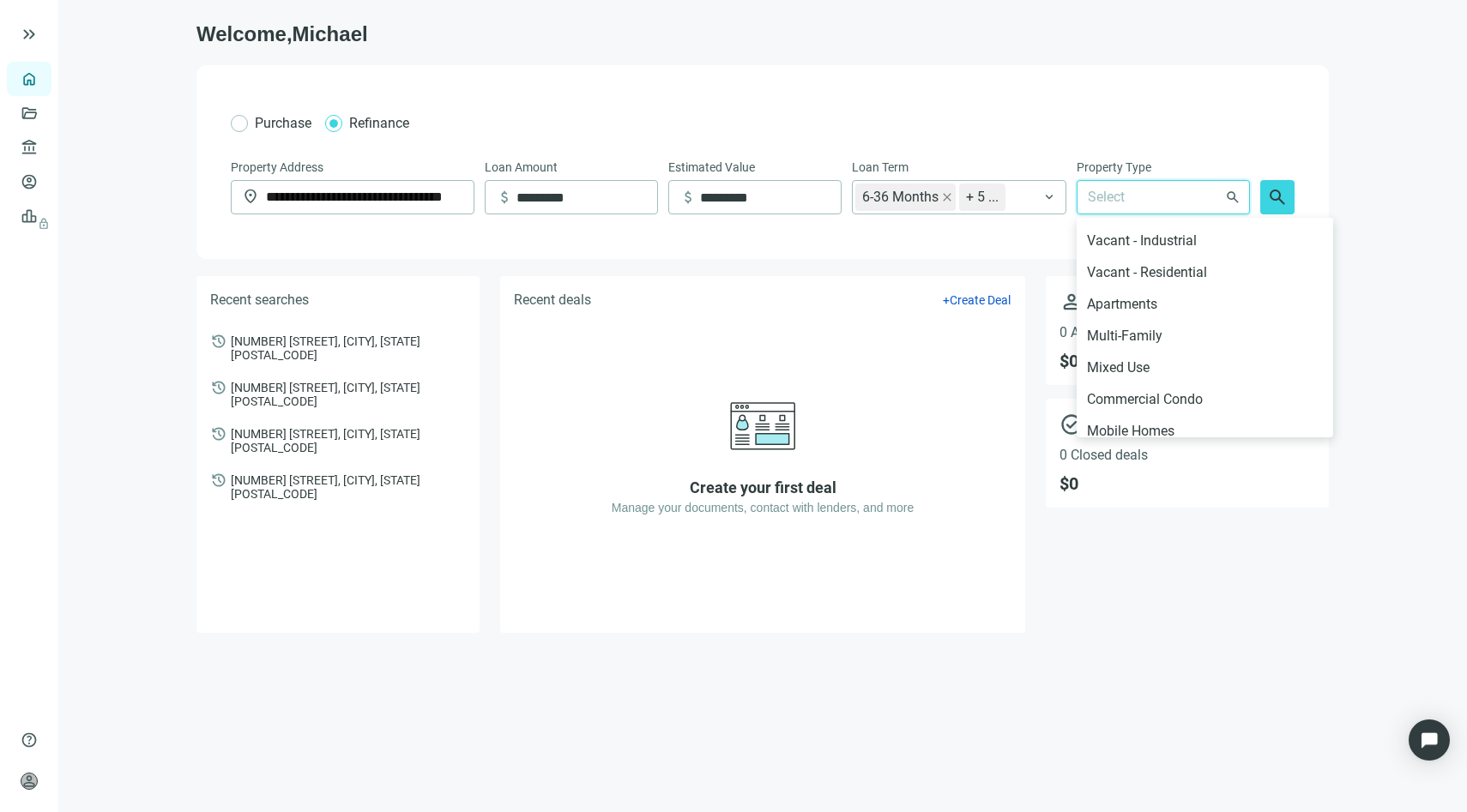 scroll, scrollTop: 345, scrollLeft: 0, axis: vertical 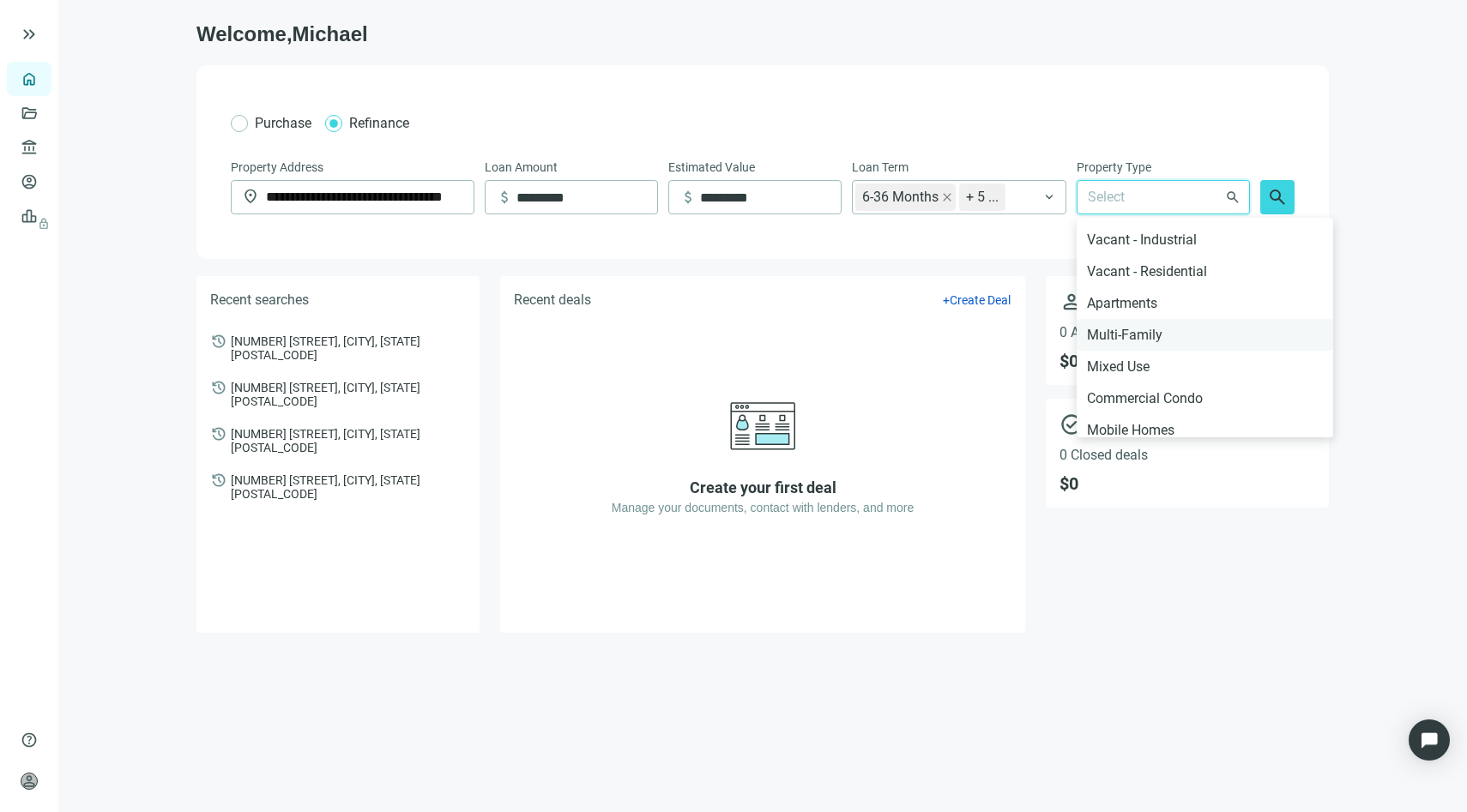 click on "Multi-Family" at bounding box center [1204, 334] 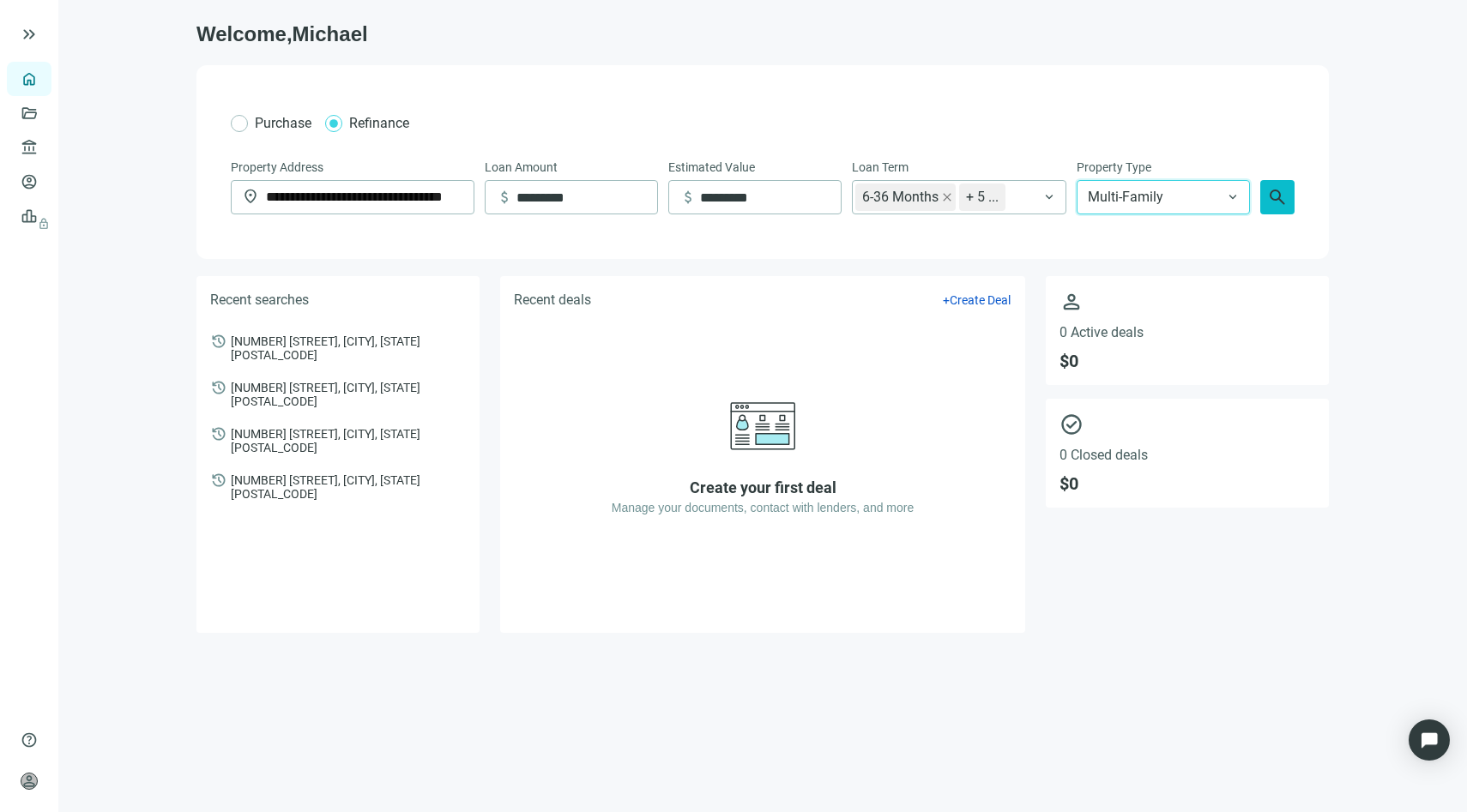 click on "search" at bounding box center (1277, 197) 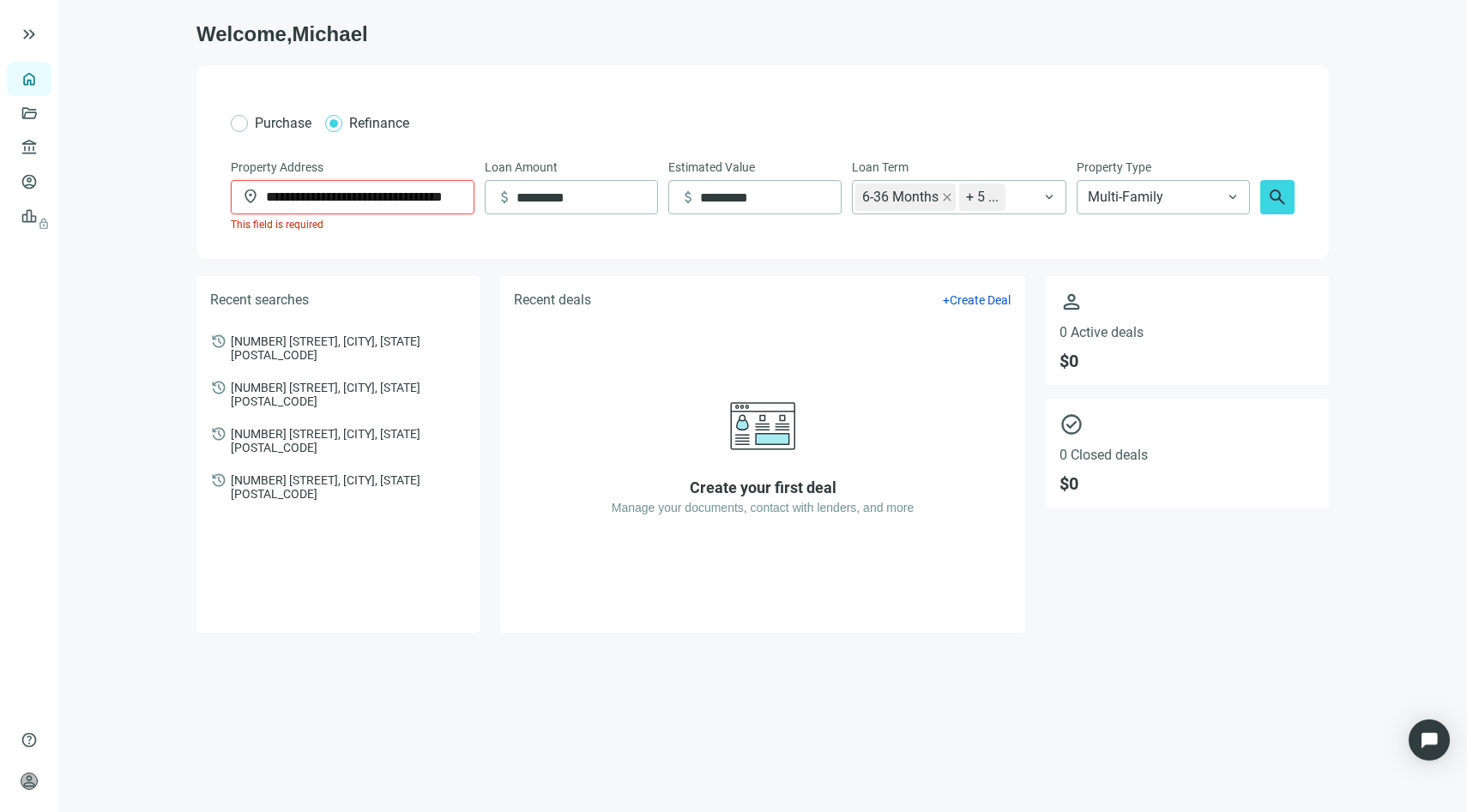click on "**********" at bounding box center [365, 197] 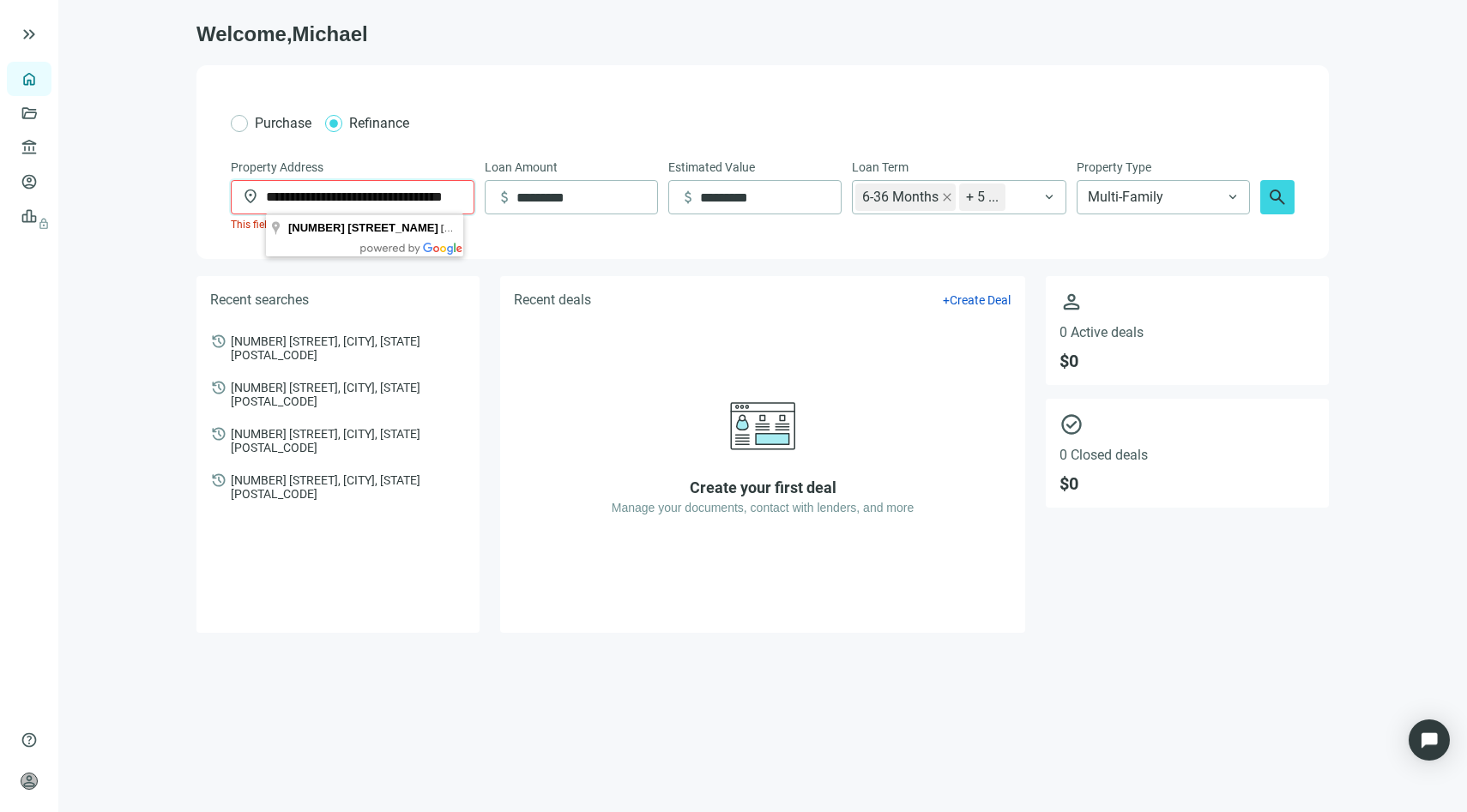 type on "**********" 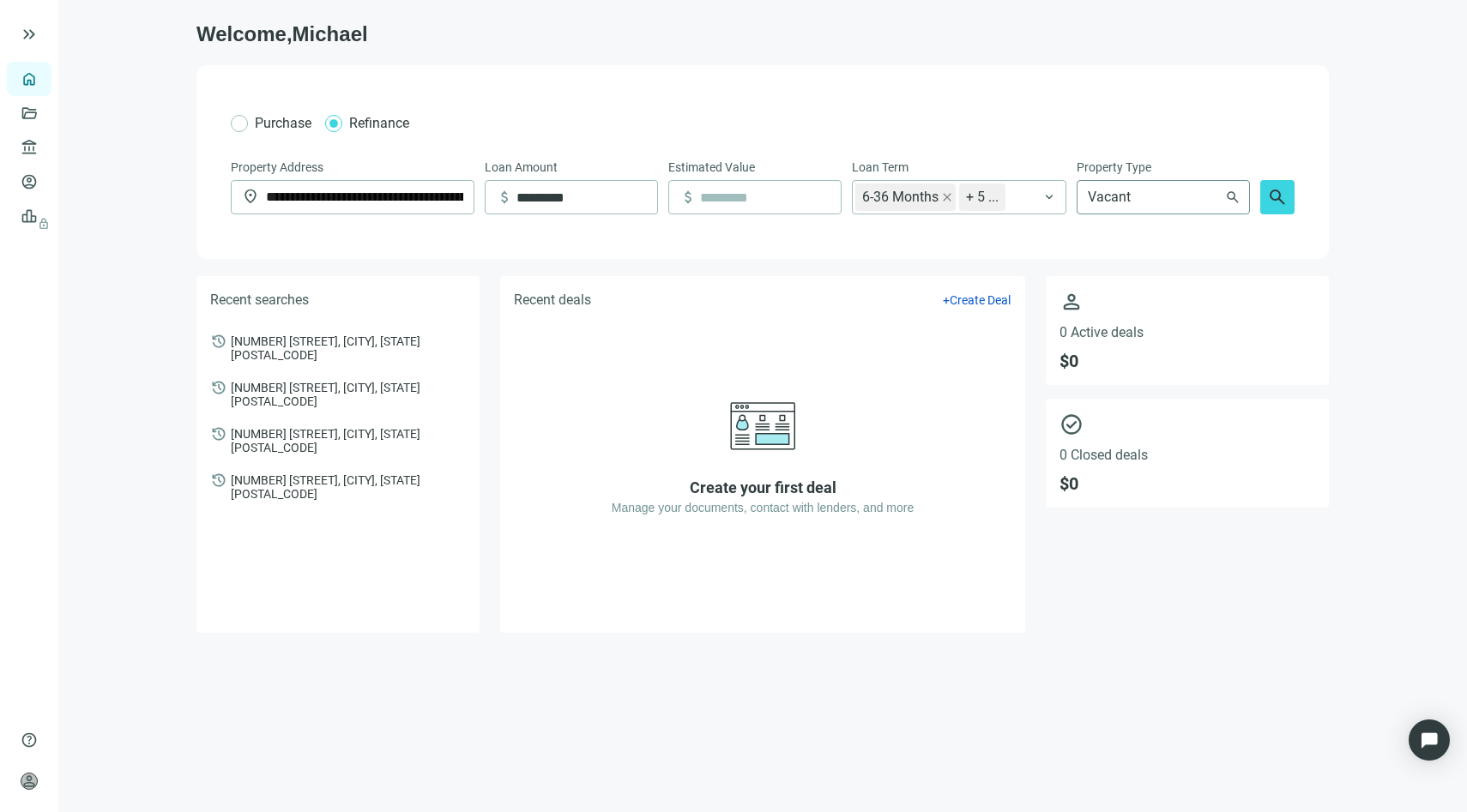 click on "Vacant" at bounding box center (1163, 197) 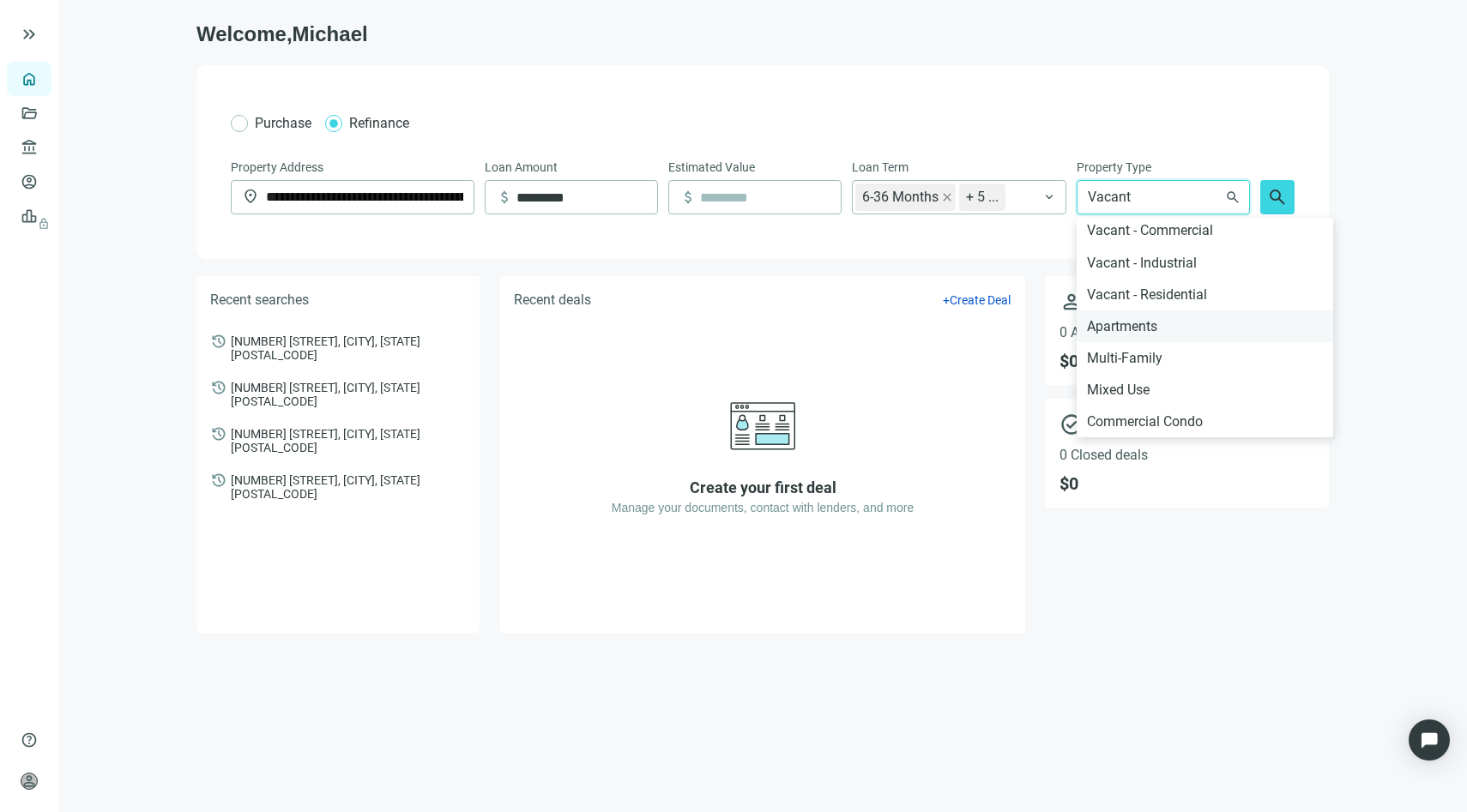 scroll, scrollTop: 322, scrollLeft: 0, axis: vertical 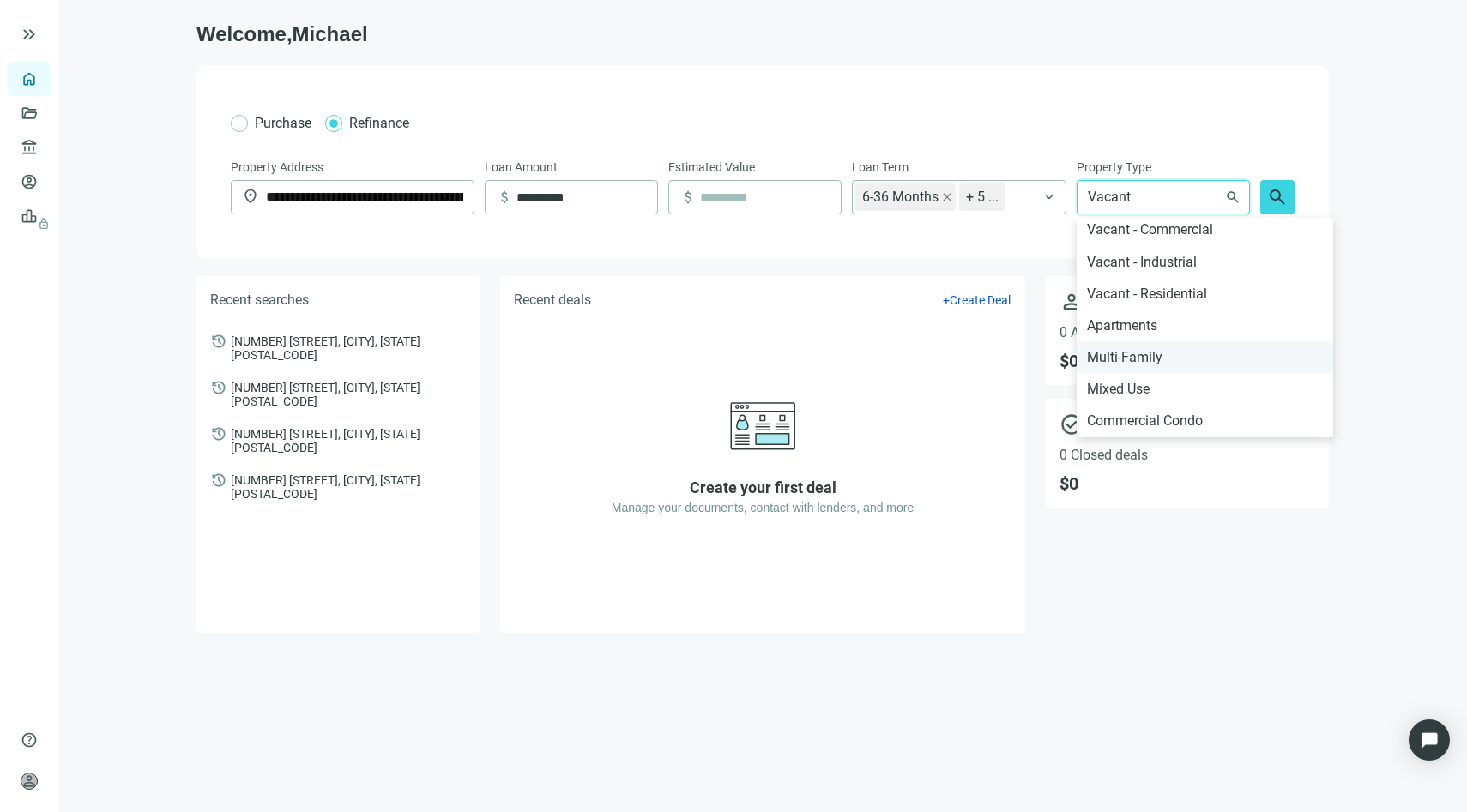 click on "Multi-Family" at bounding box center (1204, 357) 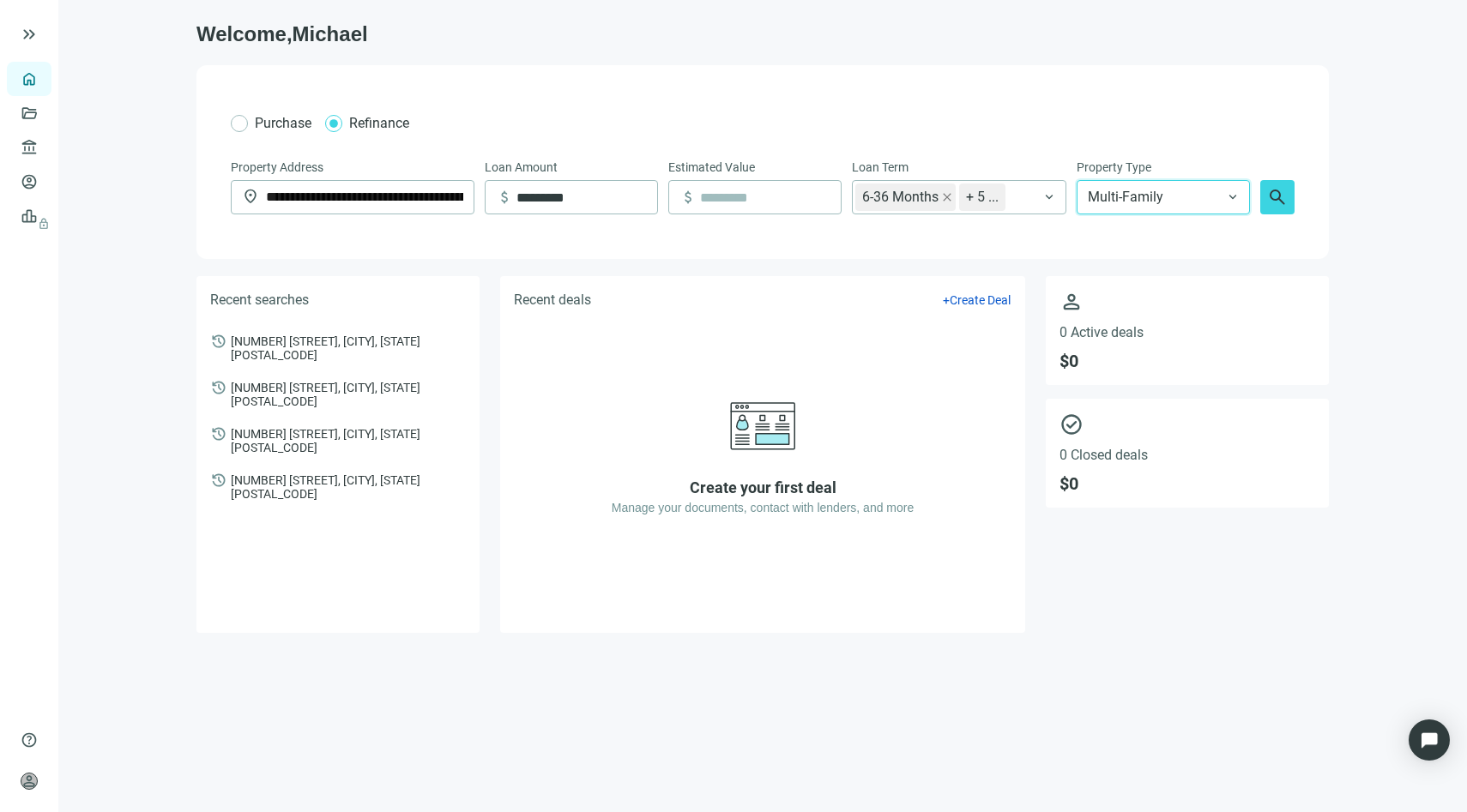 click on "Multi-Family" at bounding box center [1163, 197] 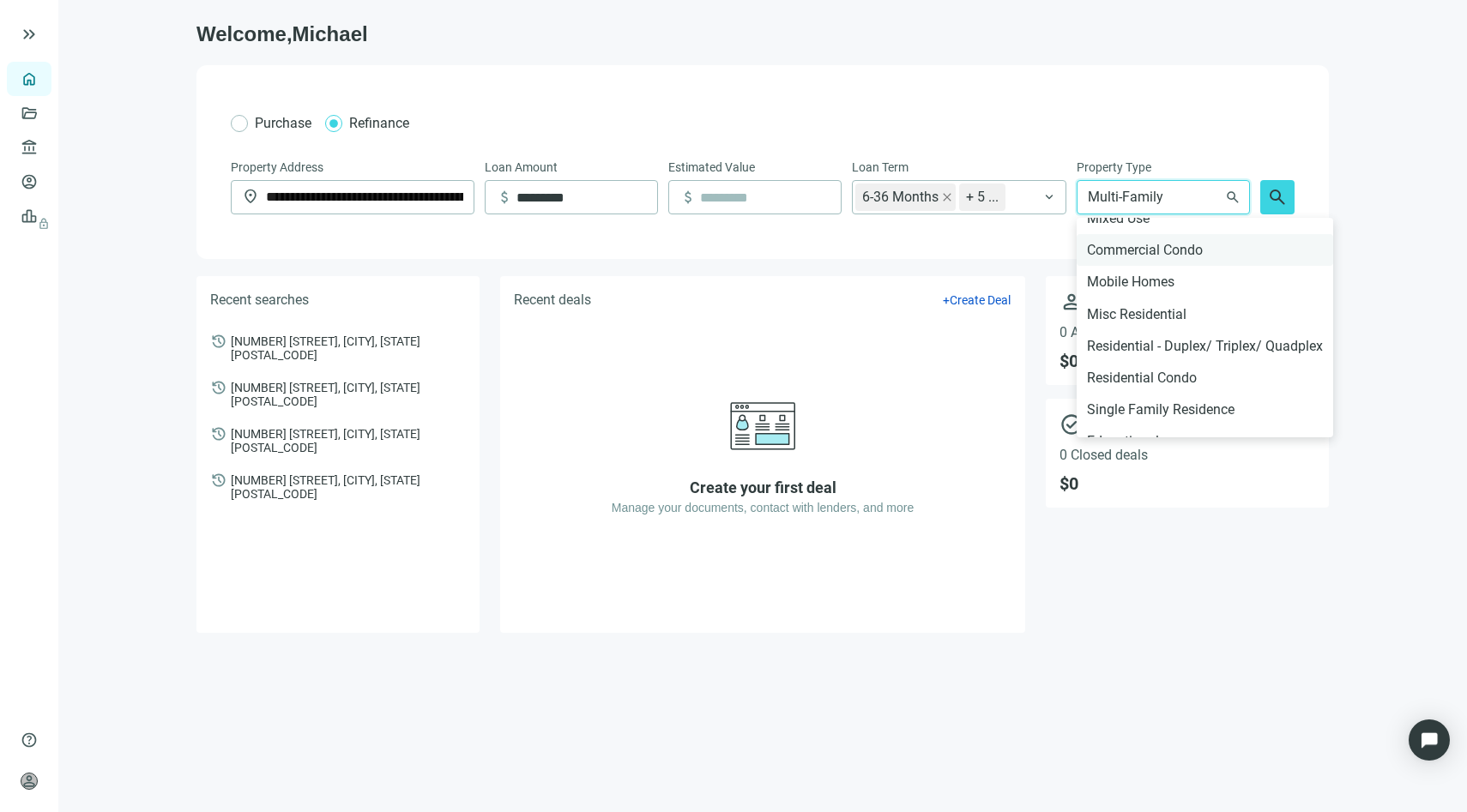 scroll, scrollTop: 496, scrollLeft: 0, axis: vertical 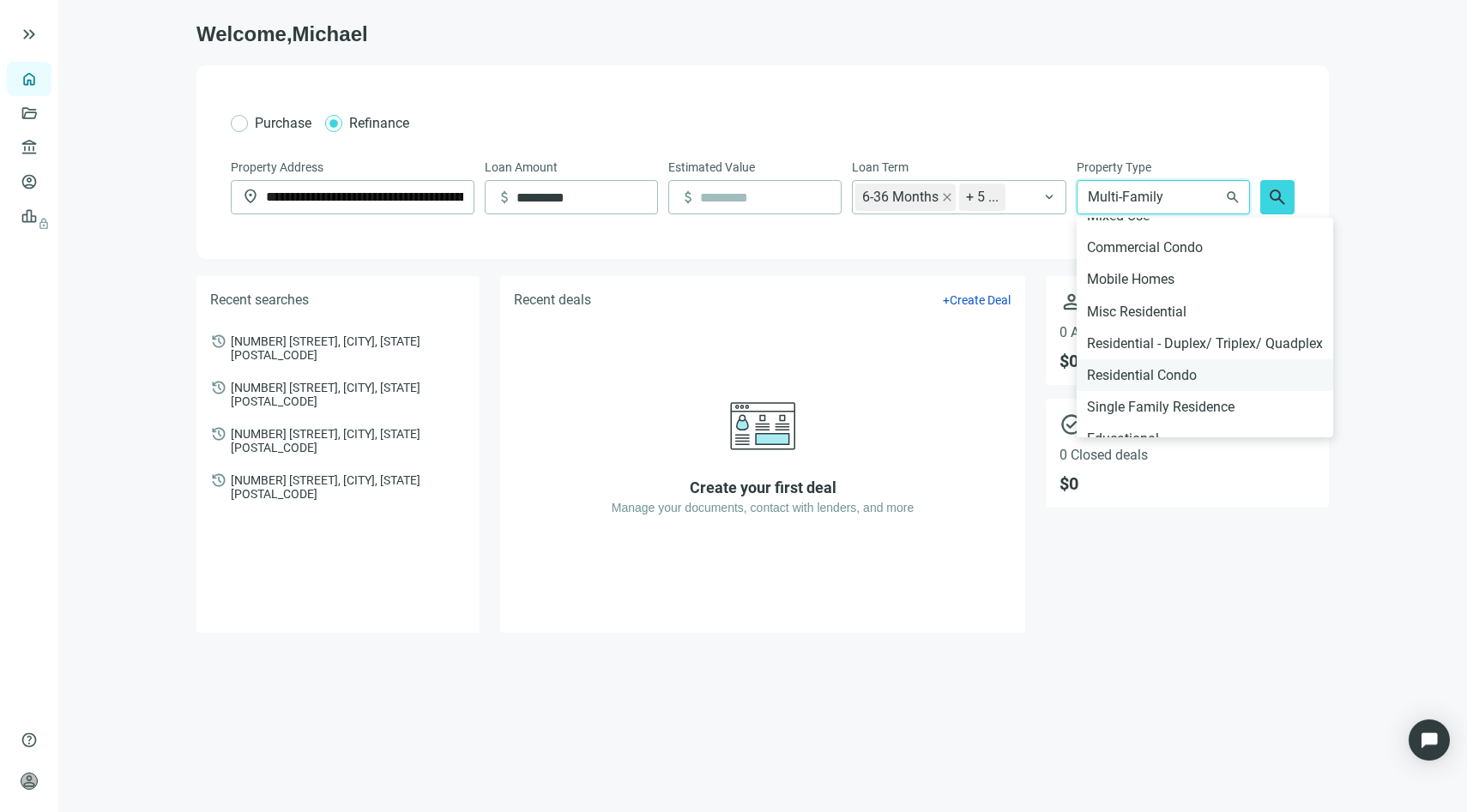 click on "Residential Condo" at bounding box center (1204, 375) 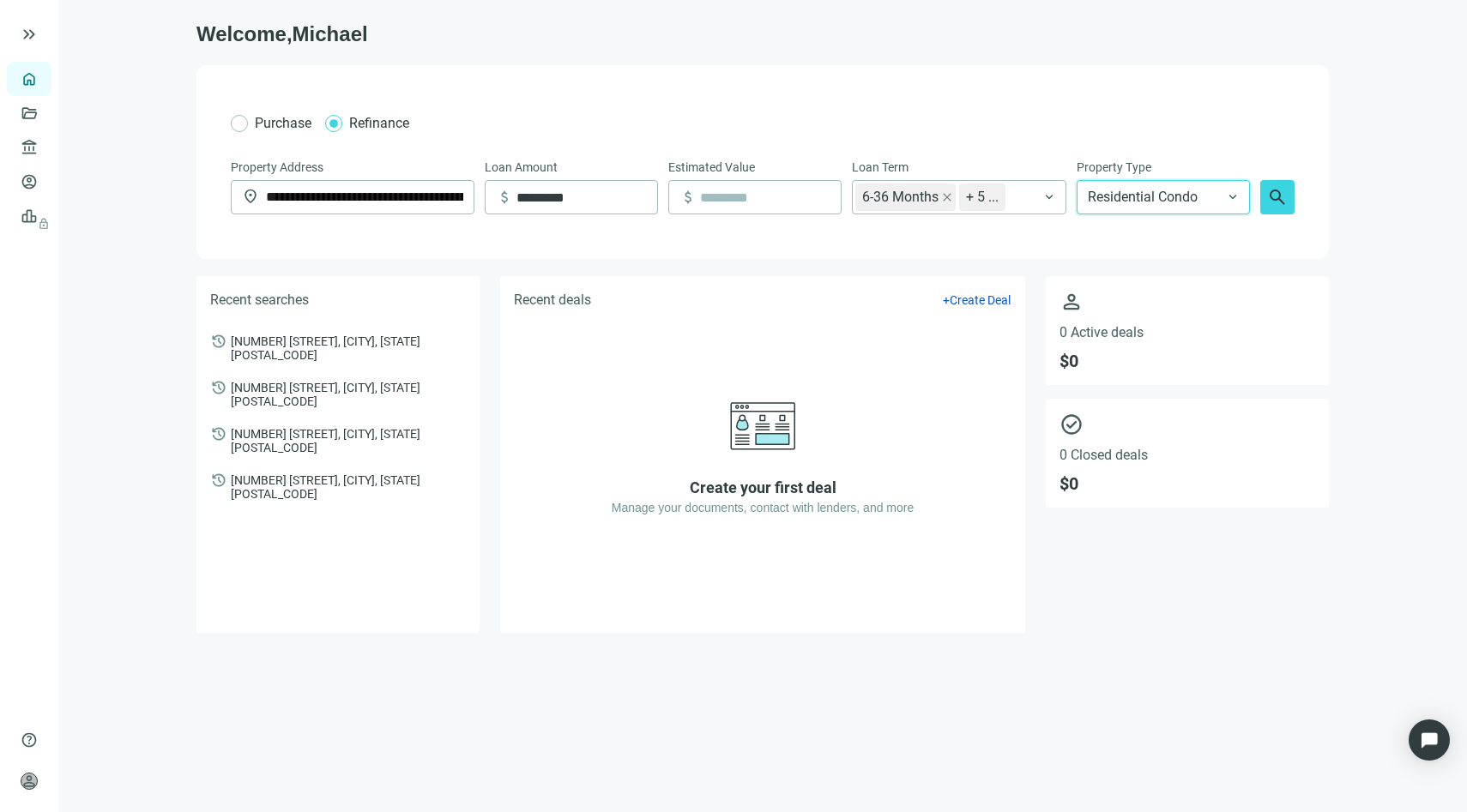 click on "Residential Condo" at bounding box center (1163, 197) 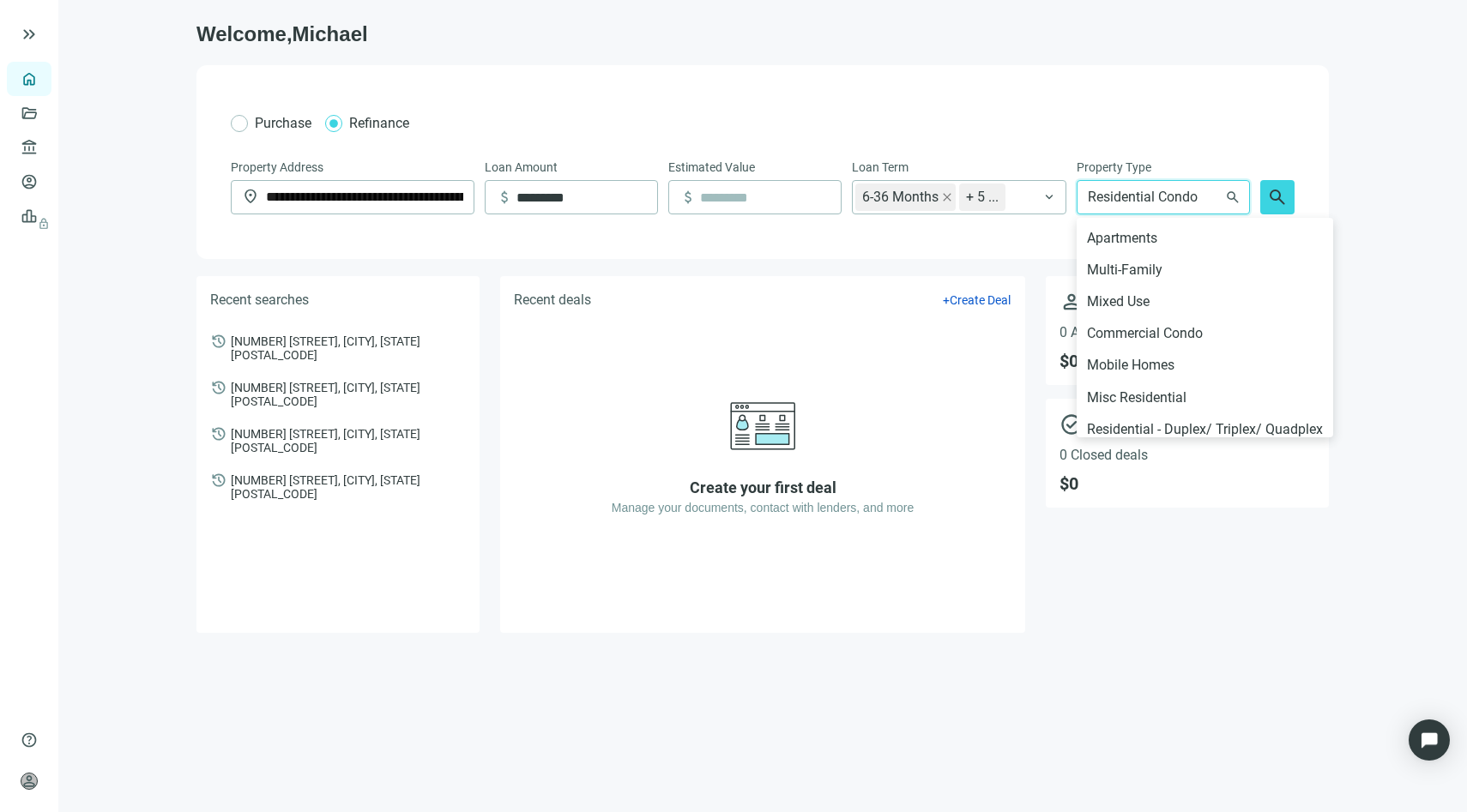 scroll, scrollTop: 395, scrollLeft: 0, axis: vertical 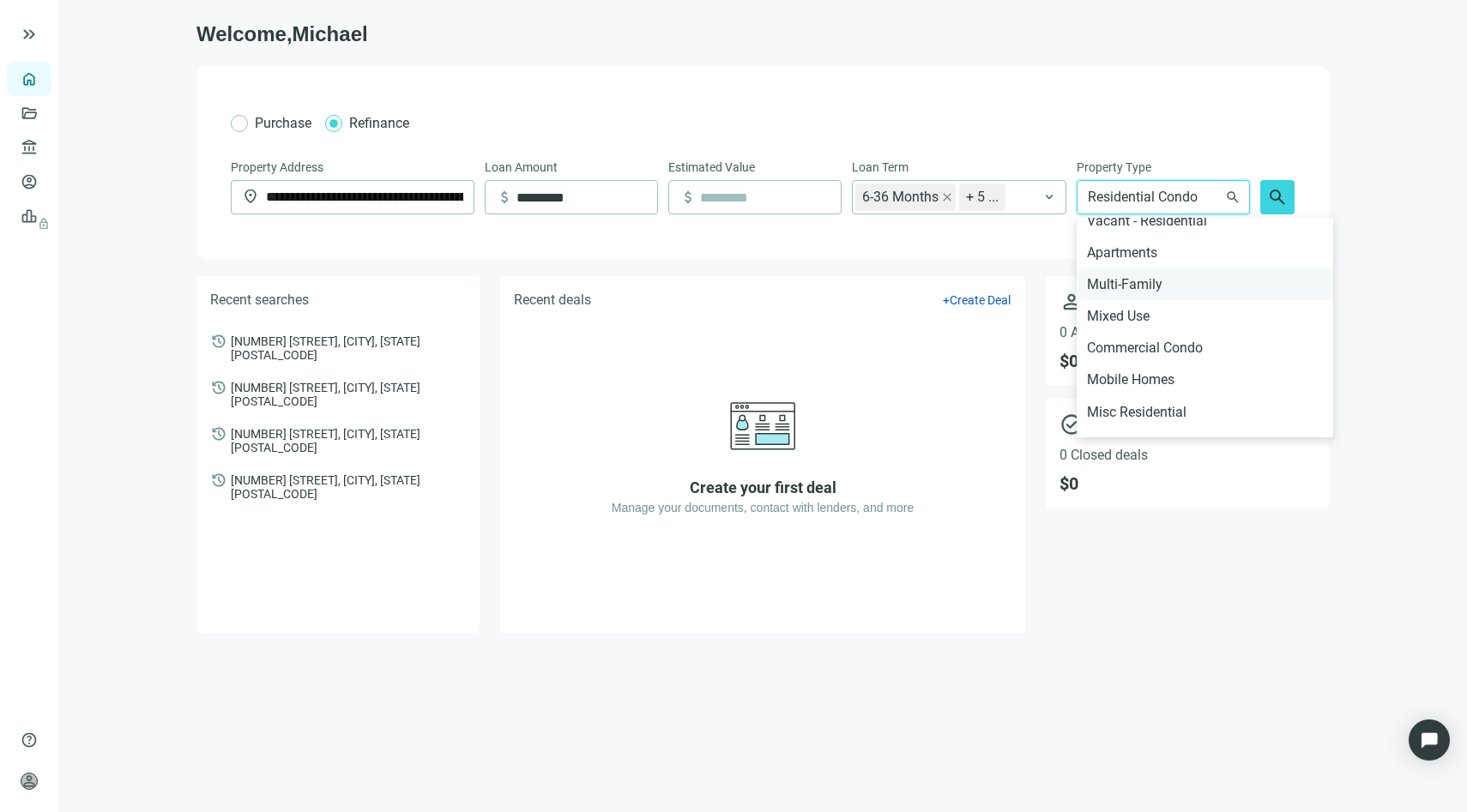 click on "Multi-Family" at bounding box center (1204, 284) 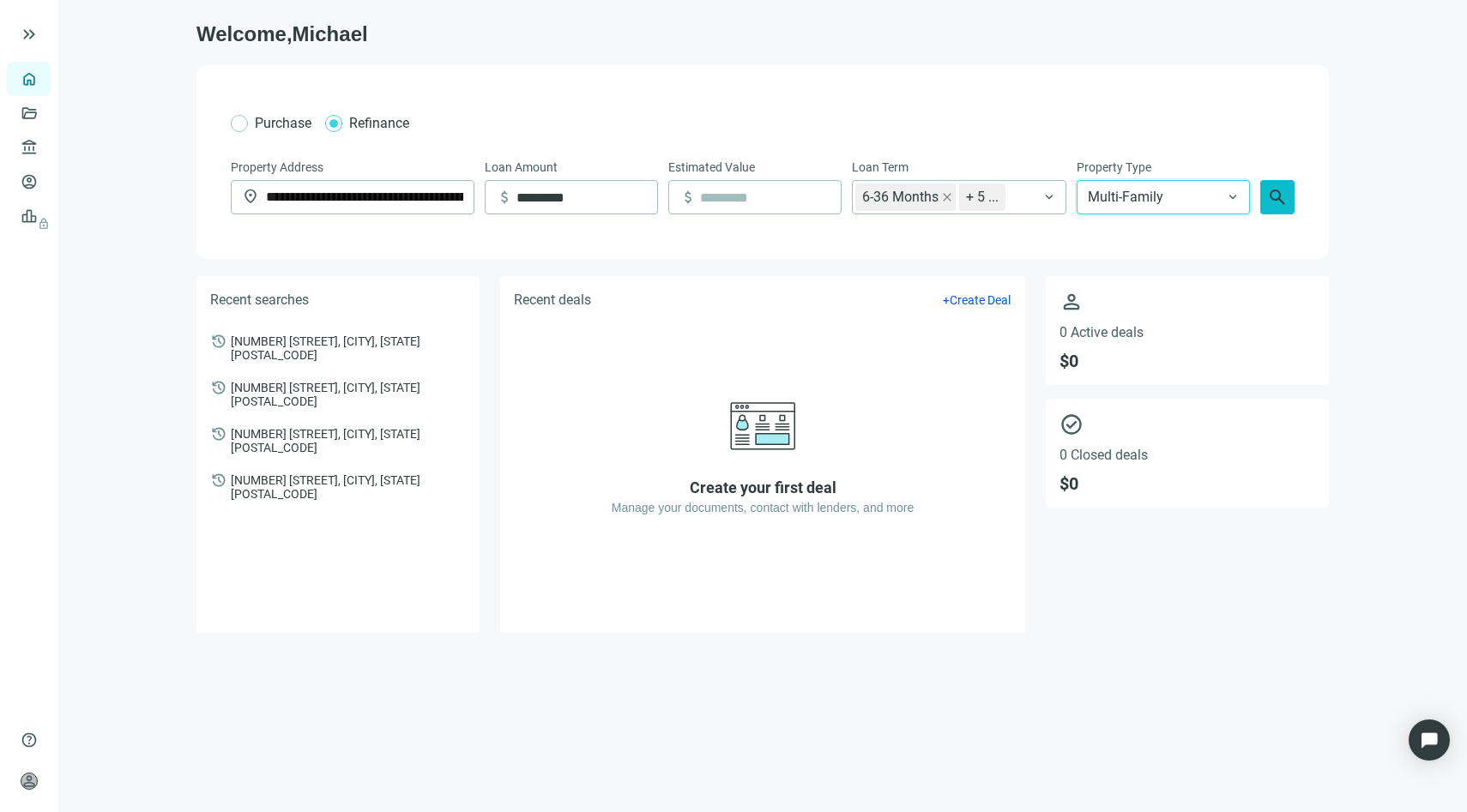 click on "search" at bounding box center (1277, 197) 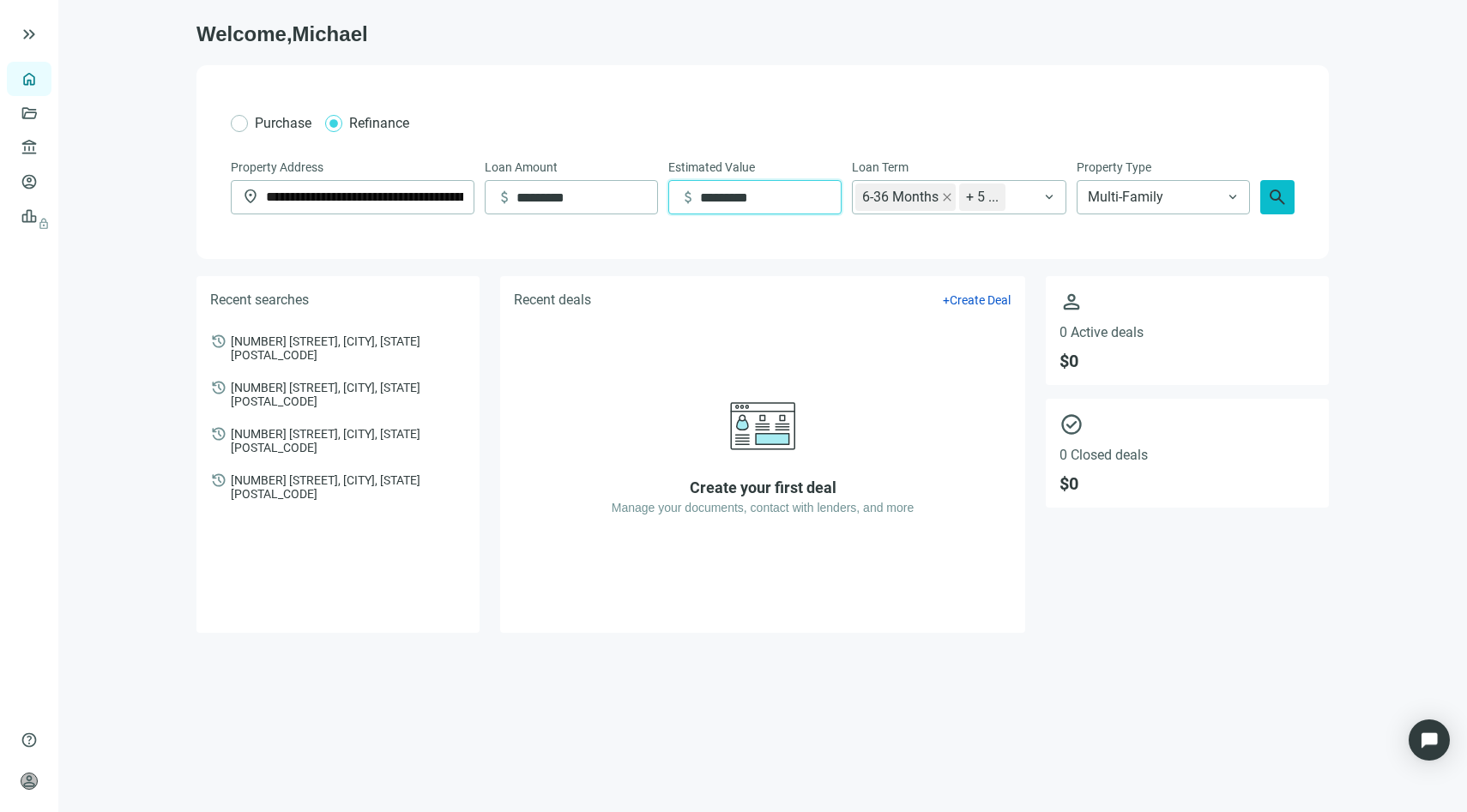 type on "*********" 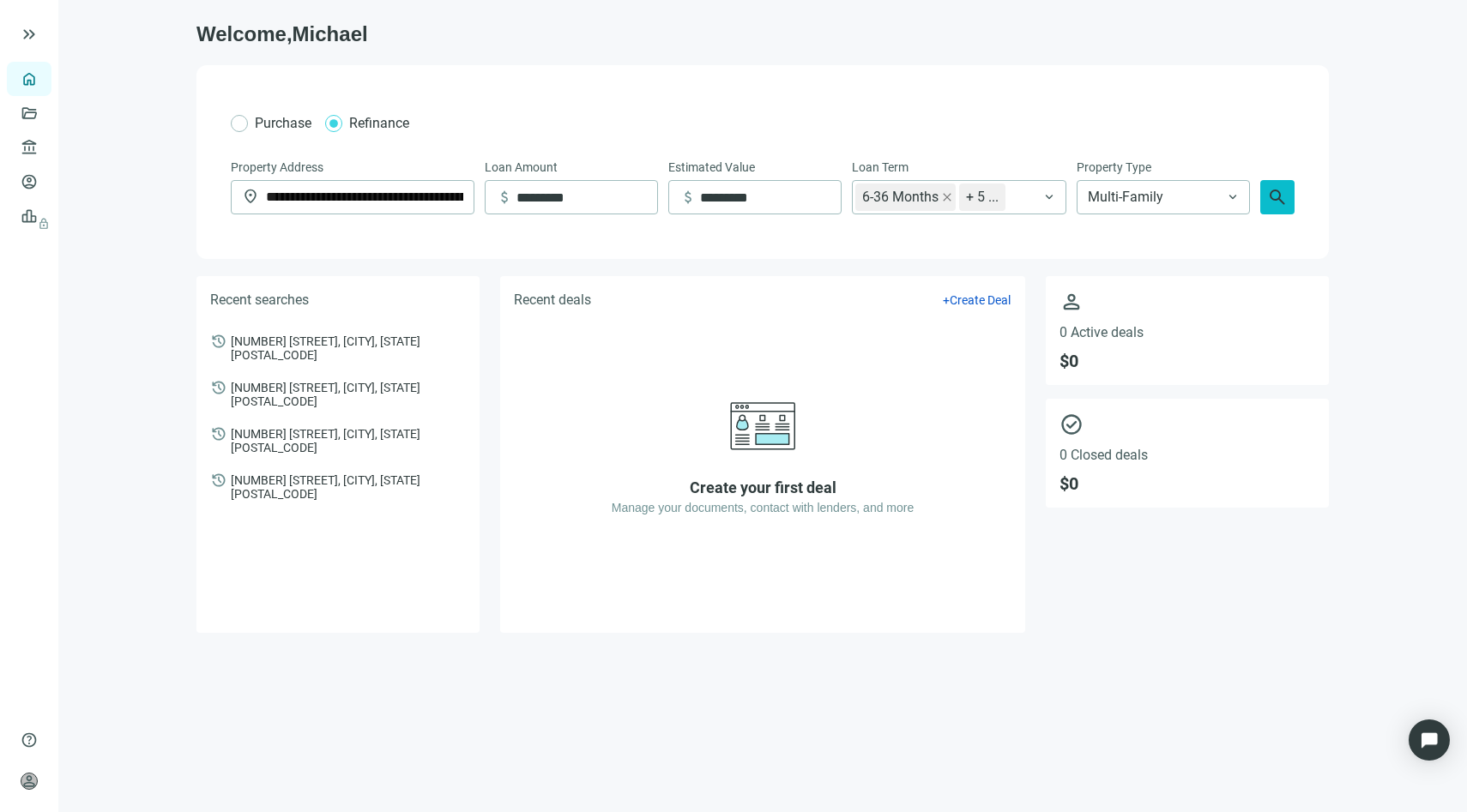 click on "search" at bounding box center (1277, 197) 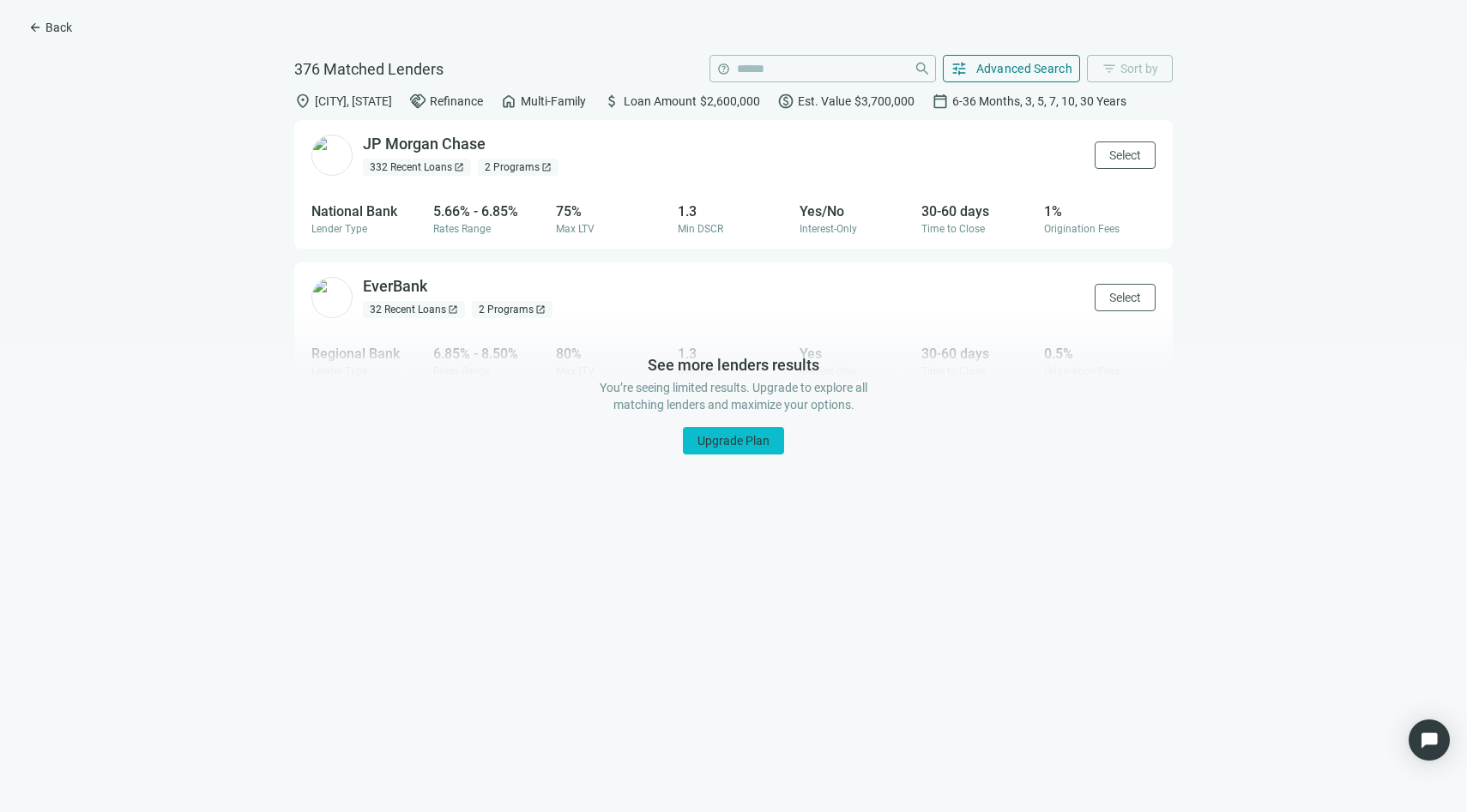click on "Upgrade Plan" at bounding box center [734, 441] 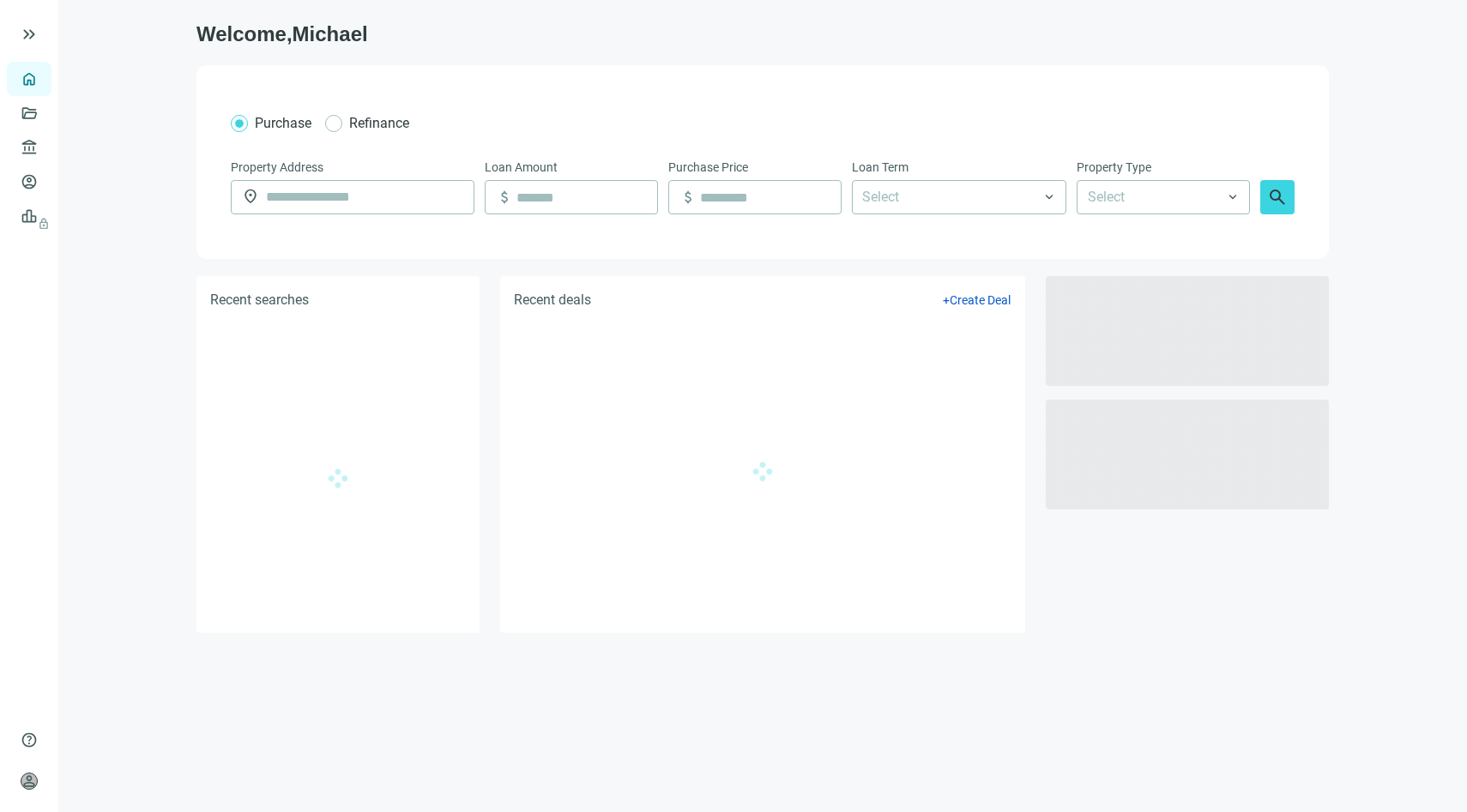 scroll, scrollTop: 0, scrollLeft: 0, axis: both 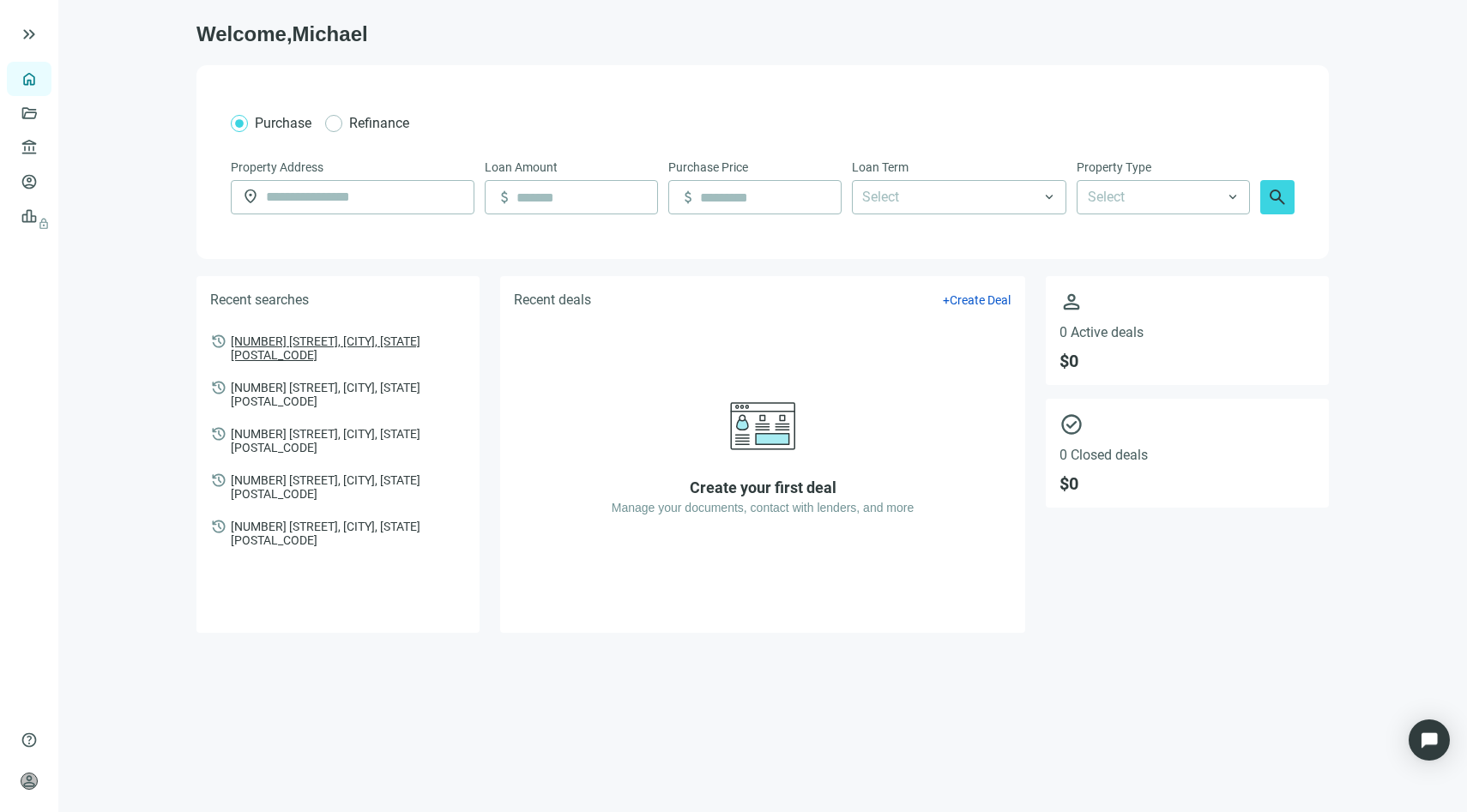 click on "[NUMBER] [STREET], [CITY], [STATE] [POSTAL_CODE]" at bounding box center [348, 347] 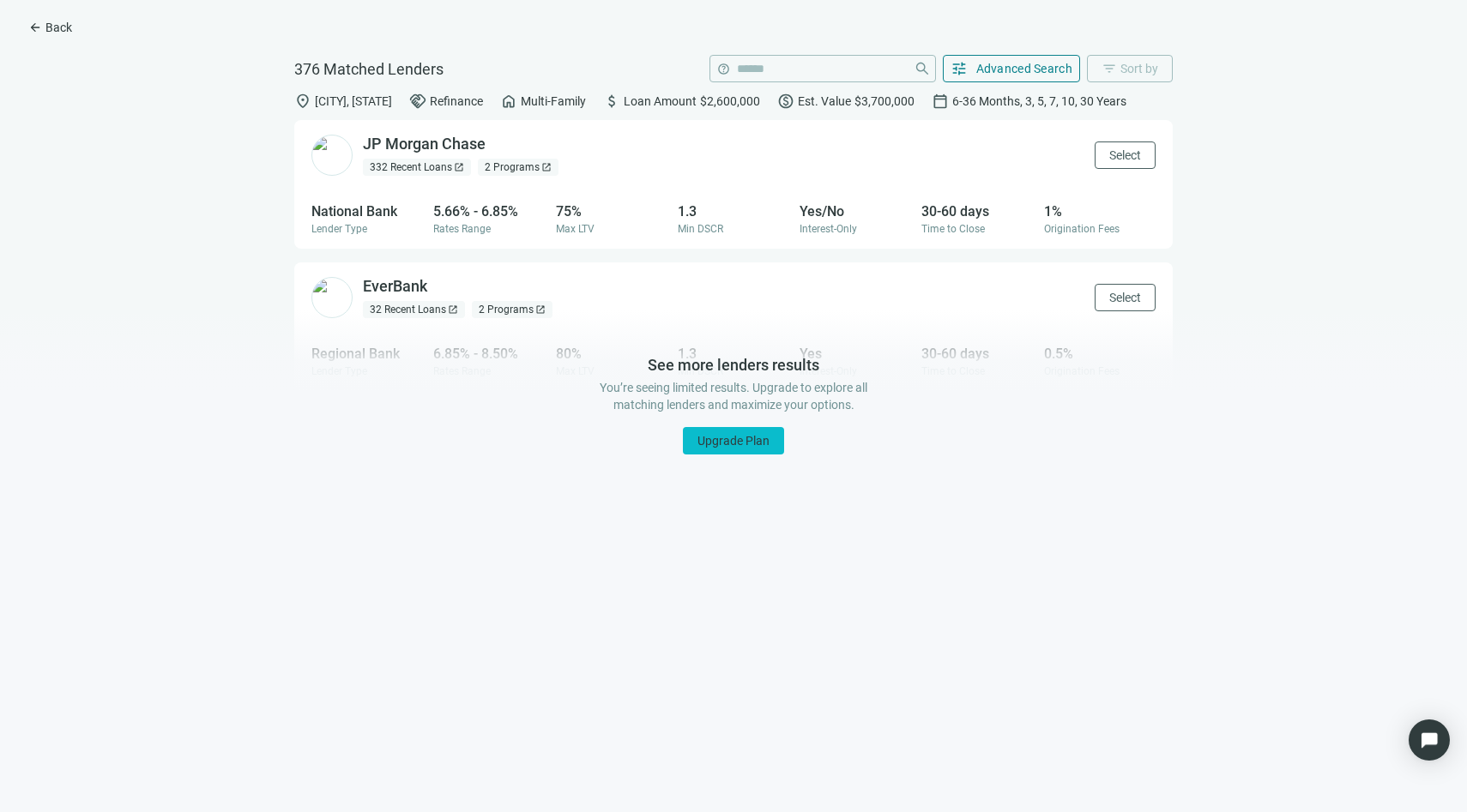 click on "Upgrade Plan" at bounding box center (734, 441) 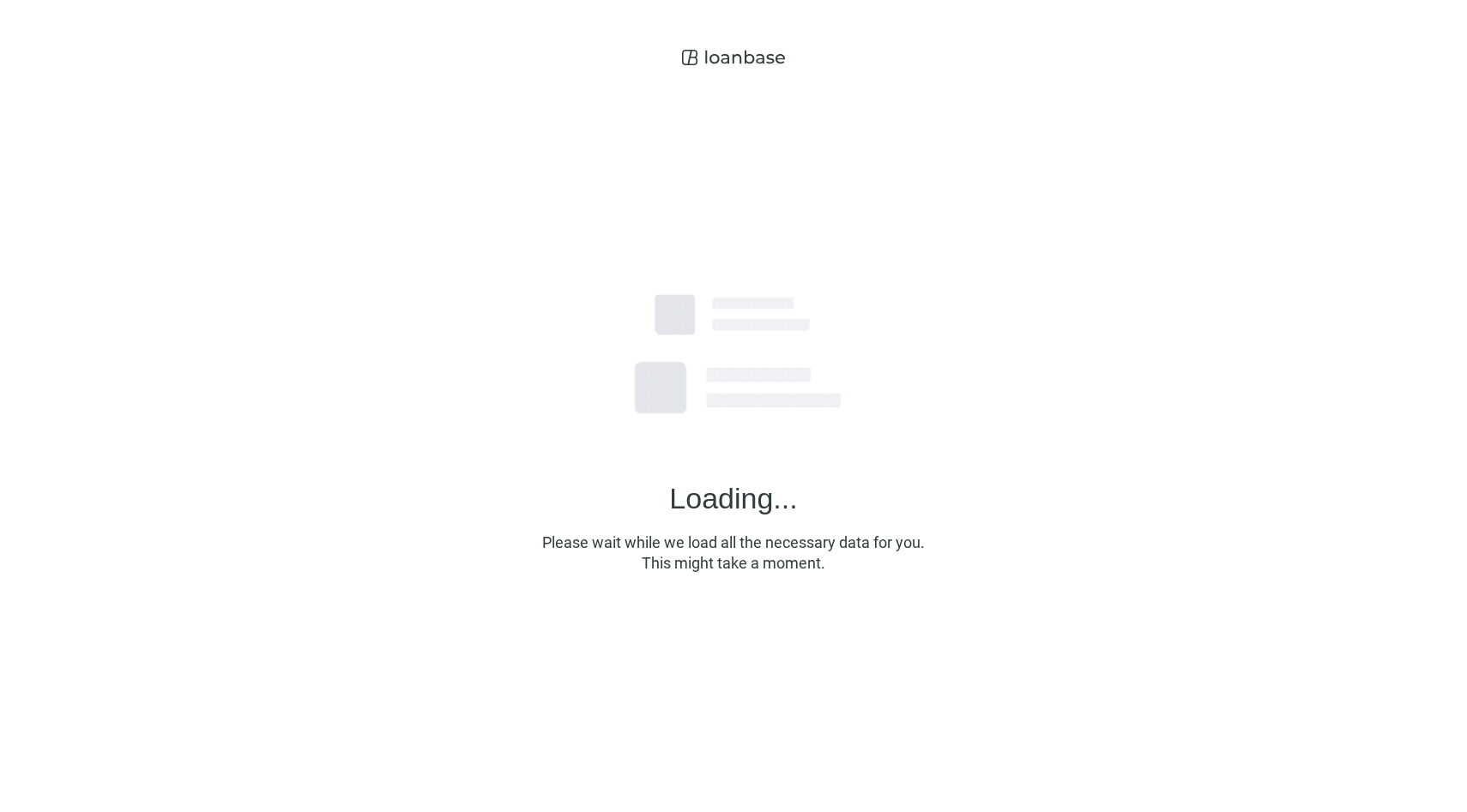 scroll, scrollTop: 0, scrollLeft: 0, axis: both 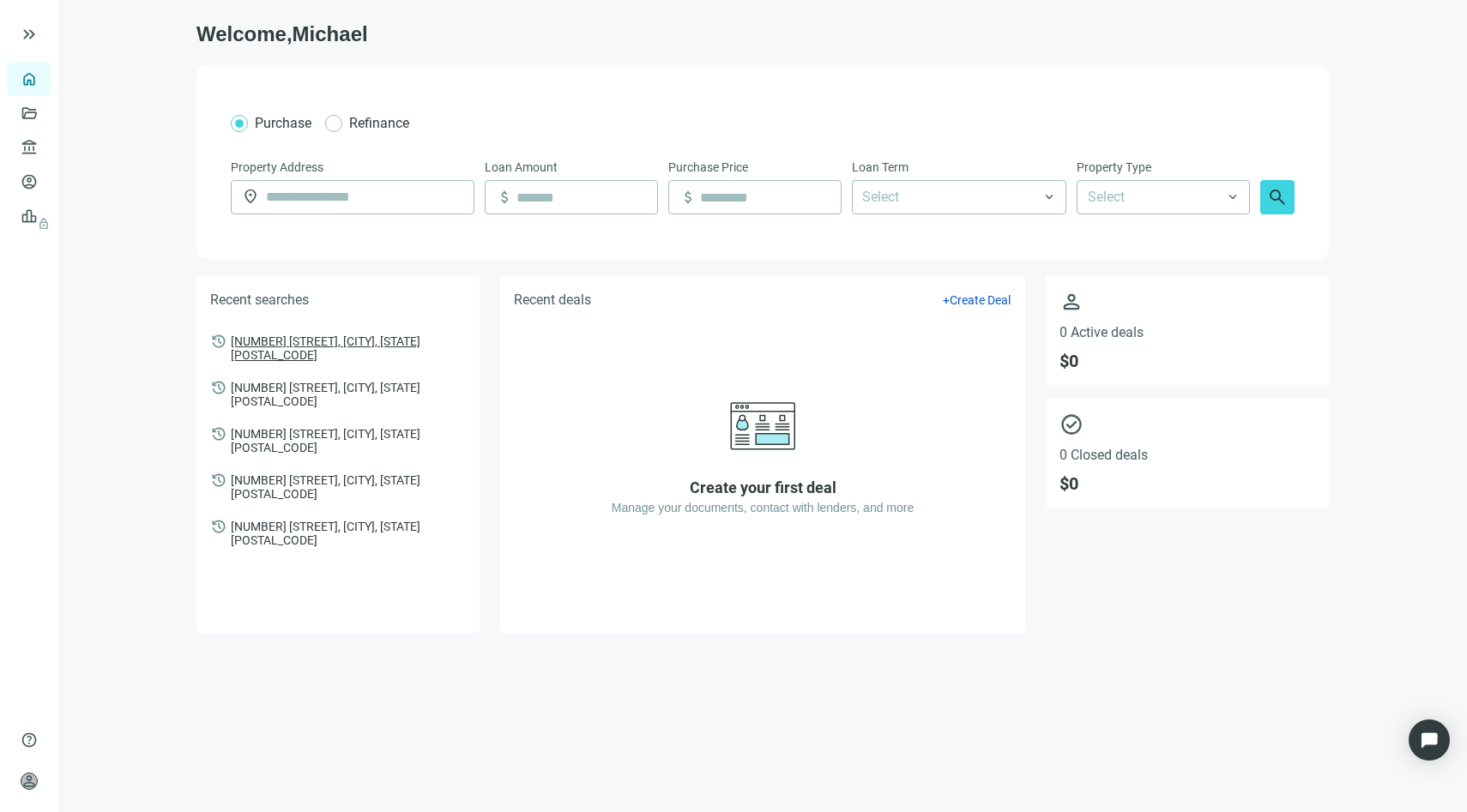 click on "[NUMBER] [STREET], [CITY], [STATE] [POSTAL_CODE]" at bounding box center [348, 347] 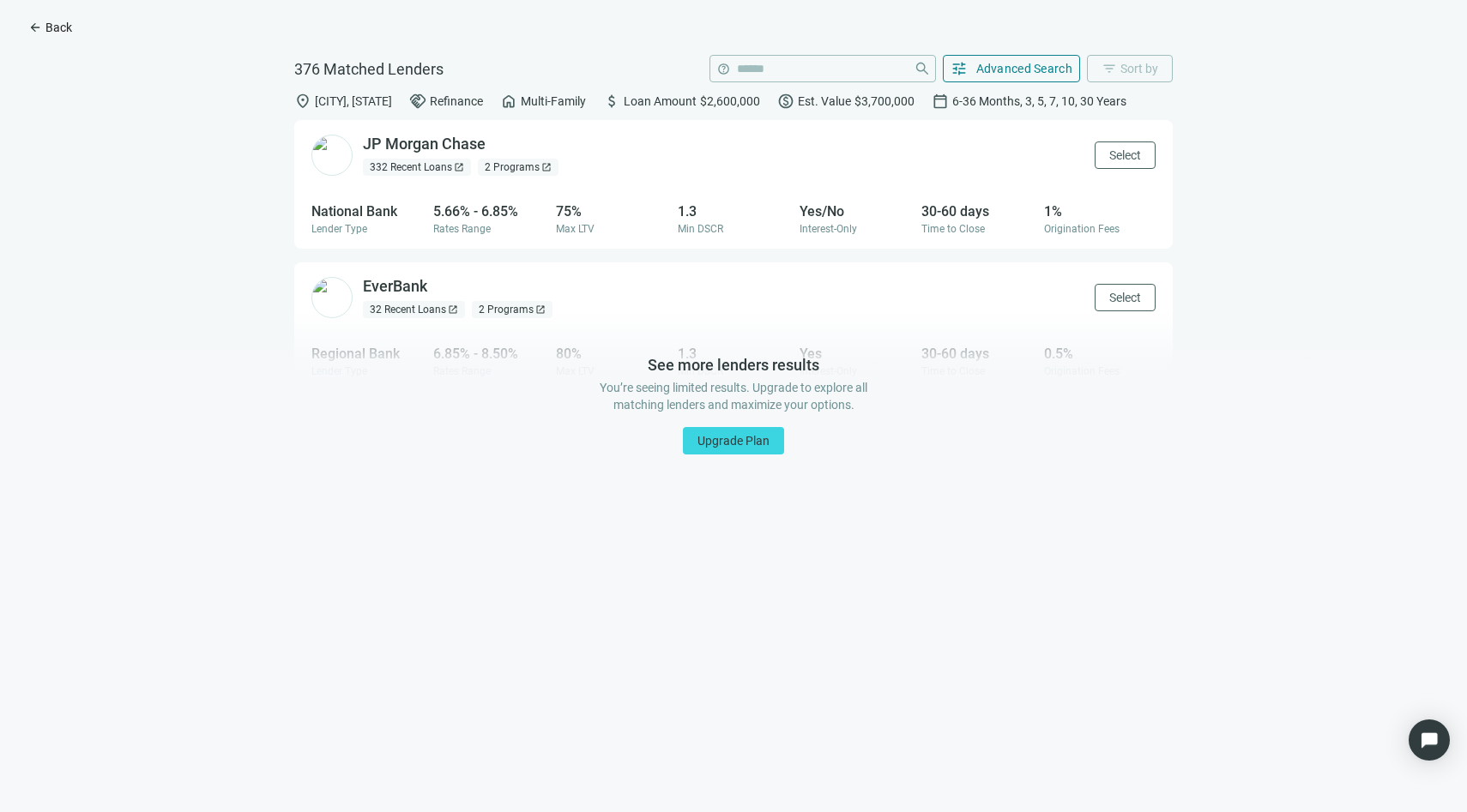 click on "Back" at bounding box center (58, 27) 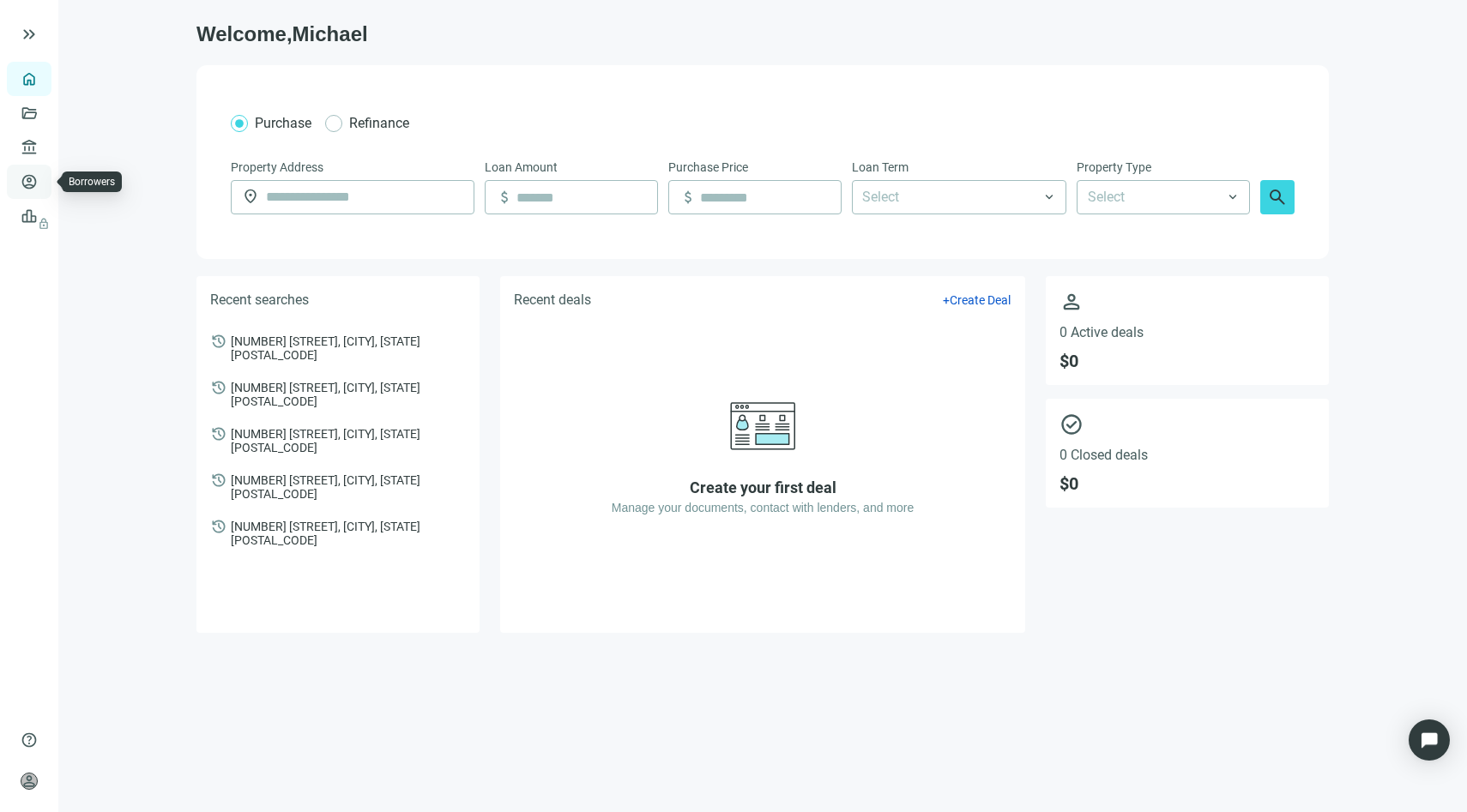 click on "Borrowers" at bounding box center (70, 182) 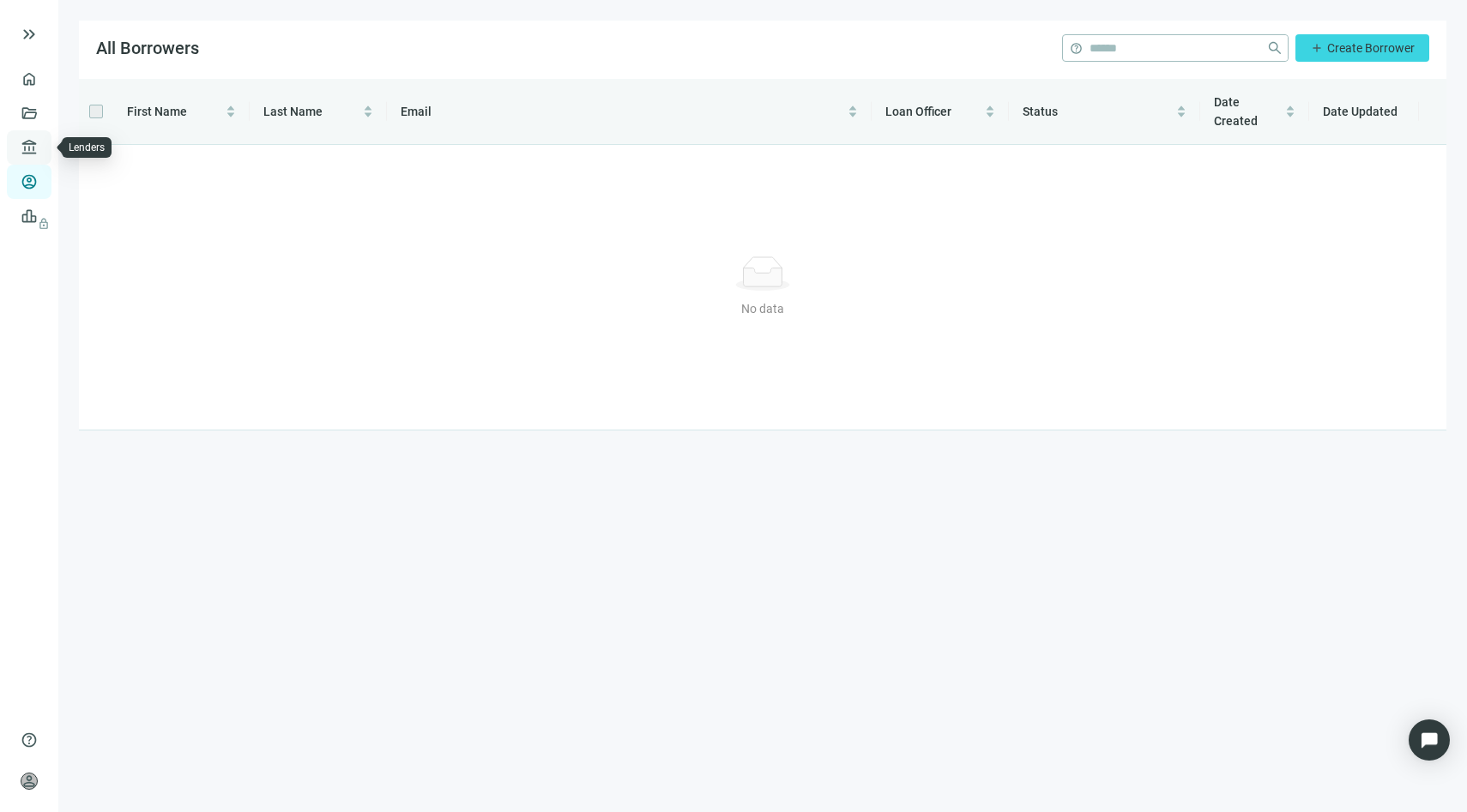 click on "Lenders" at bounding box center [65, 147] 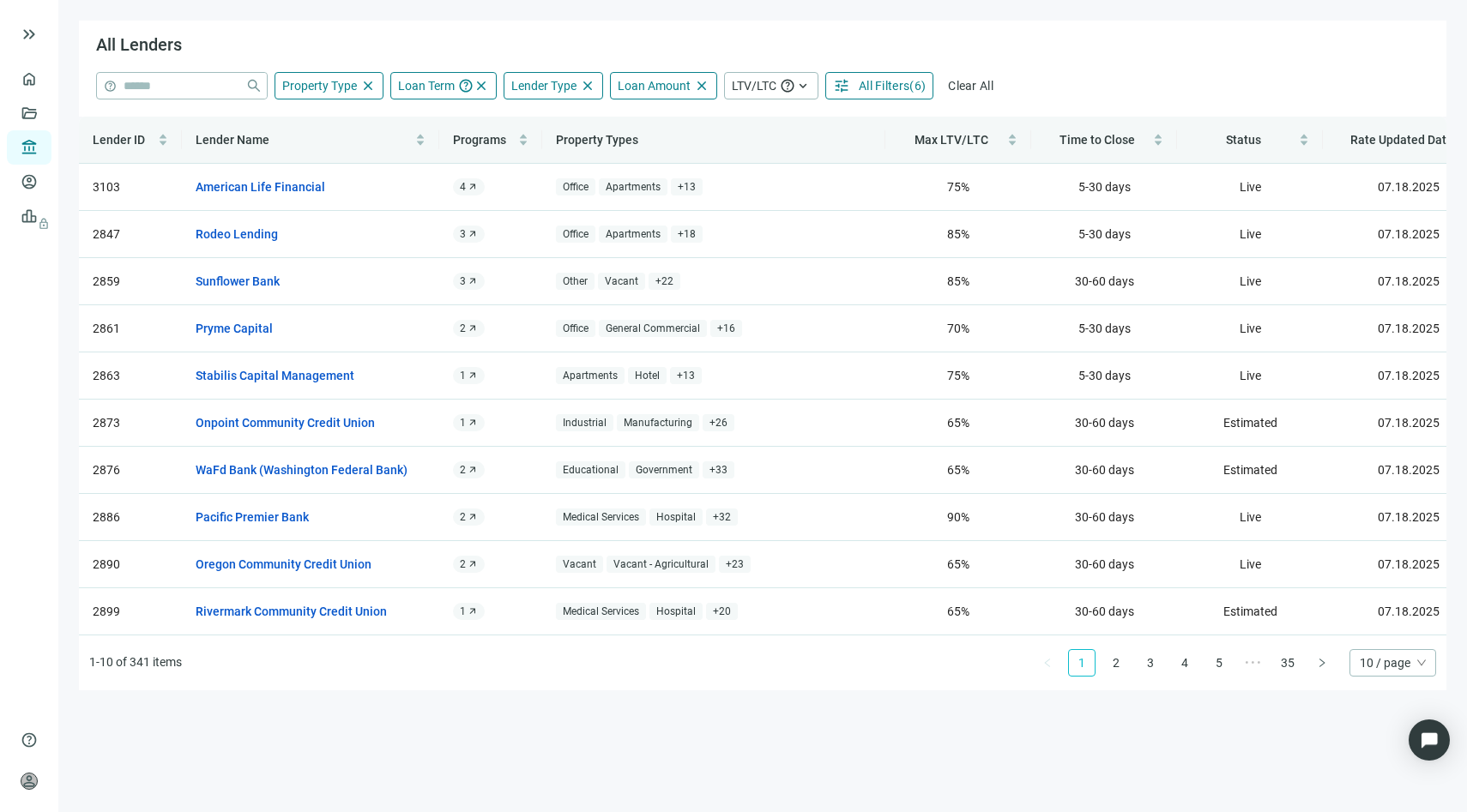 click on "All Filters" at bounding box center [884, 86] 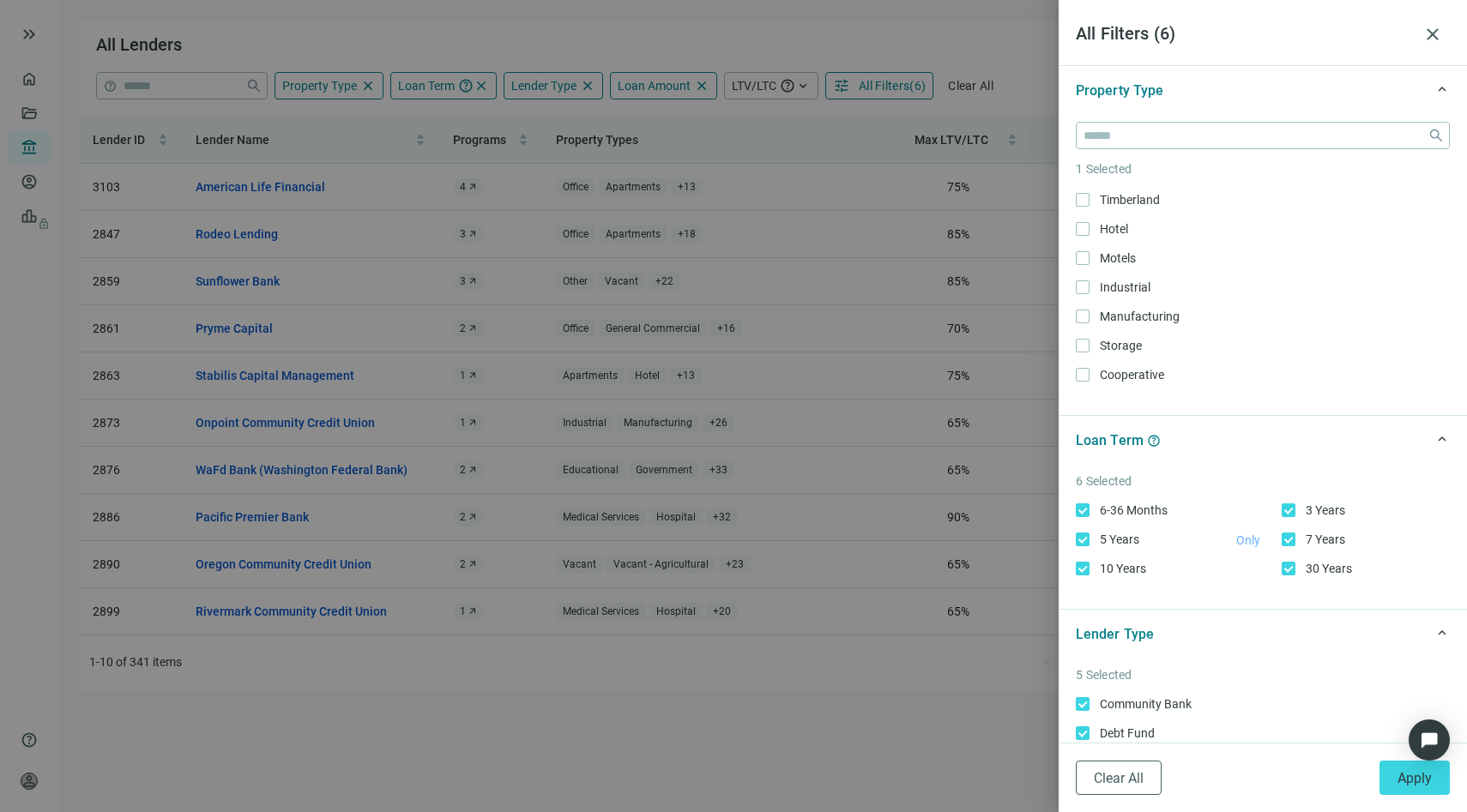 scroll, scrollTop: 207, scrollLeft: 0, axis: vertical 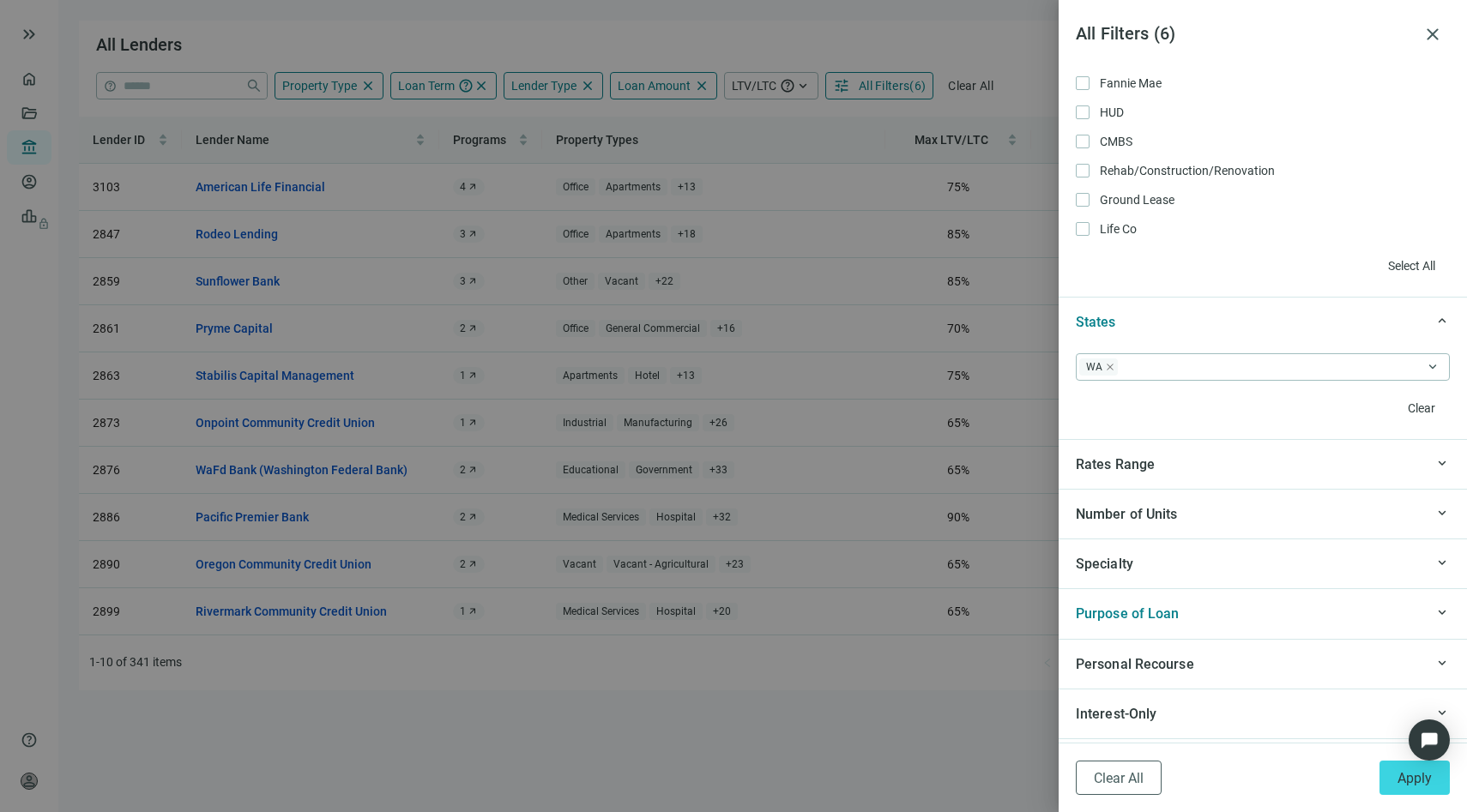 click on "Specialty" at bounding box center [1250, 563] 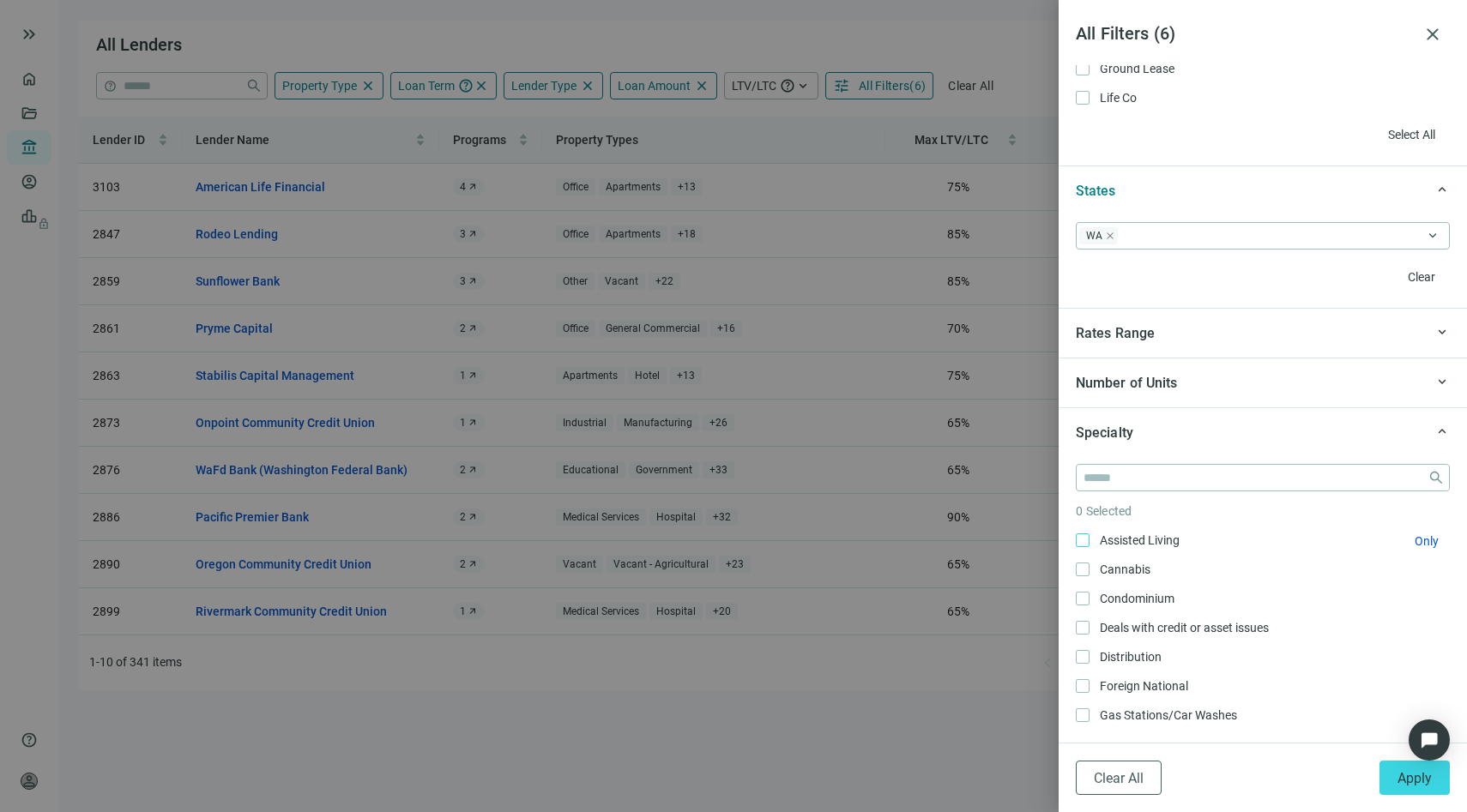 scroll, scrollTop: 1578, scrollLeft: 0, axis: vertical 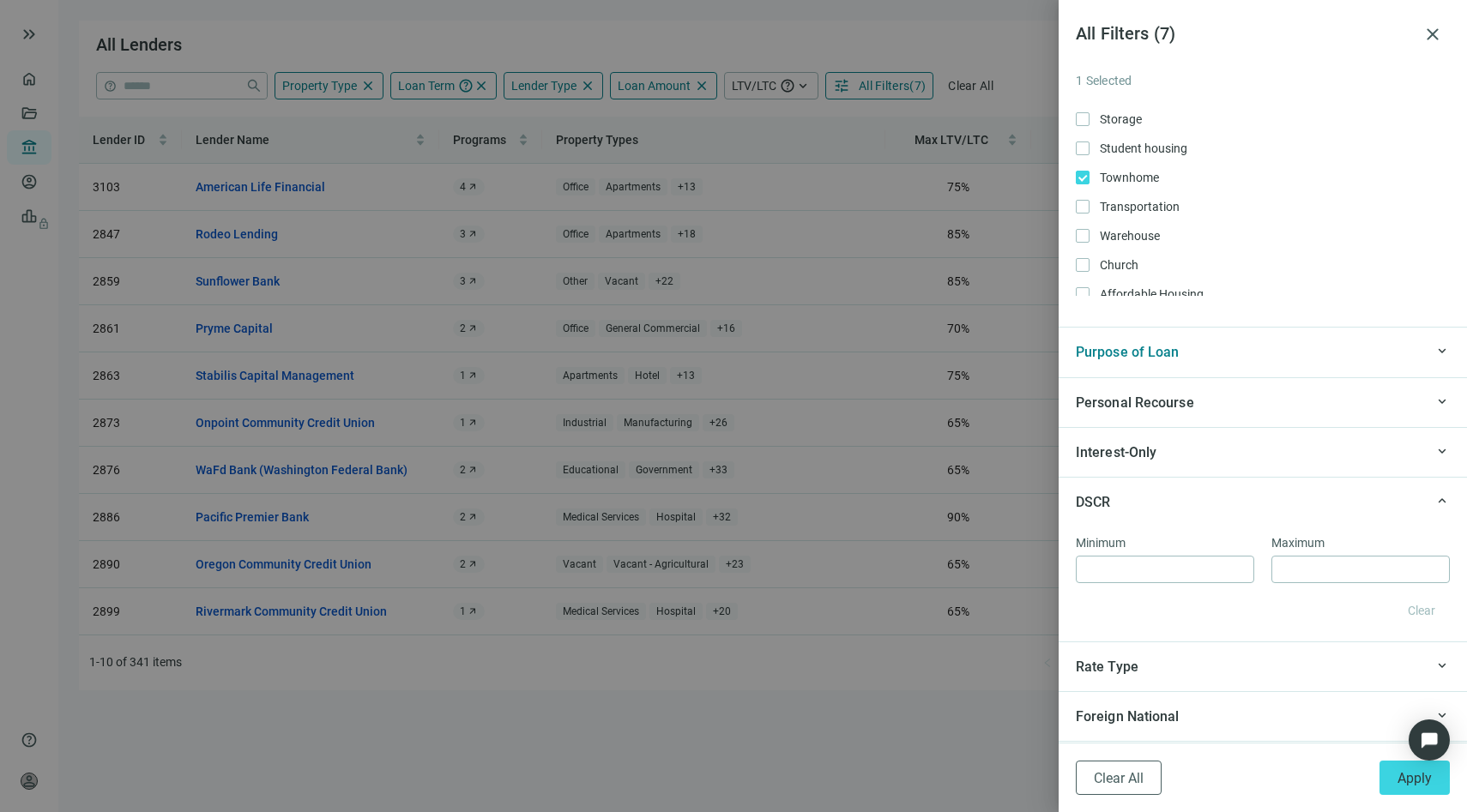 click on "DSCR" at bounding box center (1250, 502) 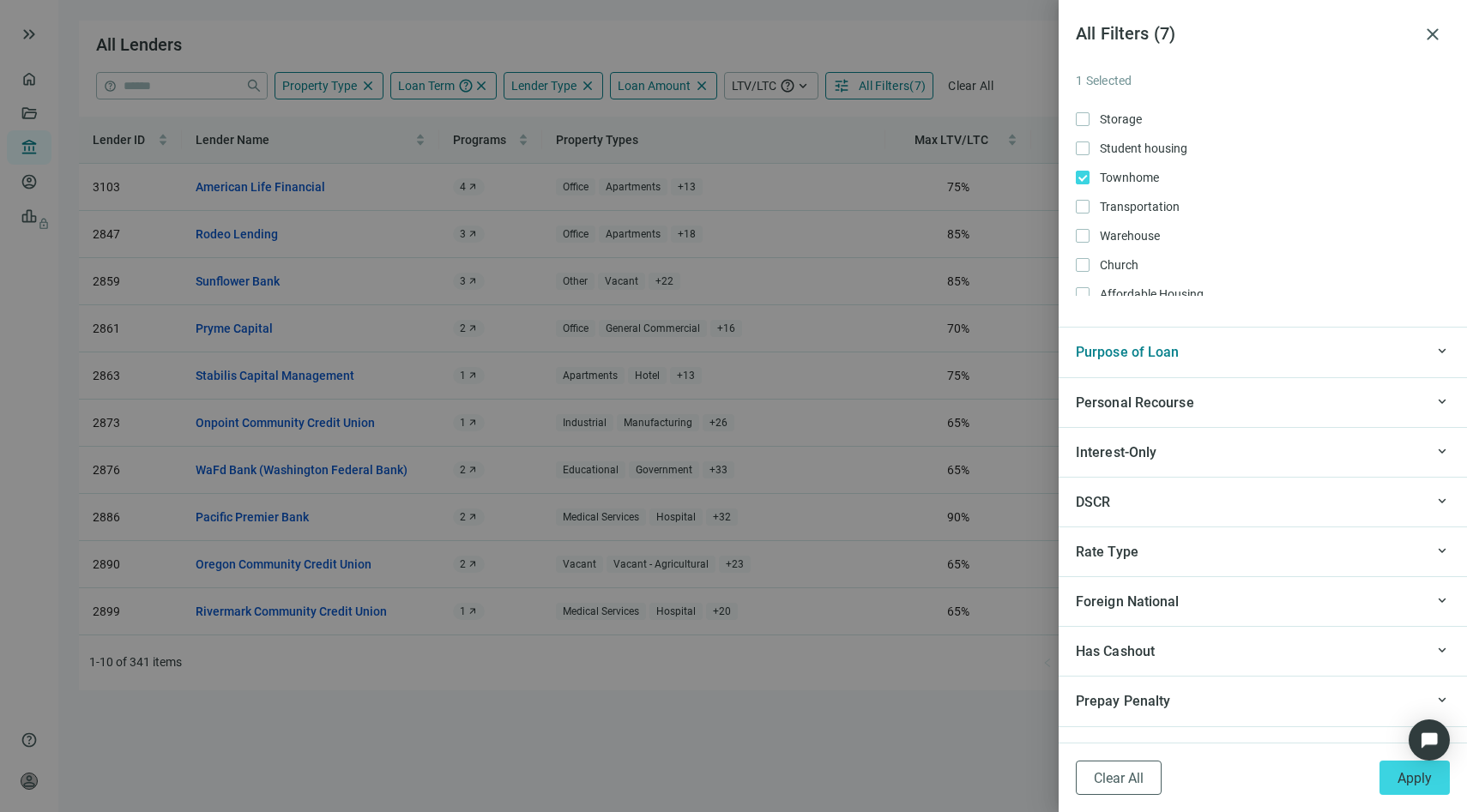 click on "Rate Type" at bounding box center (1250, 551) 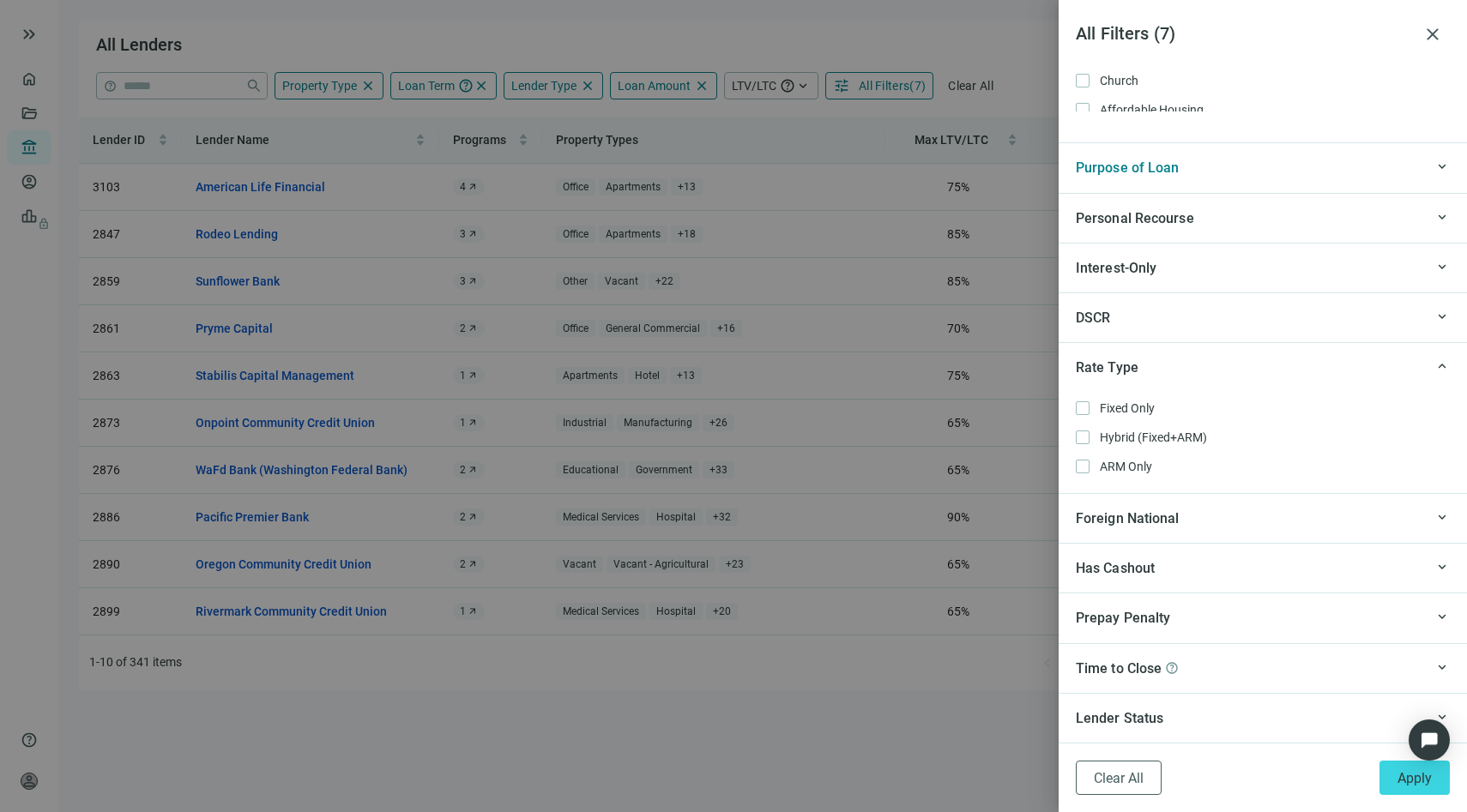 click on "Rate Type" at bounding box center [1250, 367] 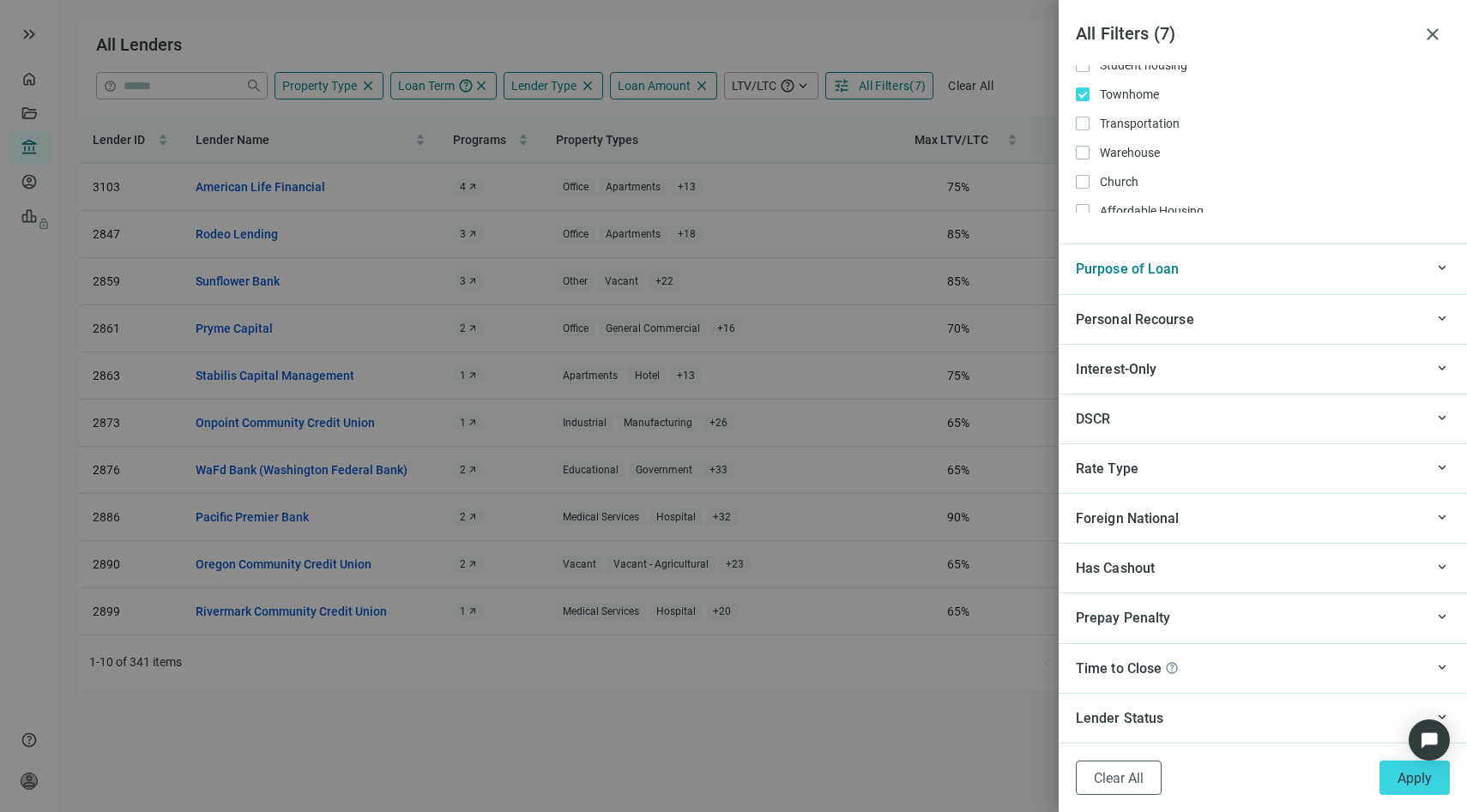 scroll, scrollTop: 1982, scrollLeft: 0, axis: vertical 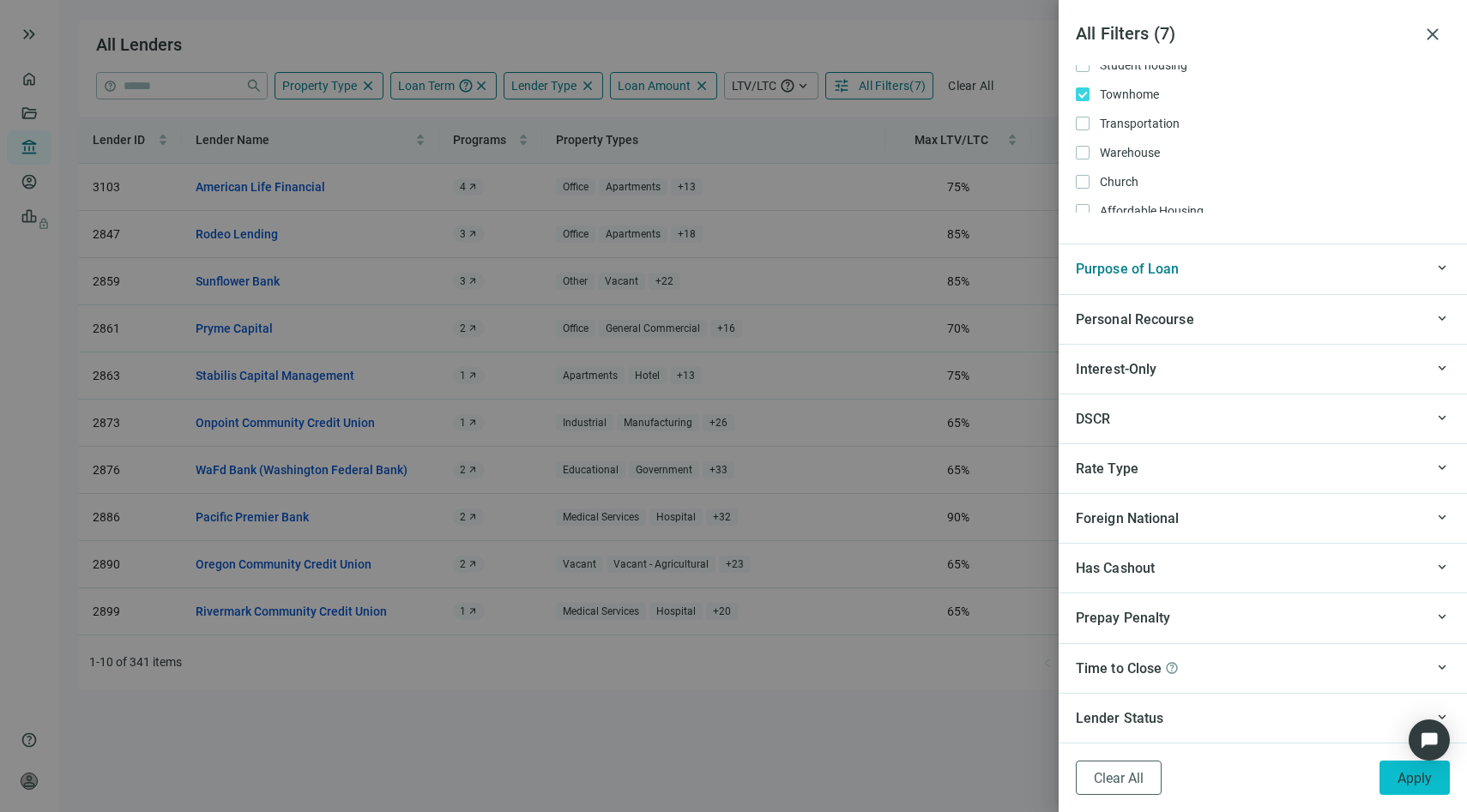 click on "Apply" at bounding box center (1415, 778) 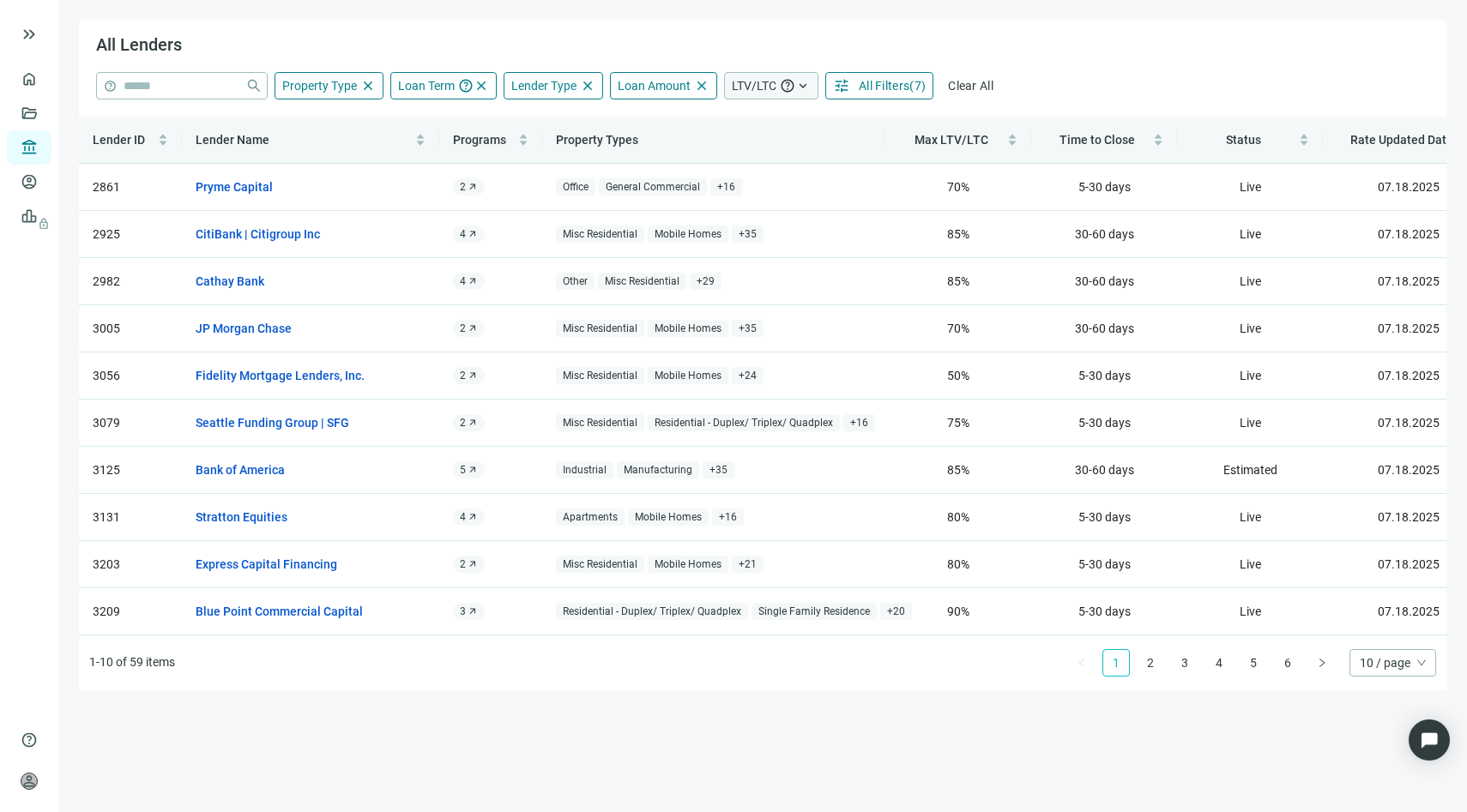 click on "LTV/LTC" at bounding box center [754, 86] 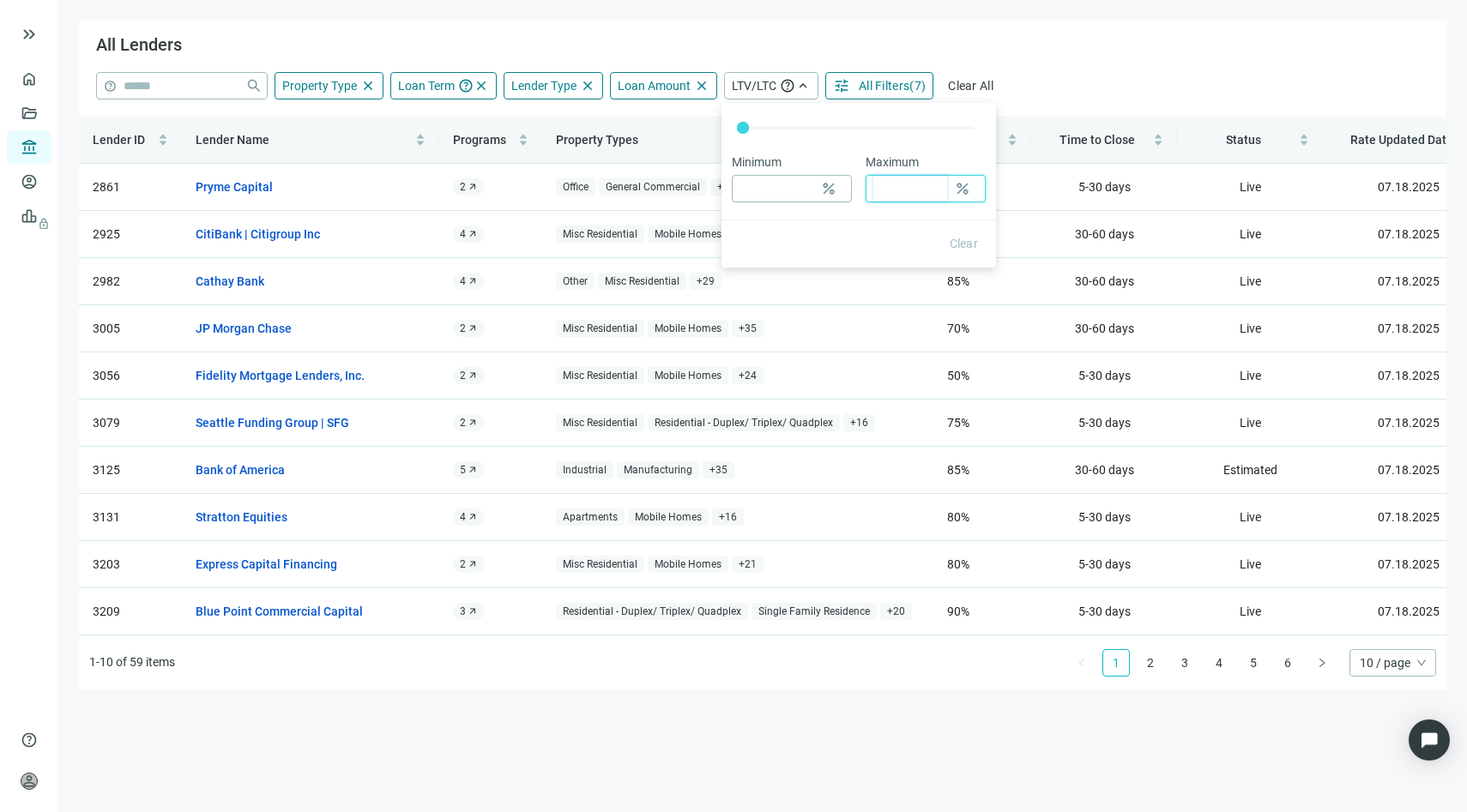 click at bounding box center [910, 189] 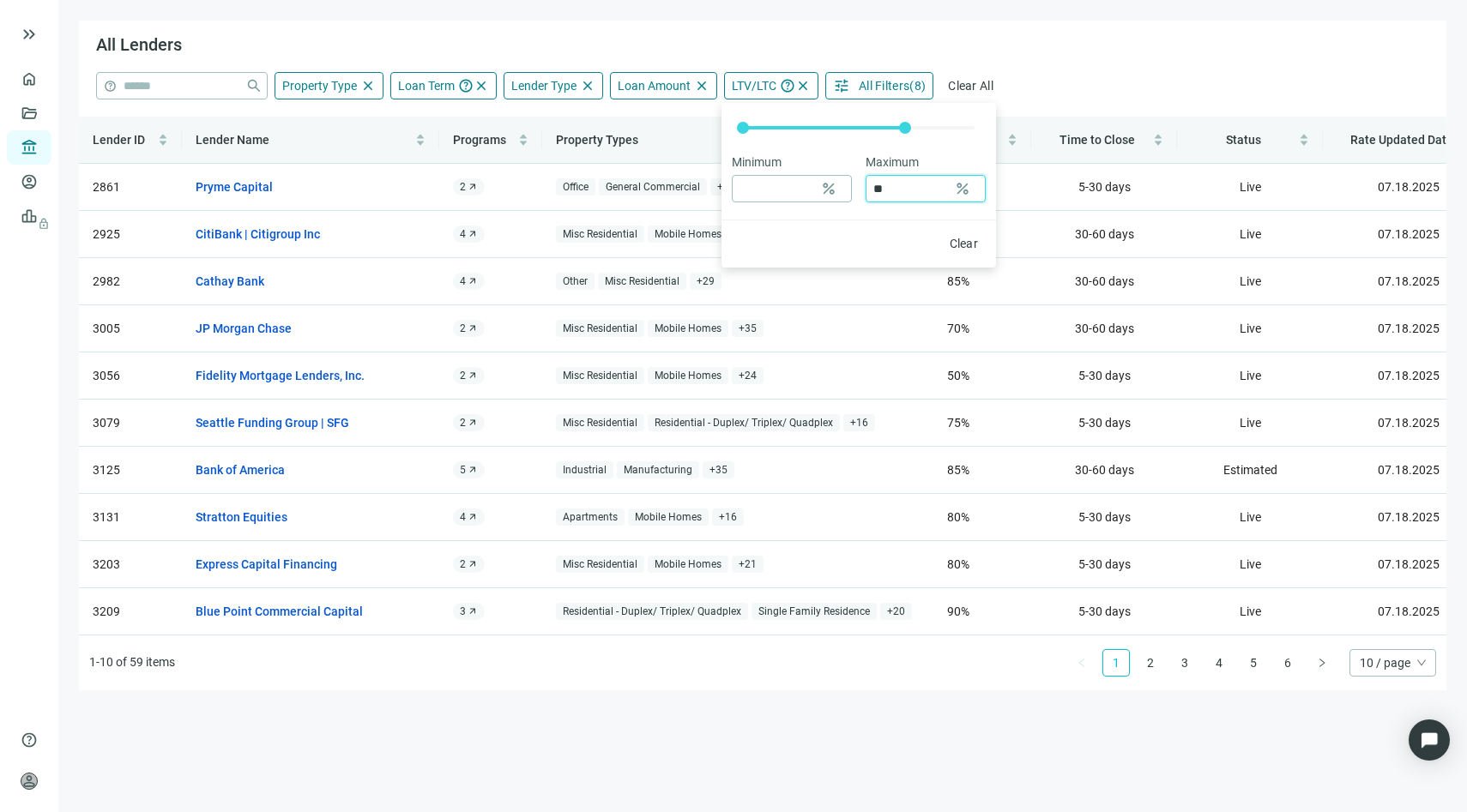type on "**" 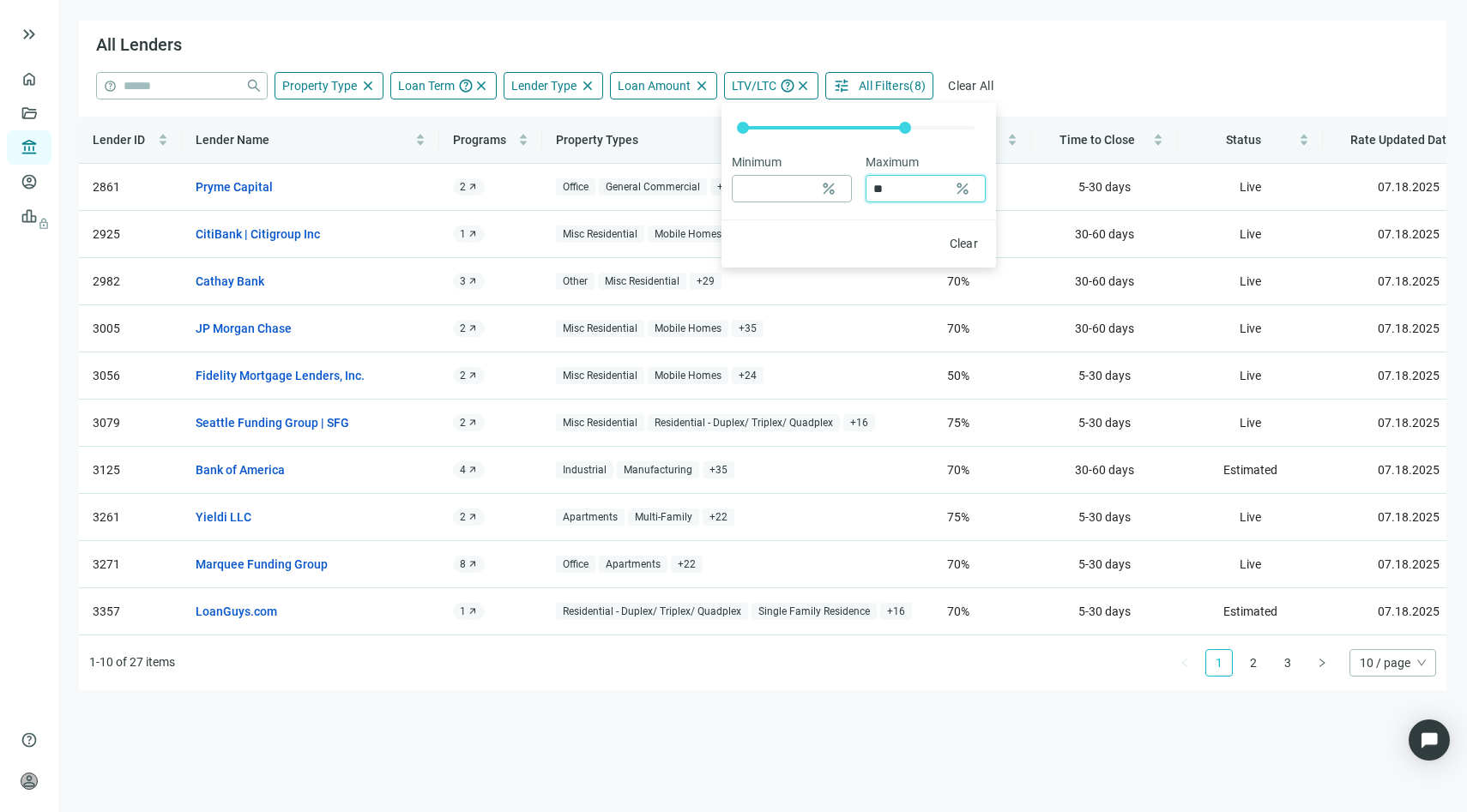 click on "Lender ID Lender Name Programs Property Types Max LTV/LTC Time to Close Status Rate Updated Date                 2861 Pryme Capital open_in_new 2 arrow_outward Office General Commercial + 16 70 % 5-30 days Live 07.18.2025 2925 CitiBank | Citigroup Inc open_in_new 1 arrow_outward Misc Residential Mobile Homes + 35 65 % 30-60 days Live 07.18.2025 2982 Cathay Bank open_in_new 3 arrow_outward Other Misc Residential + 29 70 % 30-60 days Live 07.18.2025 3005 JP Morgan Chase open_in_new 2 arrow_outward Misc Residential Mobile Homes + 35 70 % 30-60 days Live 07.18.2025 3056 Fidelity Mortgage Lenders, Inc. open_in_new 2 arrow_outward Misc Residential Mobile Homes + 24 50 % 5-30 days Live 07.18.2025 3079 Seattle Funding Group | SFG open_in_new 2 arrow_outward Misc Residential Residential - Duplex/ Triplex/ Quadplex + 16 75 % 5-30 days Live 07.18.2025 3125 Bank of America open_in_new 4 arrow_outward Industrial Manufacturing + 35 70 % 30-60 days Estimated 07.18.2025 3261 Yieldi LLC open_in_new 2 arrow_outward + %" at bounding box center [763, 403] 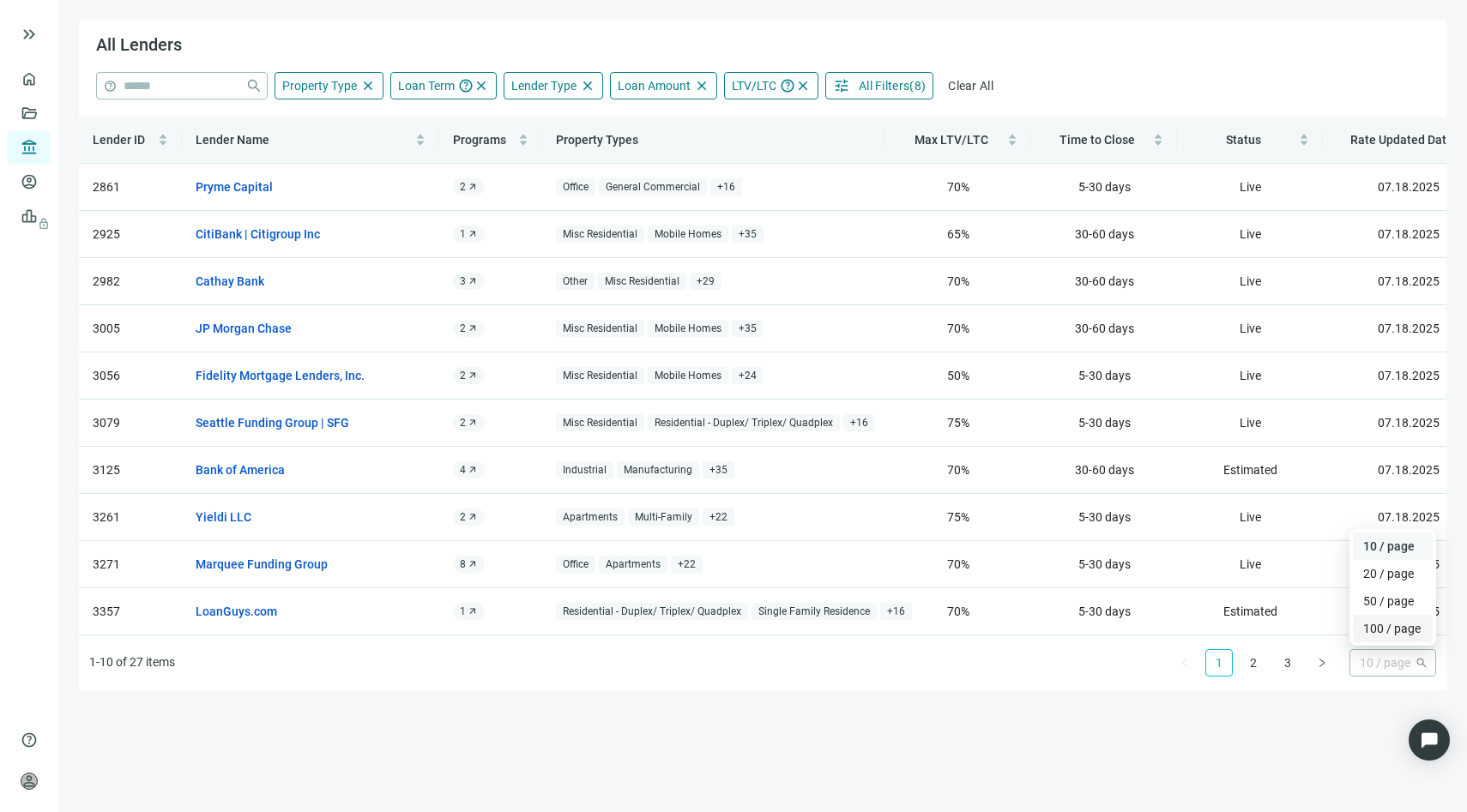 click on "100 / page" at bounding box center [1392, 629] 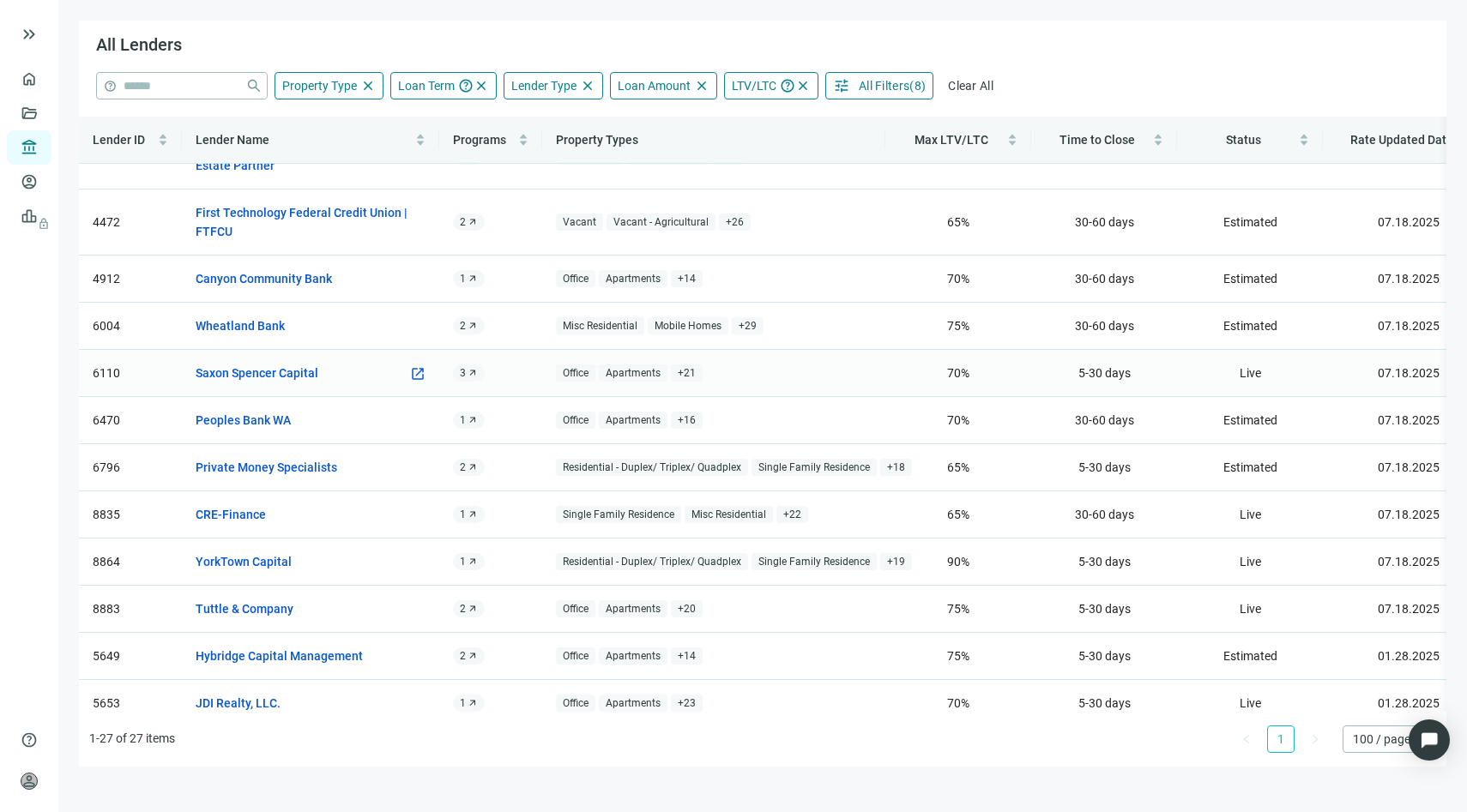 scroll, scrollTop: 780, scrollLeft: 0, axis: vertical 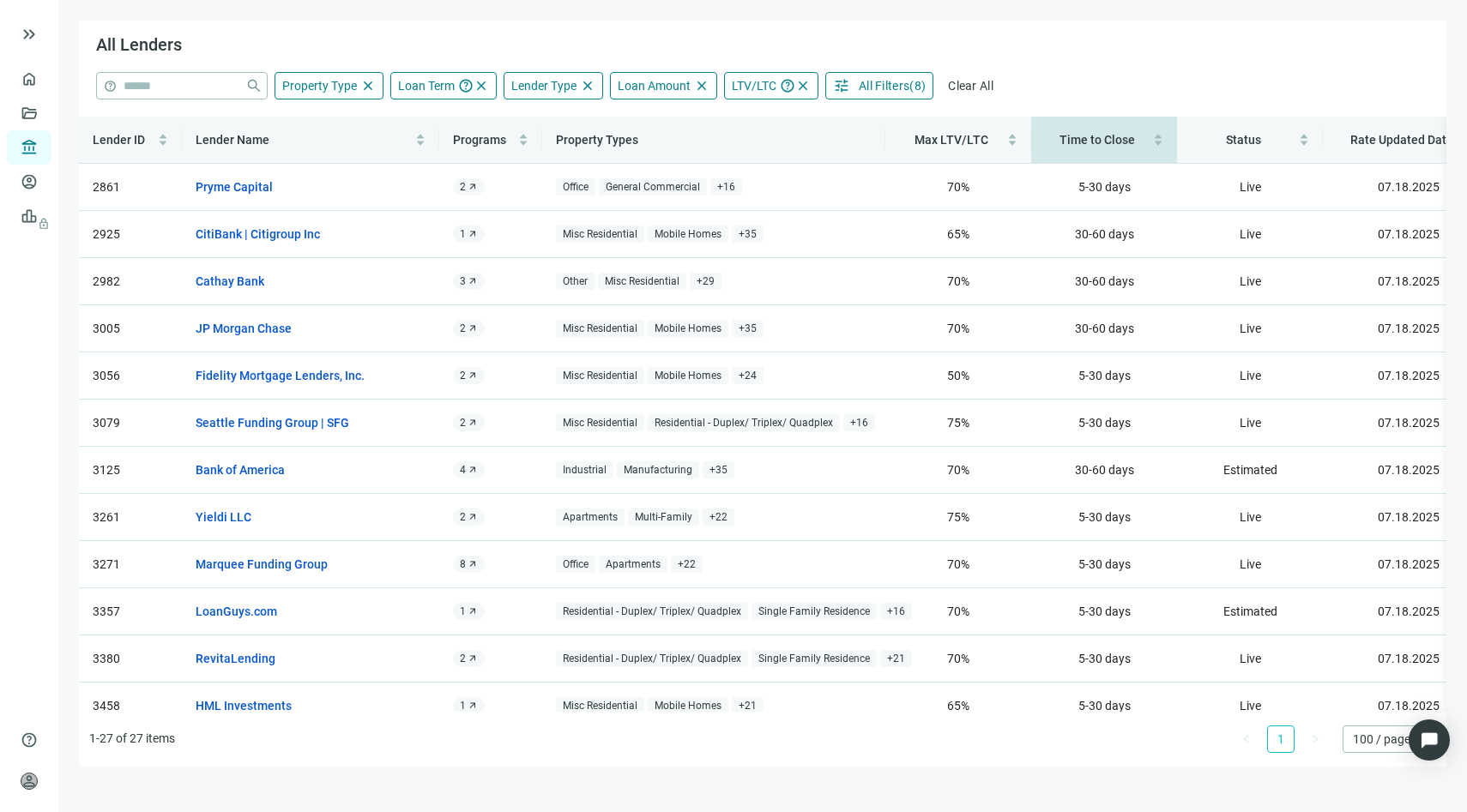 click on "Time to Close" at bounding box center [1104, 140] 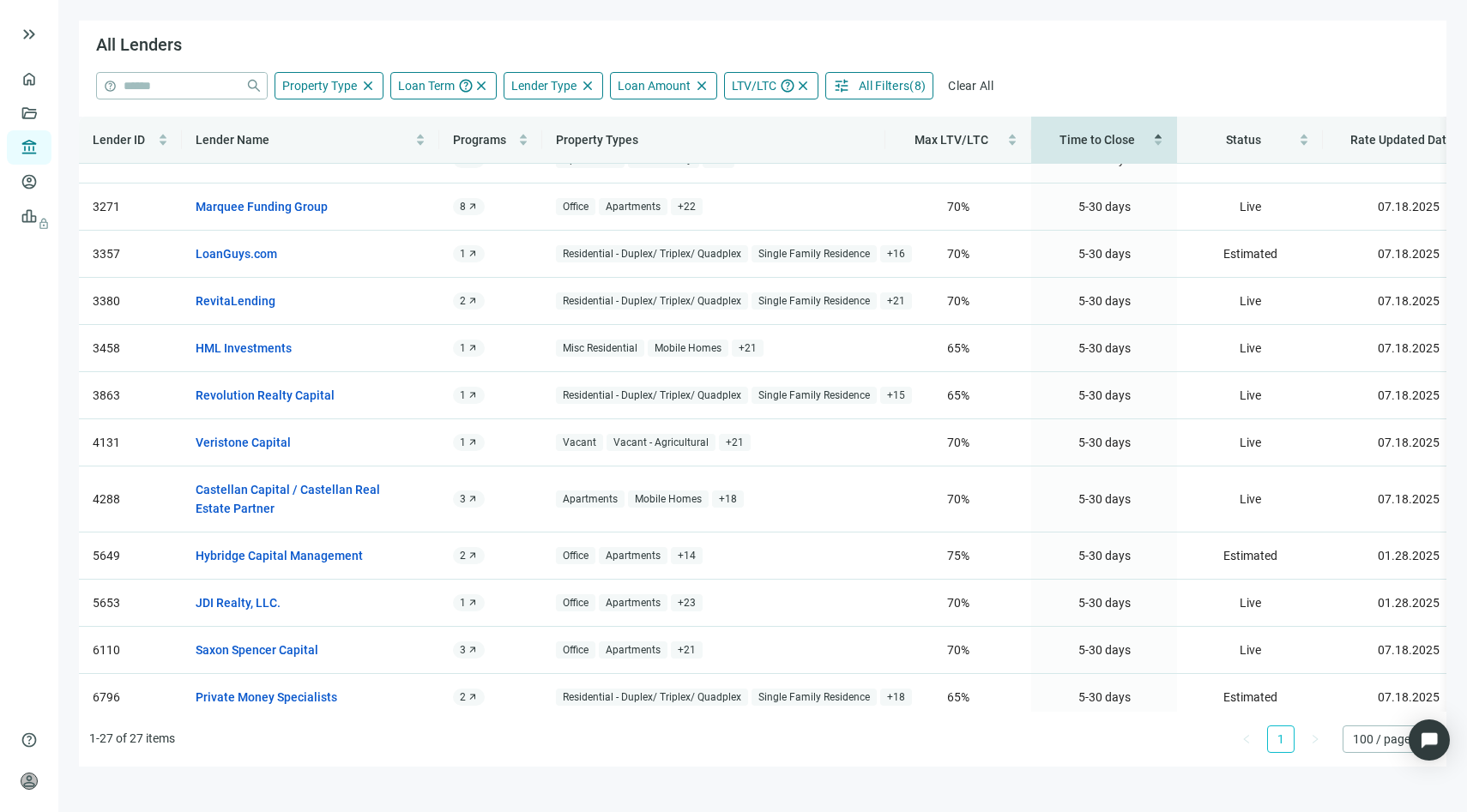 scroll, scrollTop: 0, scrollLeft: 0, axis: both 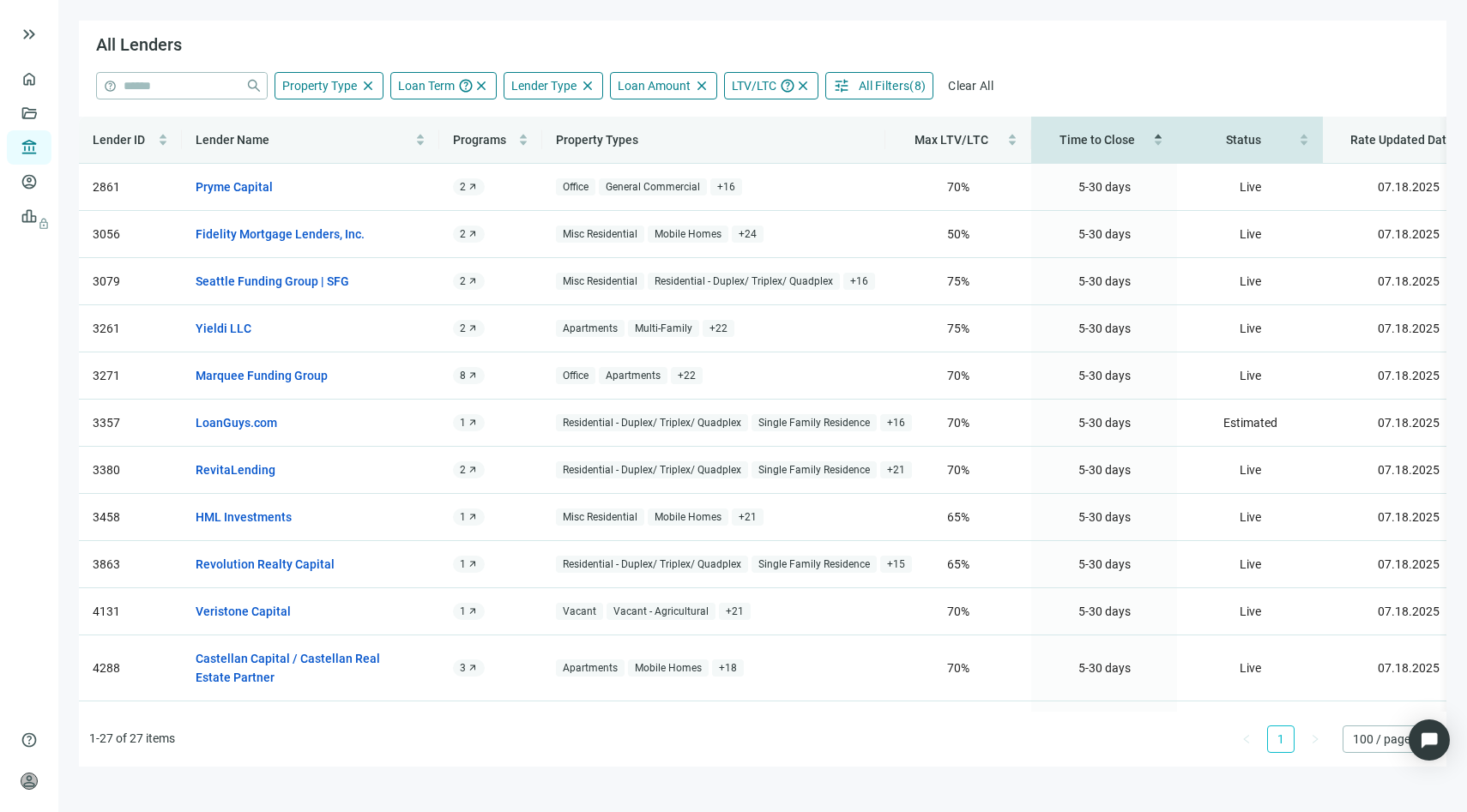 click on "Status" at bounding box center (1250, 140) 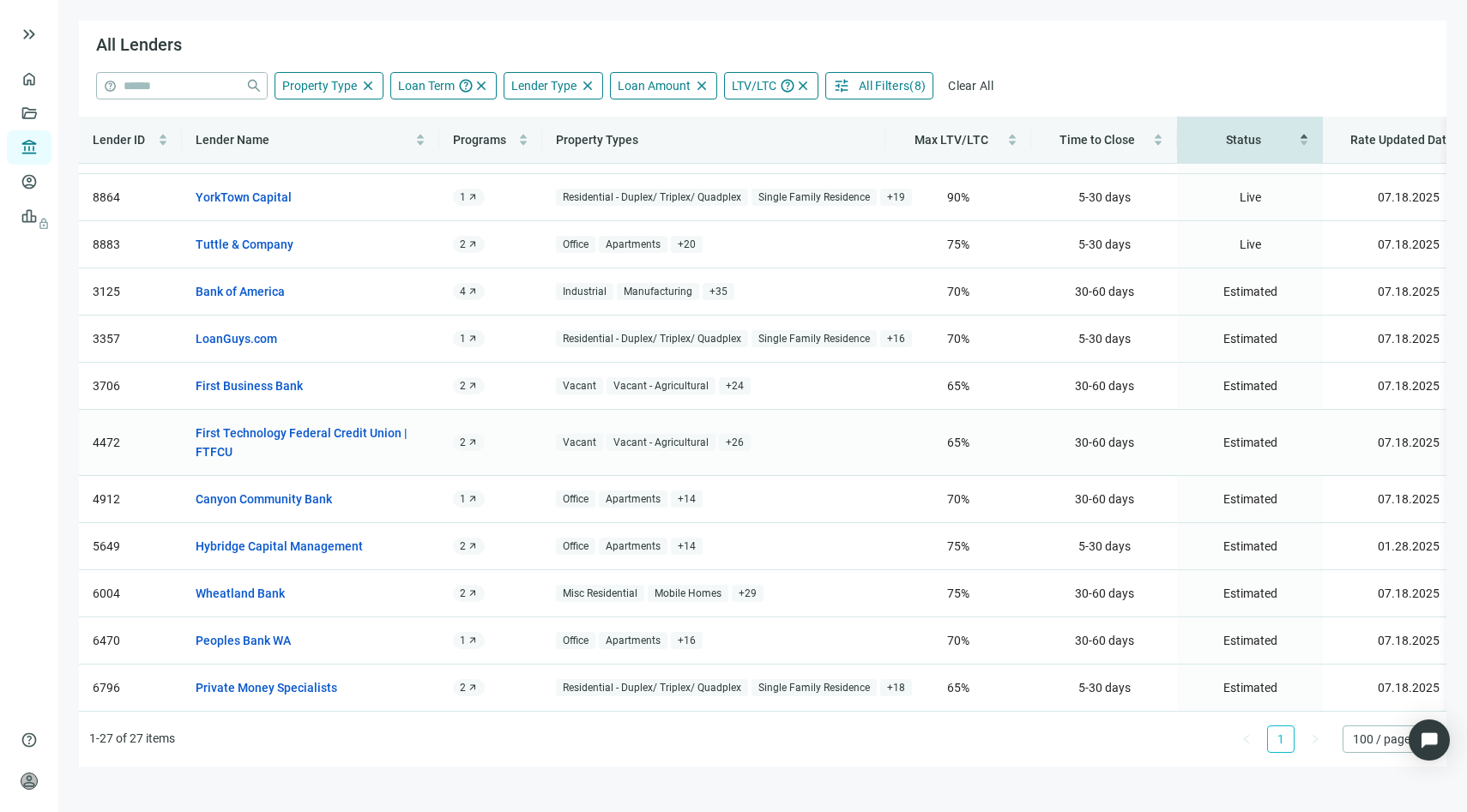 scroll, scrollTop: 0, scrollLeft: 0, axis: both 